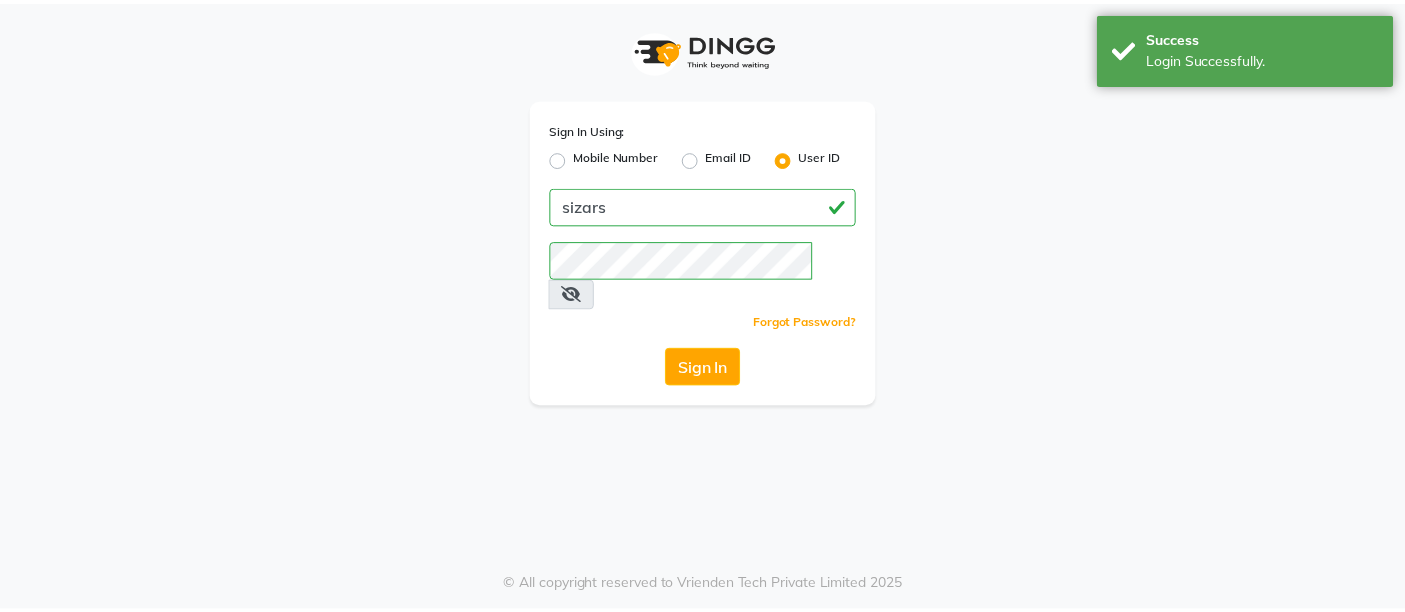 scroll, scrollTop: 0, scrollLeft: 0, axis: both 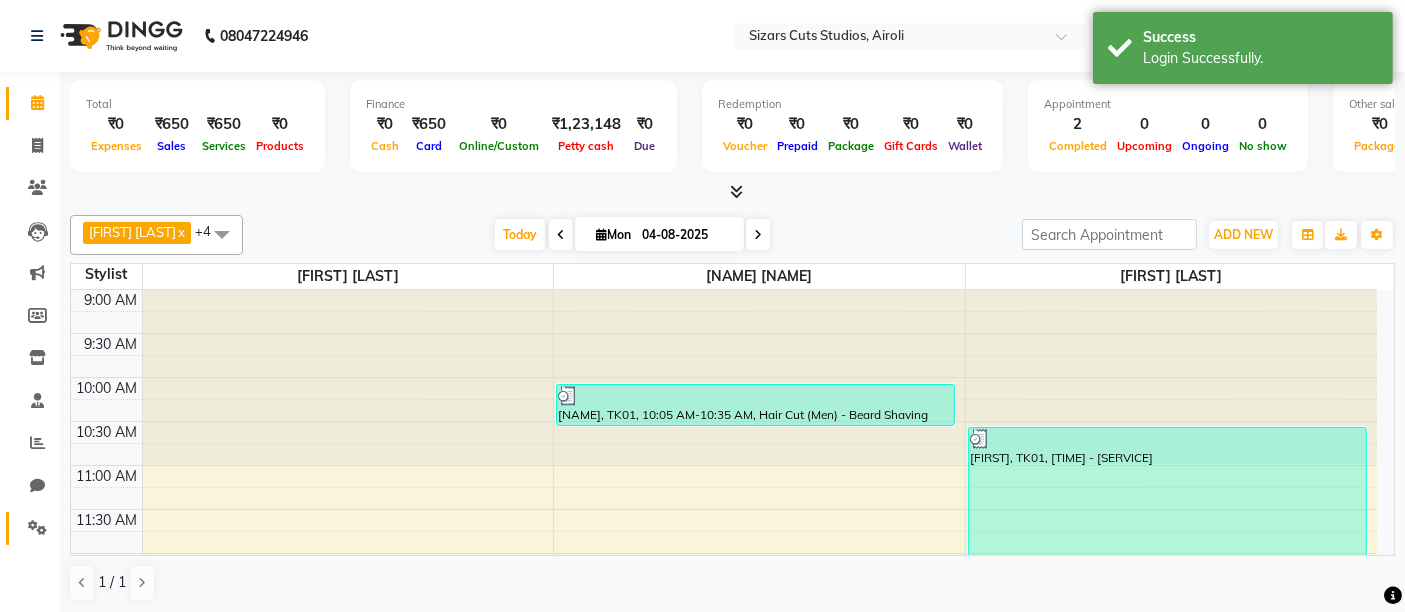 click 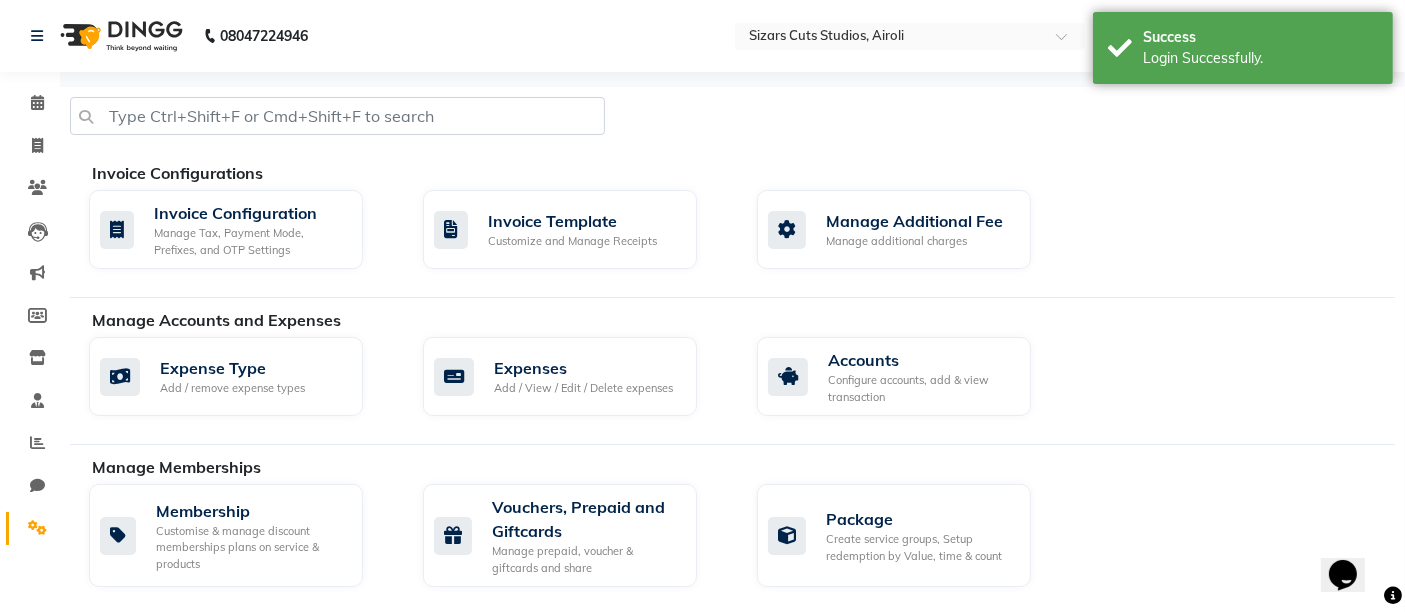 scroll, scrollTop: 0, scrollLeft: 0, axis: both 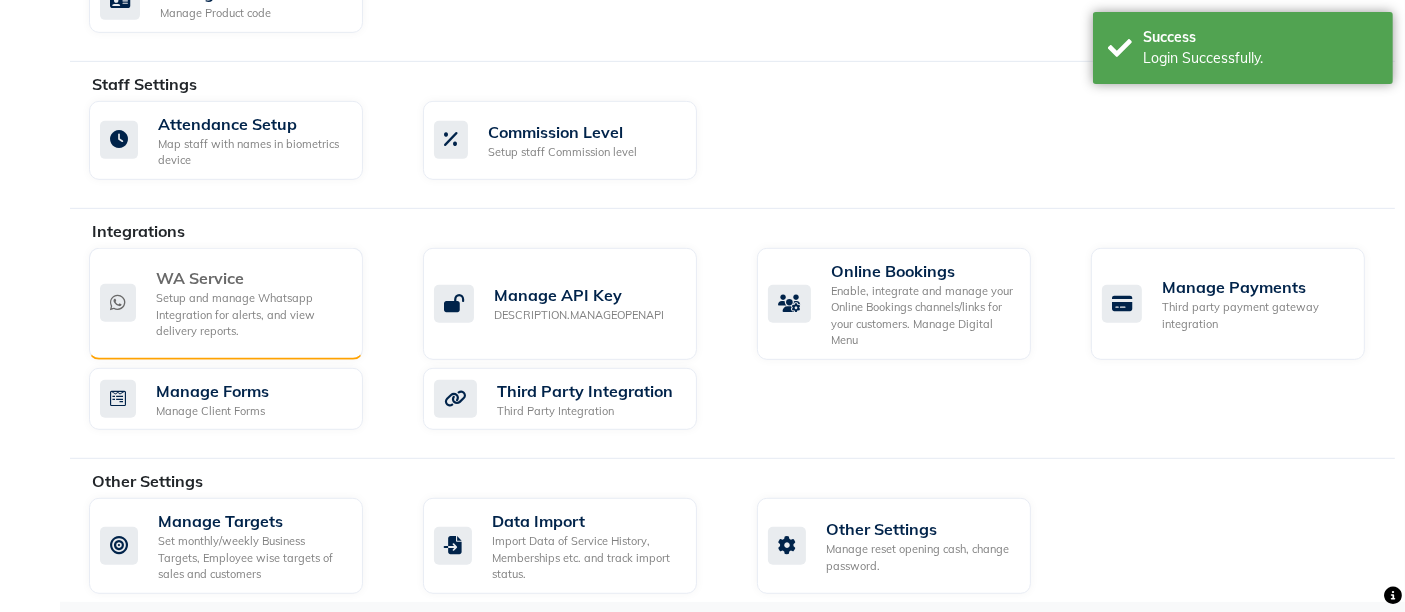 click on "Setup and manage Whatsapp Integration for alerts, and view delivery reports." 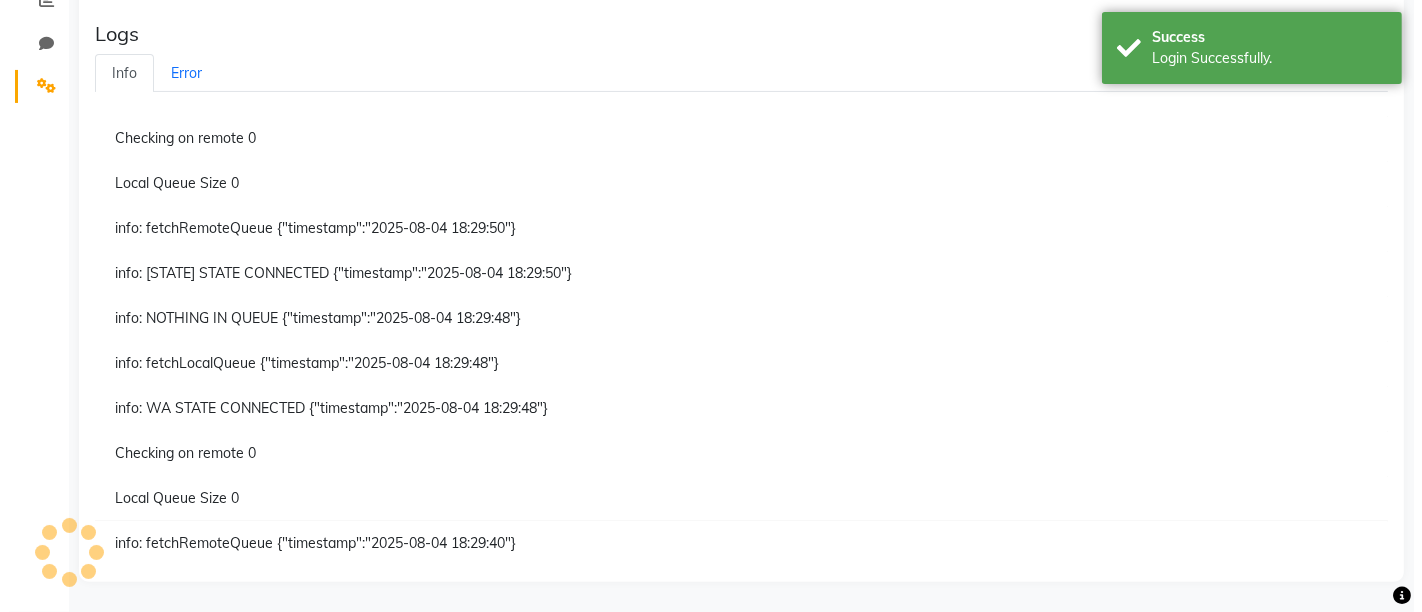 scroll, scrollTop: 0, scrollLeft: 0, axis: both 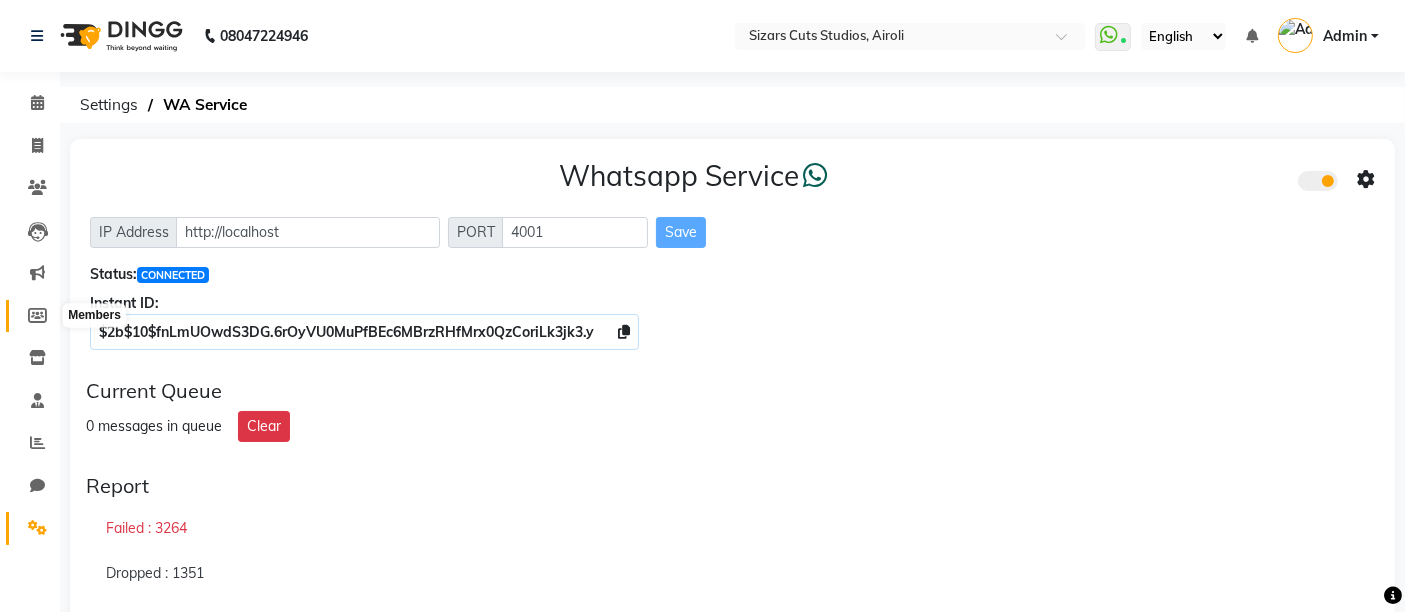 click 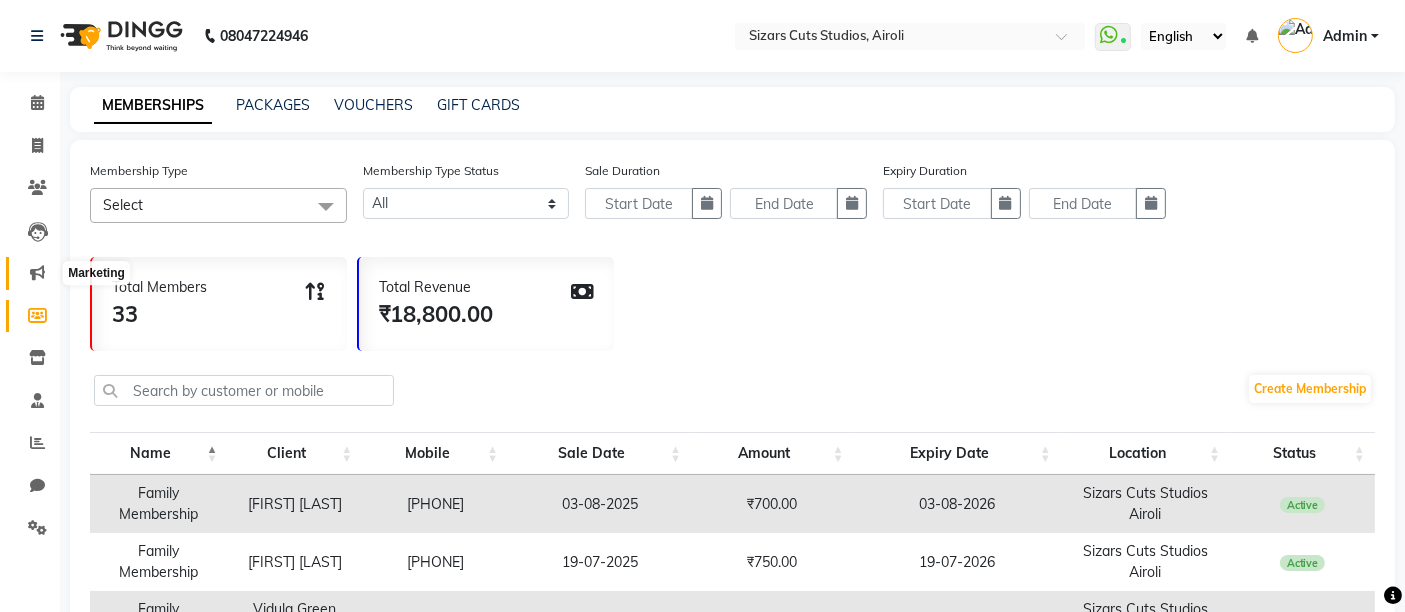 click 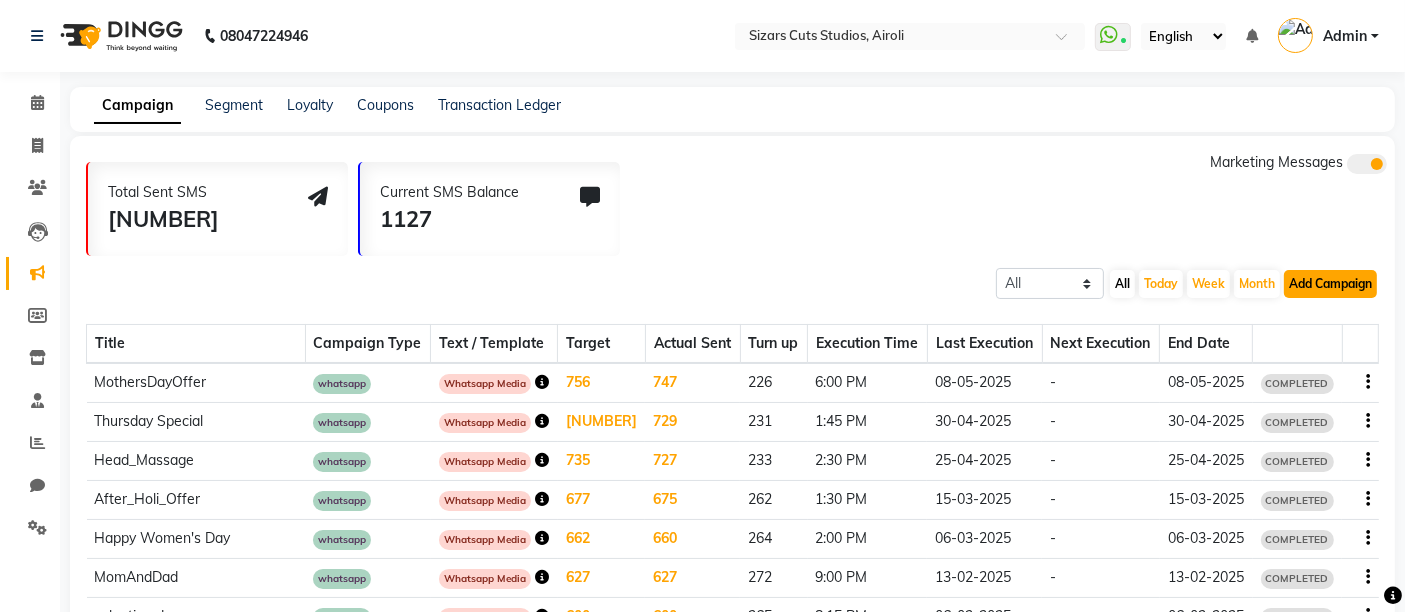 click on "Add Campaign" at bounding box center [1330, 284] 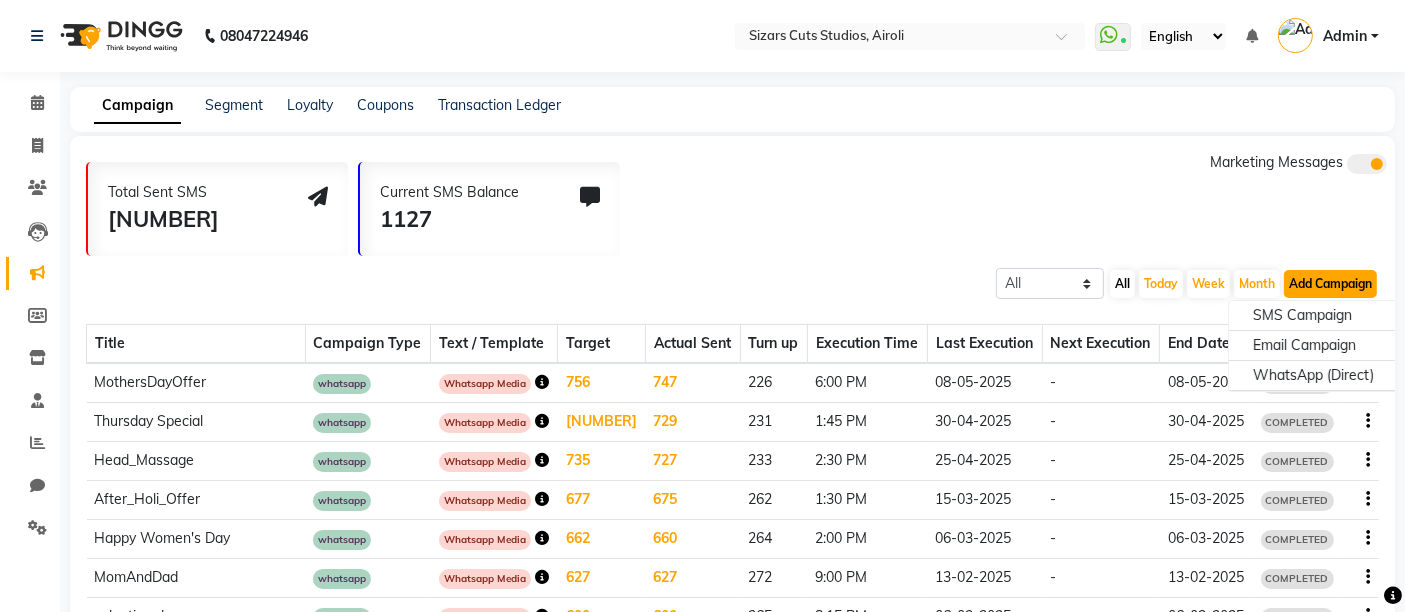 type 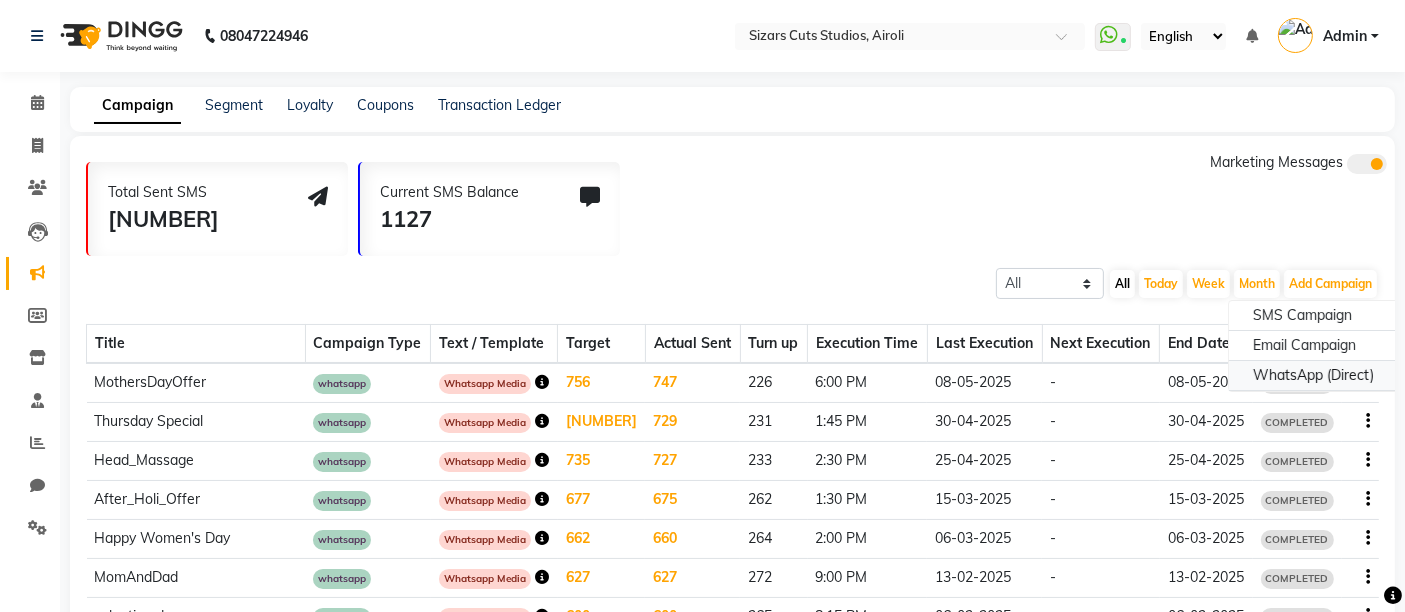 click on "WhatsApp (Direct)" 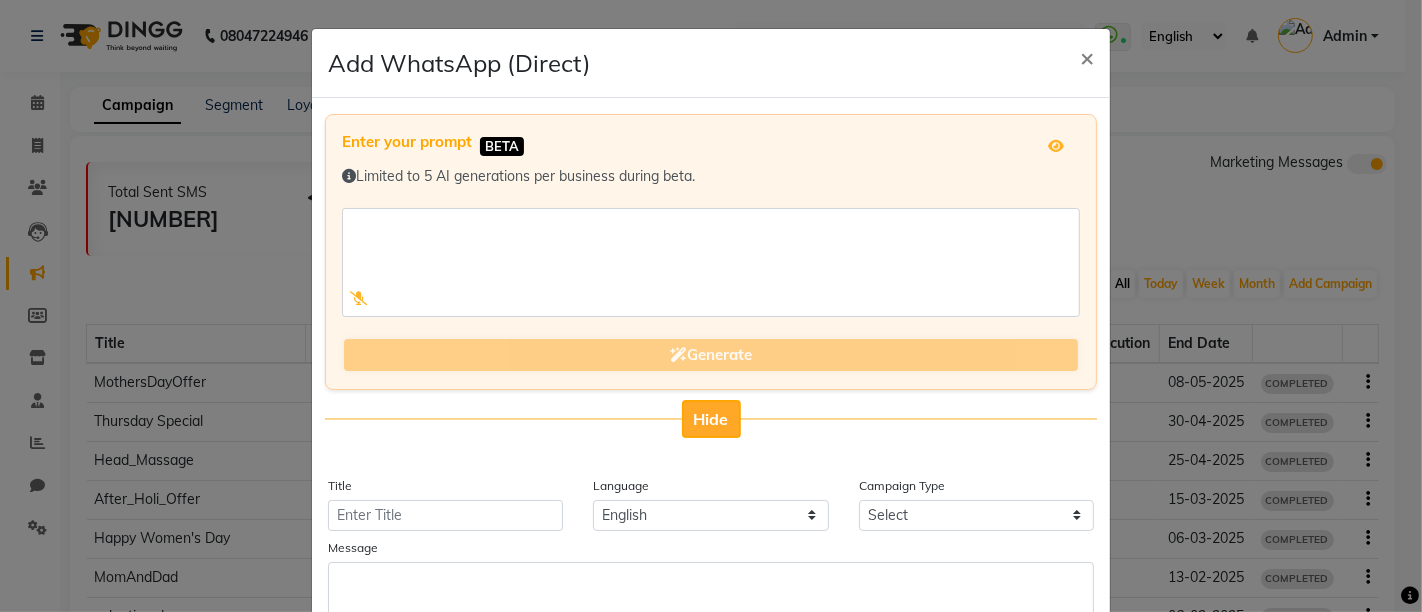 click on "Hide" 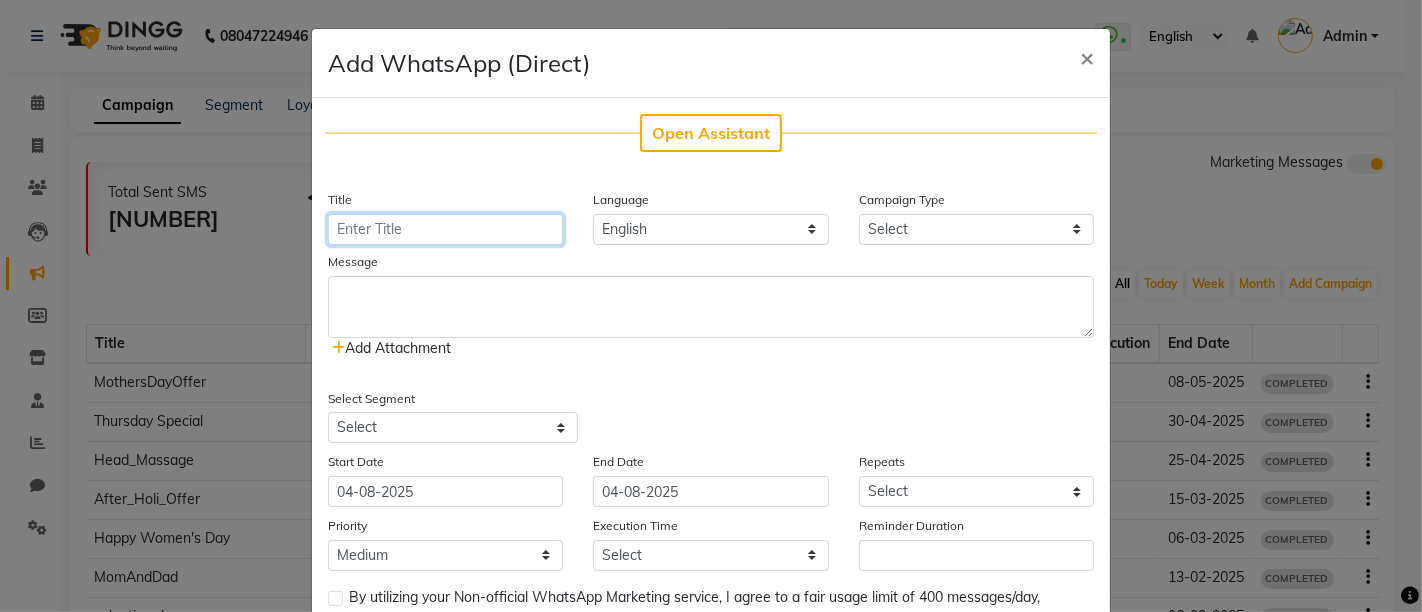 click on "Title" at bounding box center [445, 229] 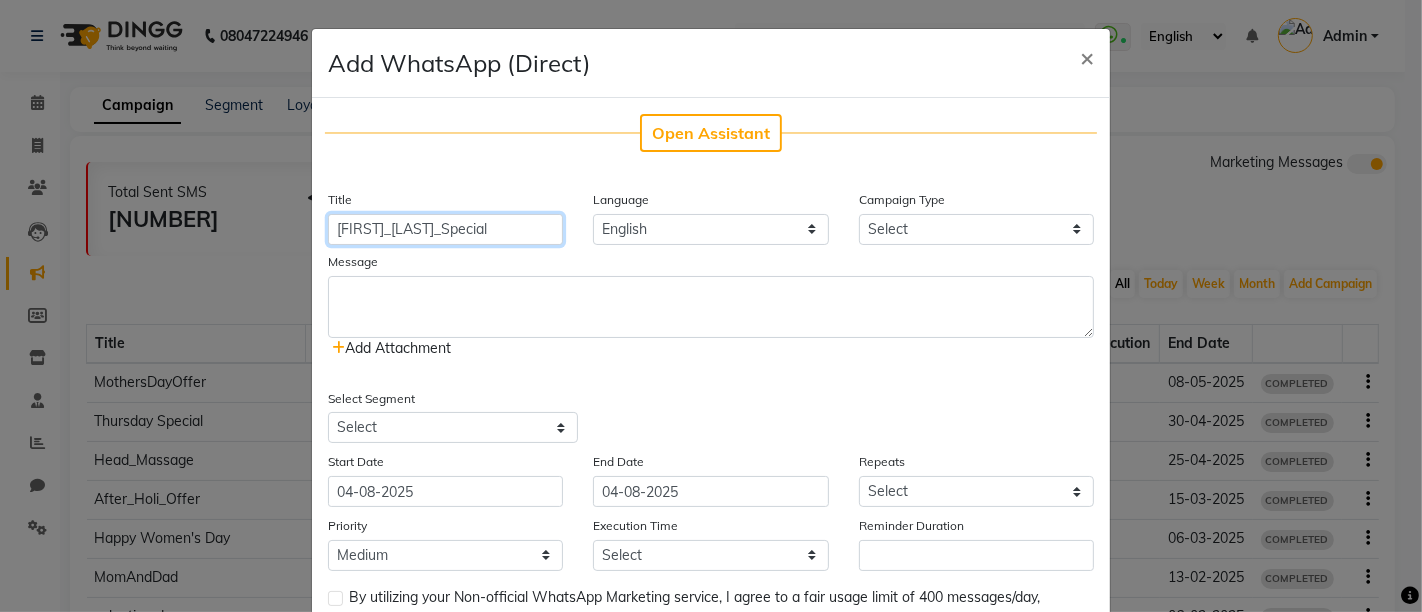 click on "[FIRST]_[LAST]_Special" at bounding box center (445, 229) 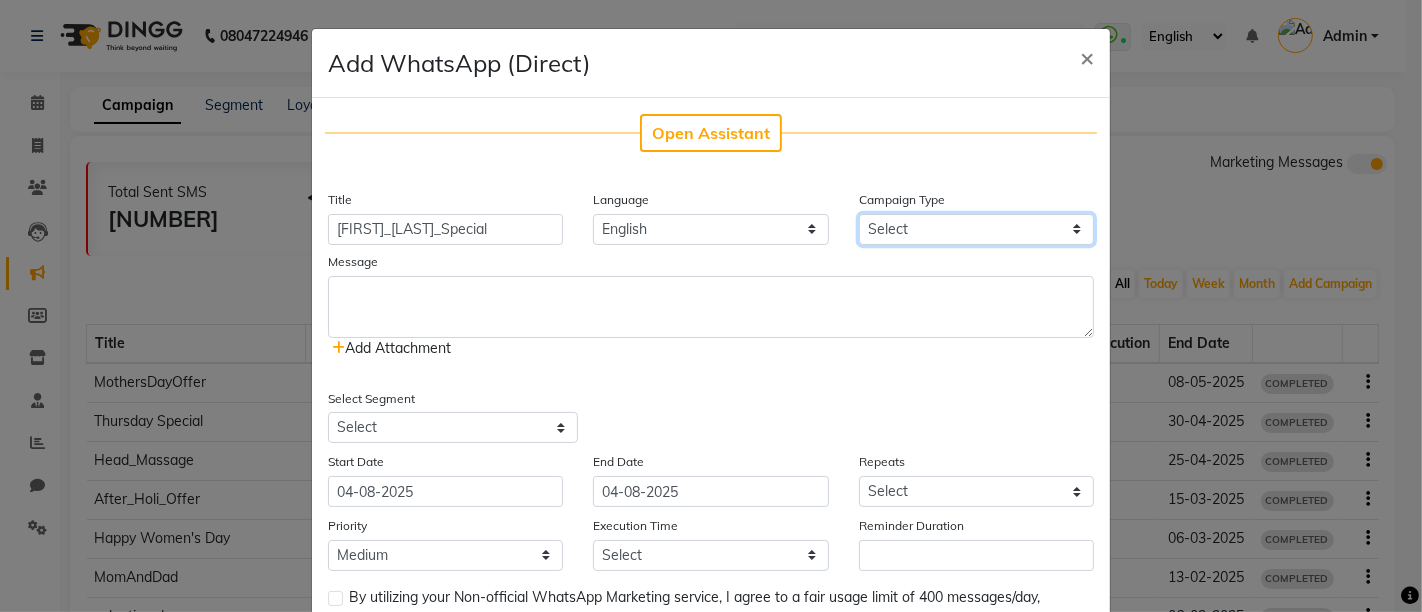 click on "Select Birthday Anniversary Promotional Service reminder" at bounding box center (976, 229) 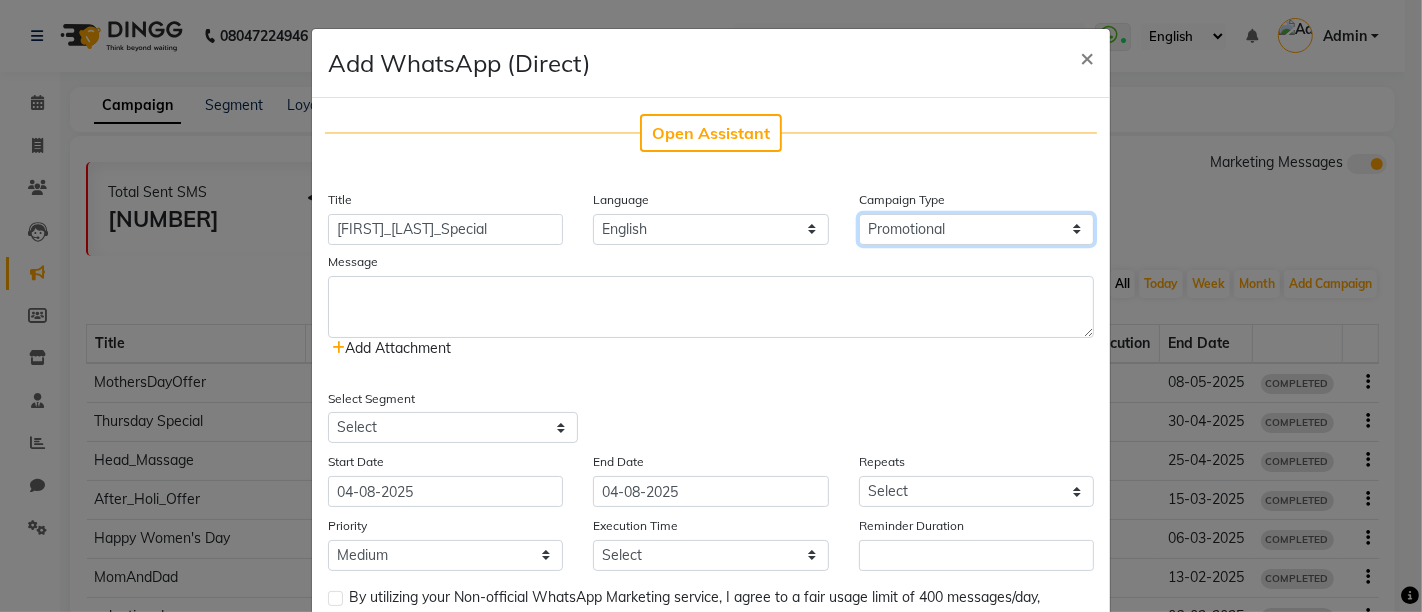 click on "Select Birthday Anniversary Promotional Service reminder" at bounding box center (976, 229) 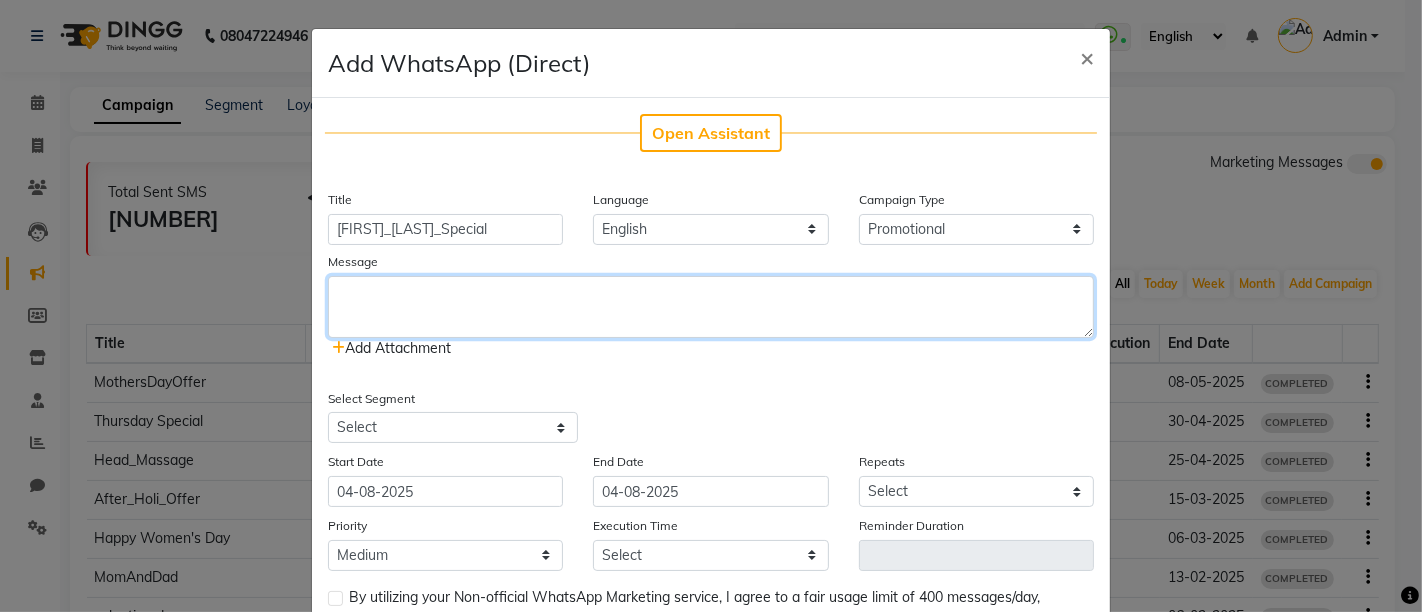 click at bounding box center [711, 307] 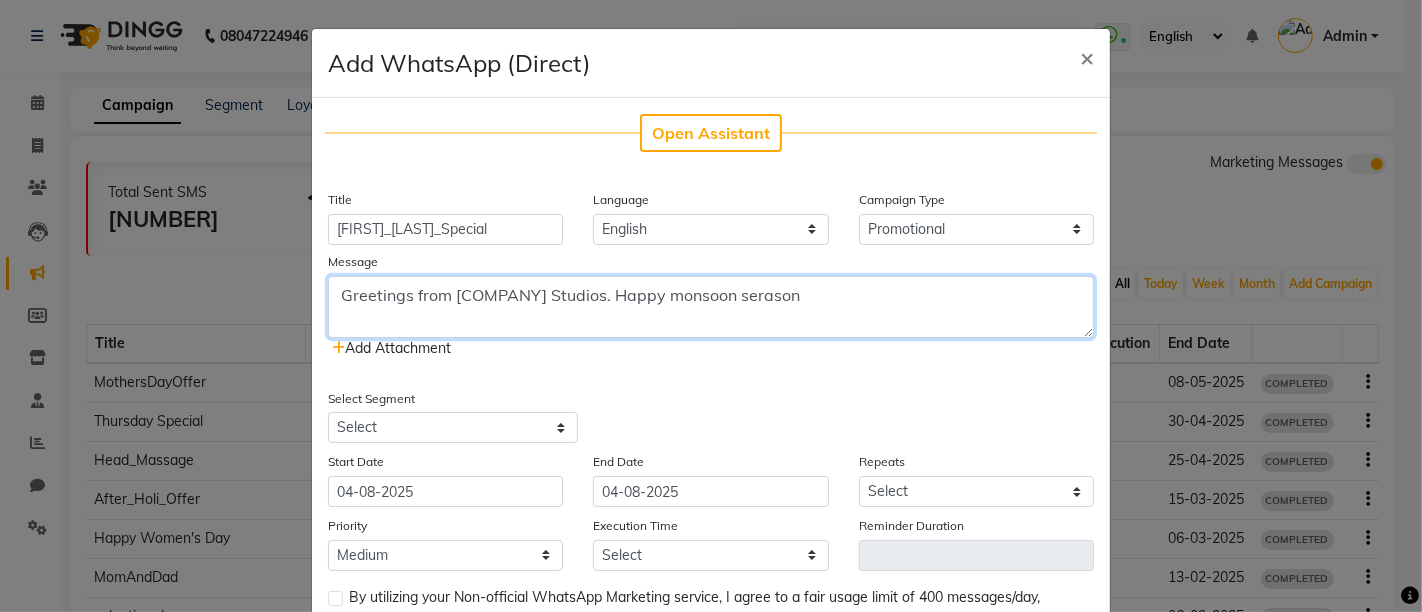 click on "Greetings from [COMPANY] Studios. Happy monsoon serason" at bounding box center (711, 307) 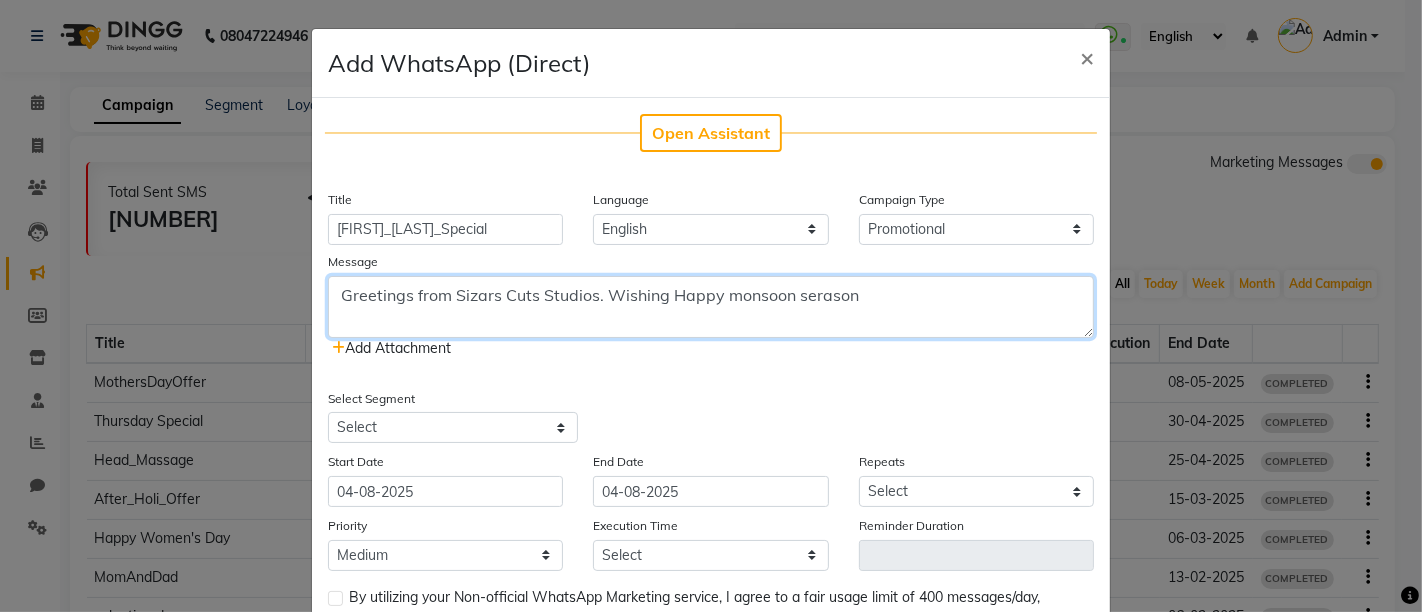 click on "Greetings from Sizars Cuts Studios. Wishing Happy monsoon serason" at bounding box center (711, 307) 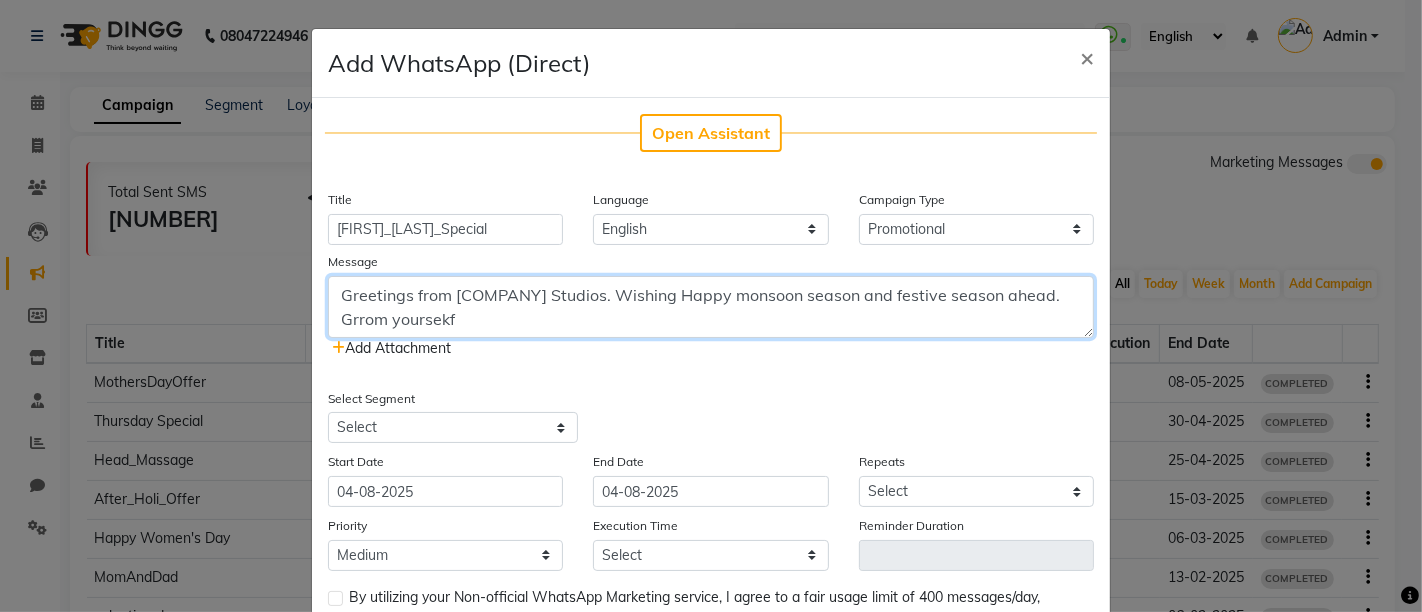 click on "Greetings from [COMPANY] Studios. Wishing Happy monsoon season and festive season ahead.
Grrom yoursekf" at bounding box center [711, 307] 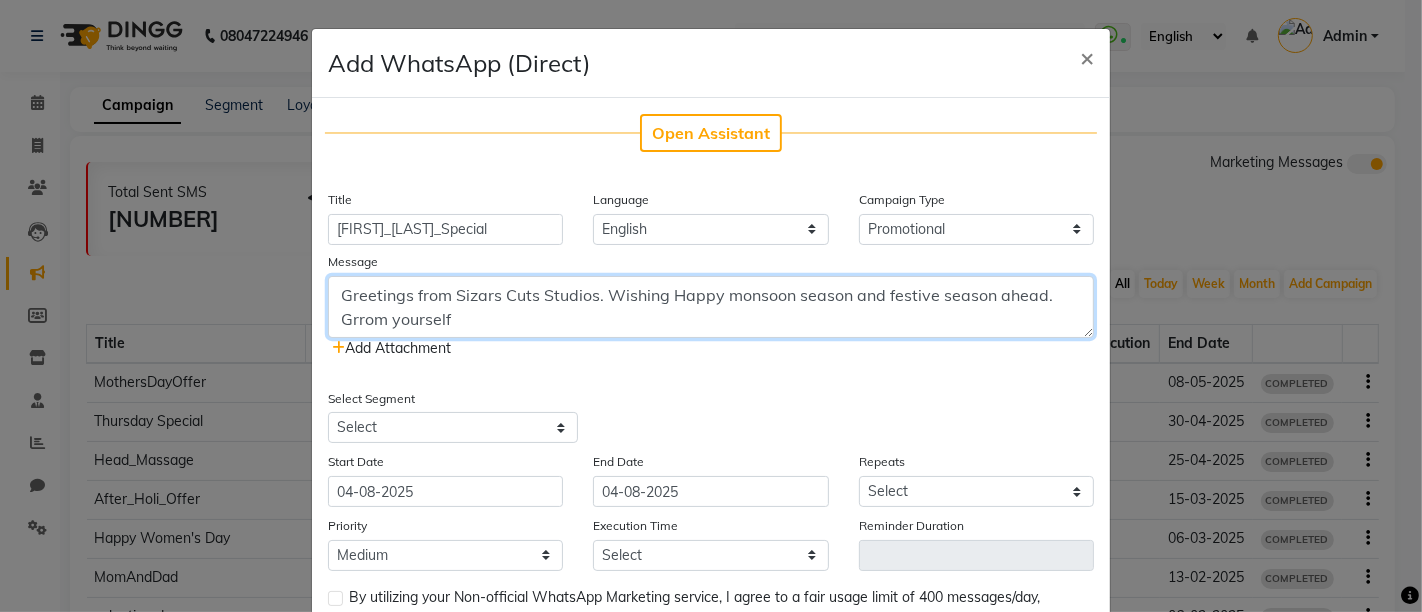click on "Greetings from Sizars Cuts Studios. Wishing Happy monsoon season and festive season ahead.
Grrom yourself" at bounding box center [711, 307] 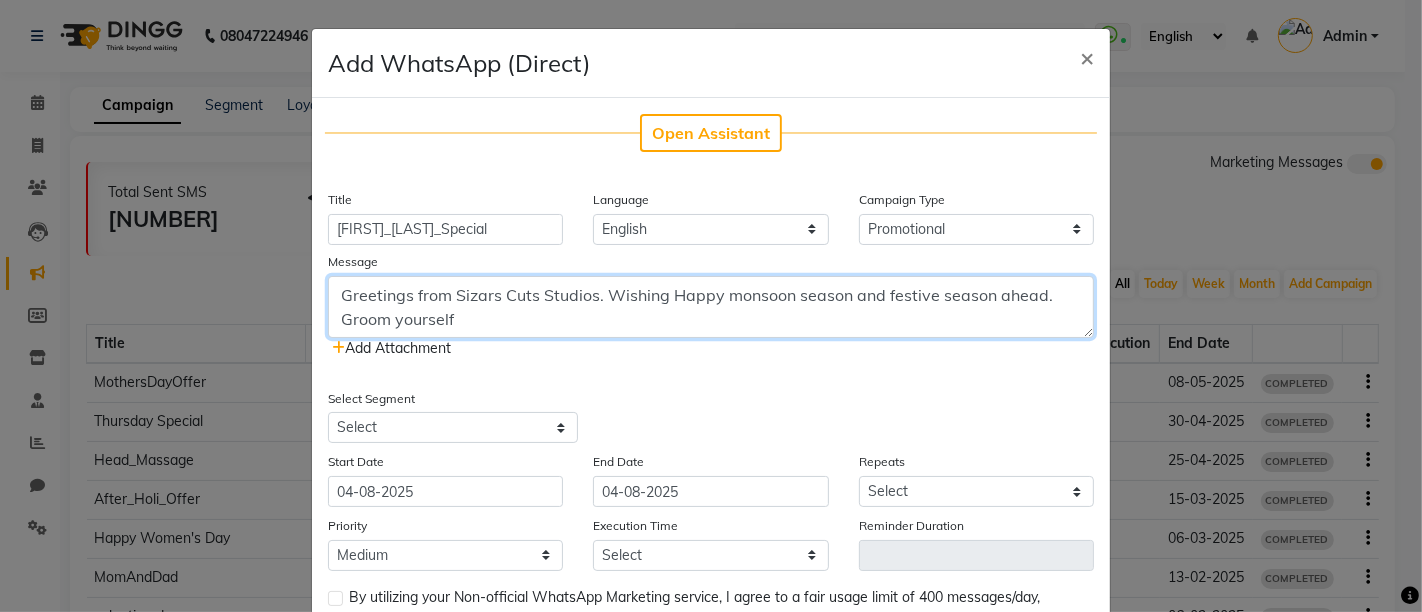 click on "Greetings from Sizars Cuts Studios. Wishing Happy monsoon season and festive season ahead.
Groom yourself" at bounding box center (711, 307) 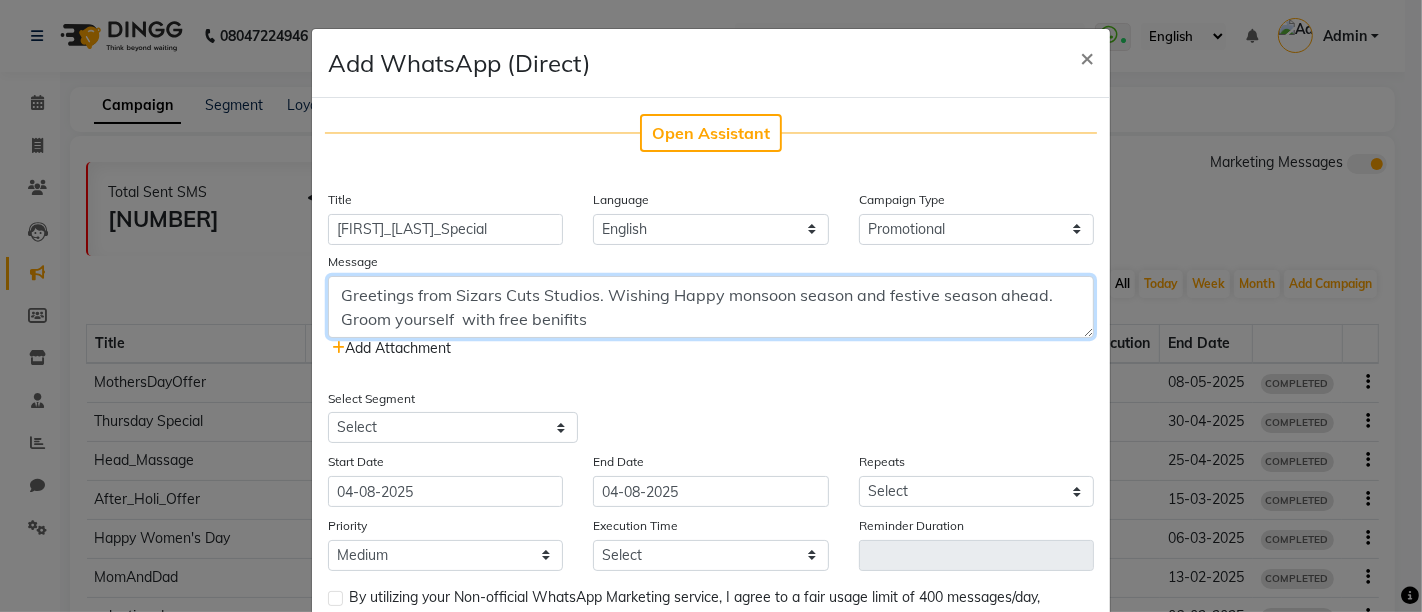 click on "Greetings from Sizars Cuts Studios. Wishing Happy monsoon season and festive season ahead.
Groom yourself  with free benifits" at bounding box center (711, 307) 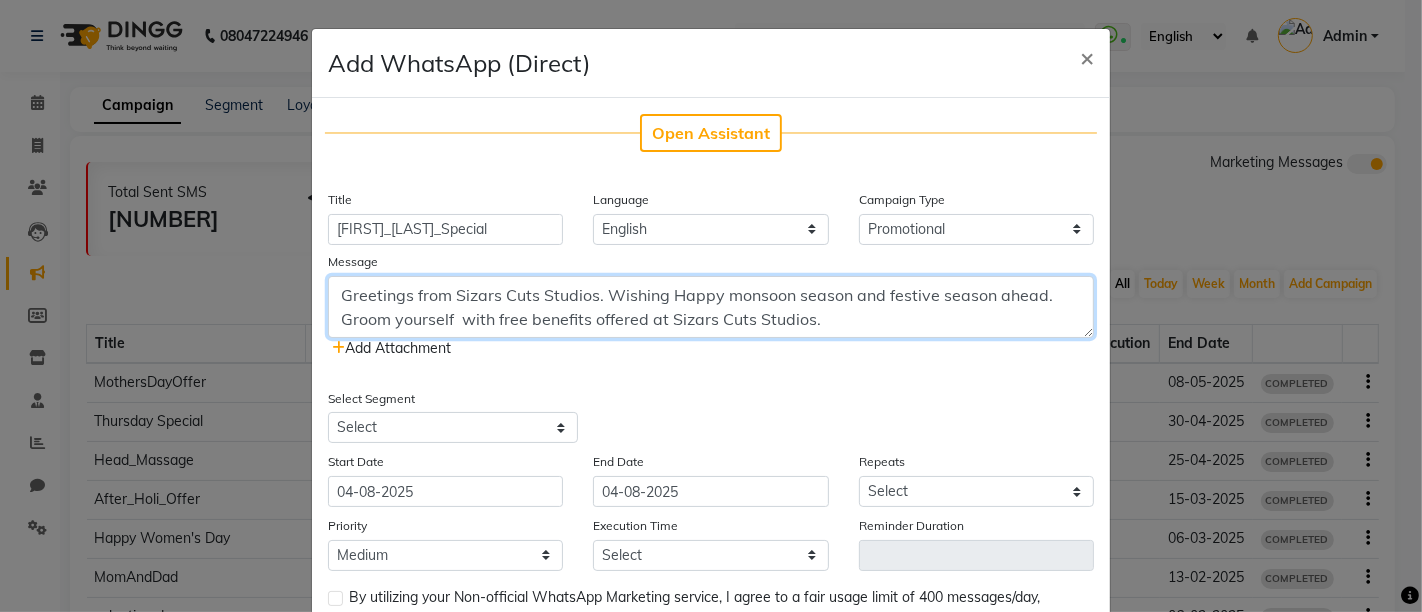 drag, startPoint x: 334, startPoint y: 297, endPoint x: 830, endPoint y: 328, distance: 496.9678 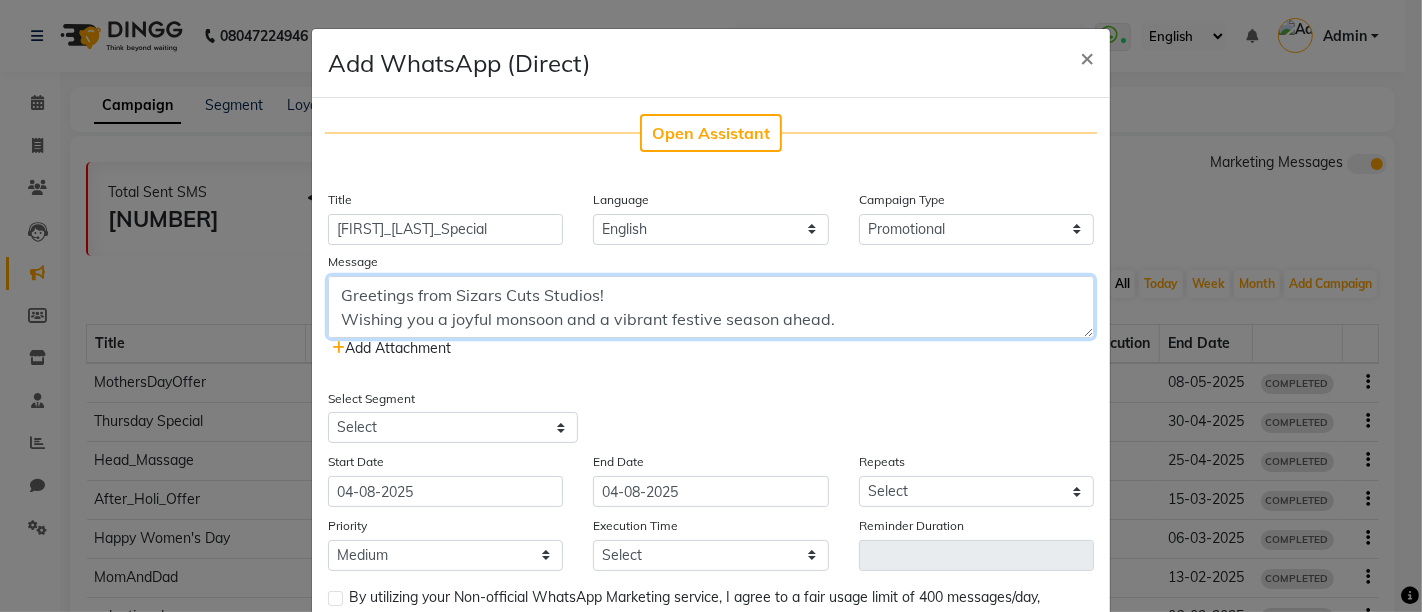 scroll, scrollTop: 40, scrollLeft: 0, axis: vertical 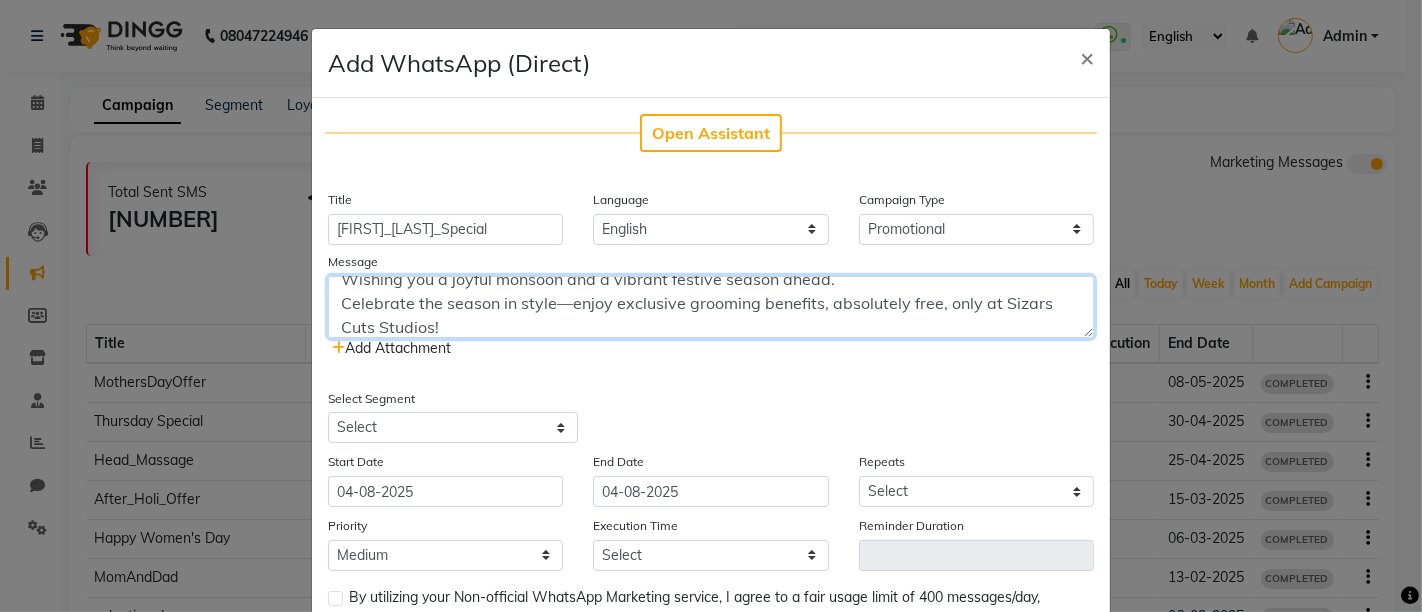 type on "Greetings from Sizars Cuts Studios!
Wishing you a joyful monsoon and a vibrant festive season ahead.
Celebrate the season in style—enjoy exclusive grooming benefits, absolutely free, only at Sizars Cuts Studios!" 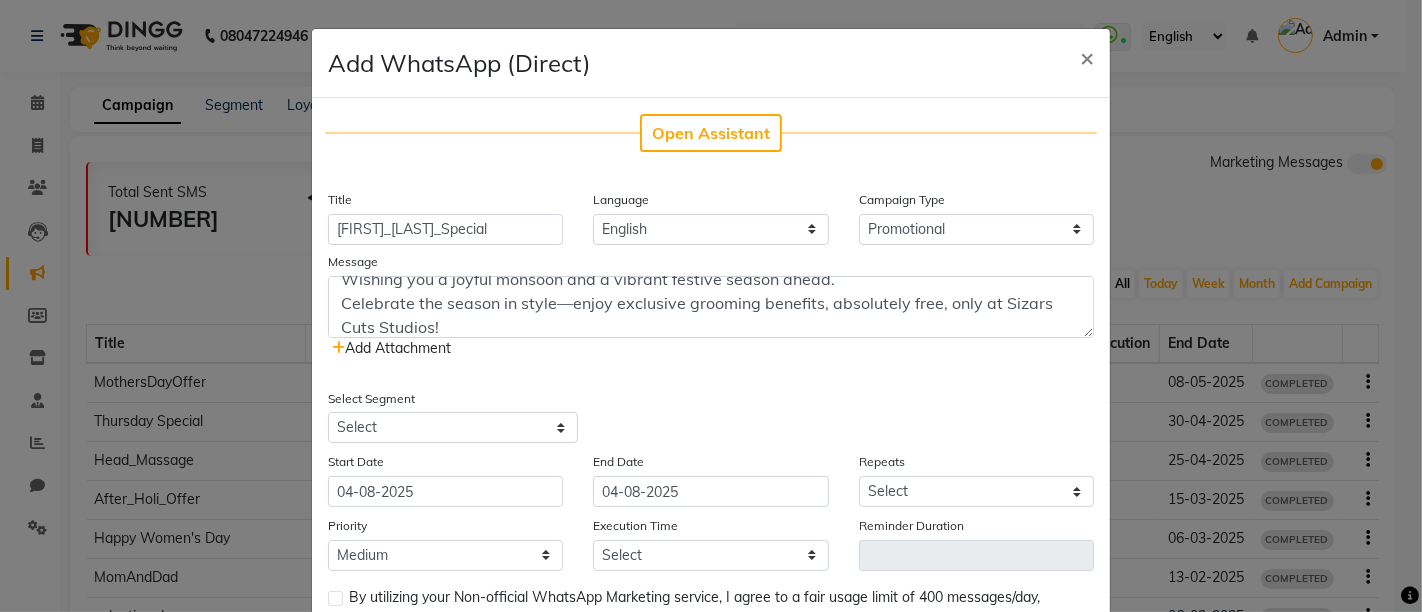 click on "Add Attachment" 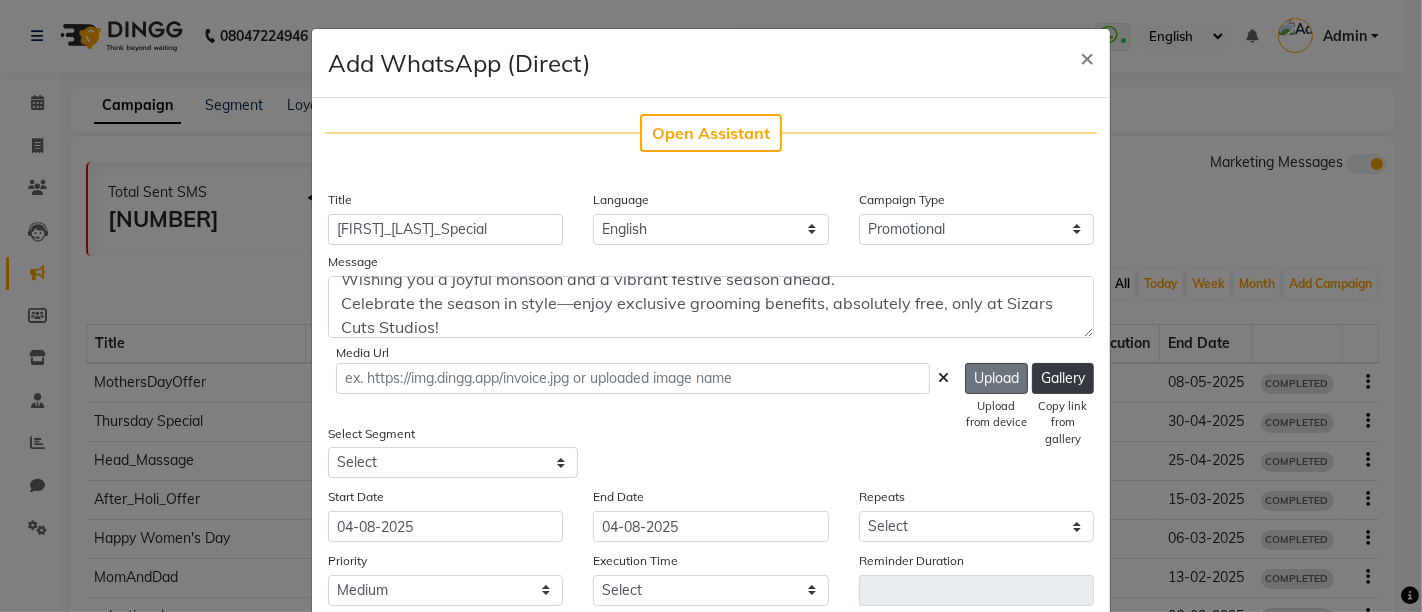click on "Upload" 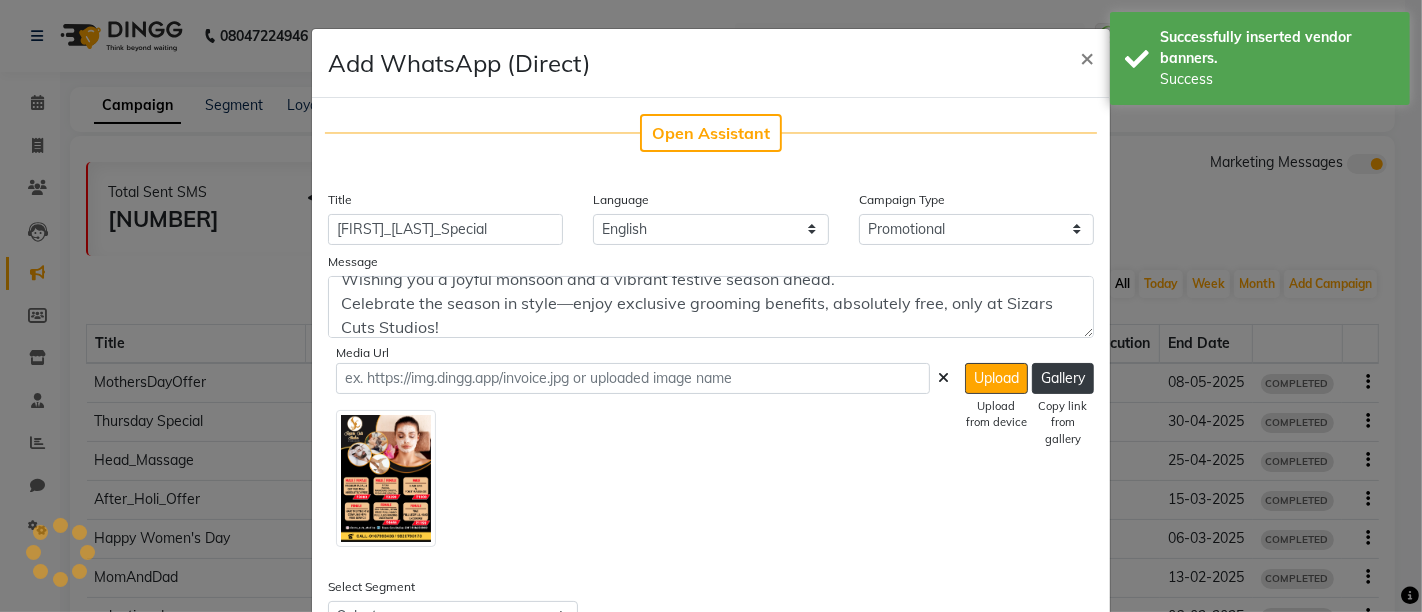 type on "https://ww4.in/oPnybZ" 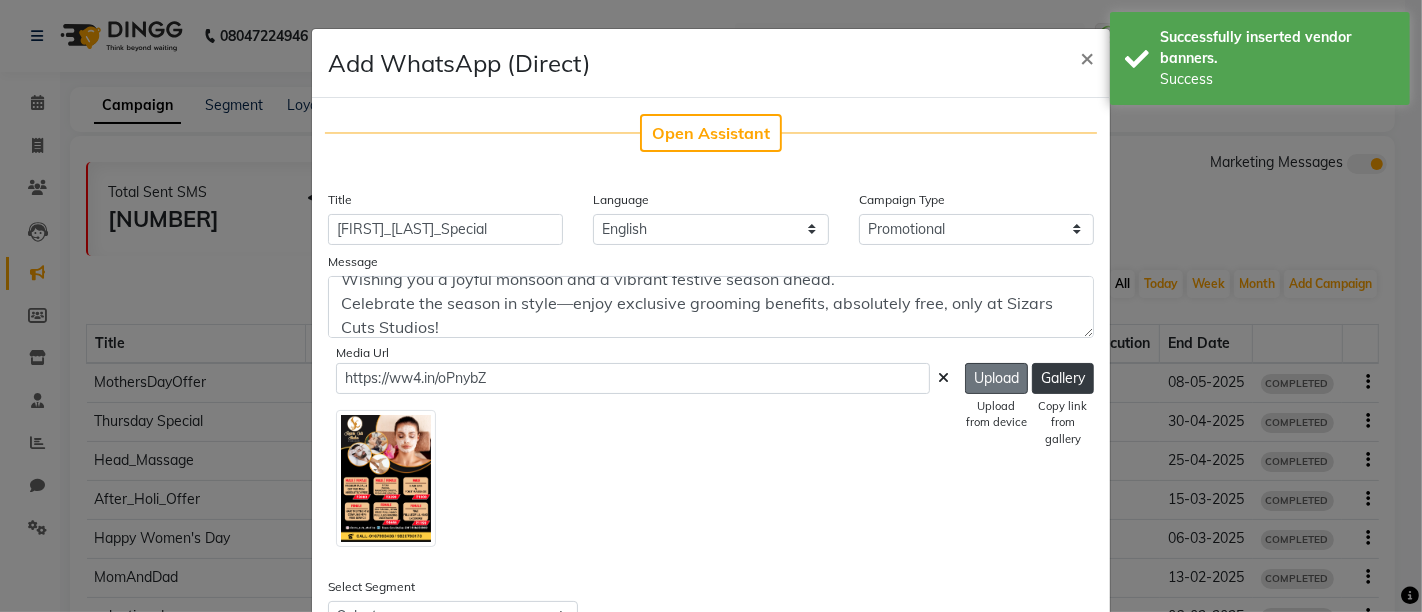 click on "Upload" 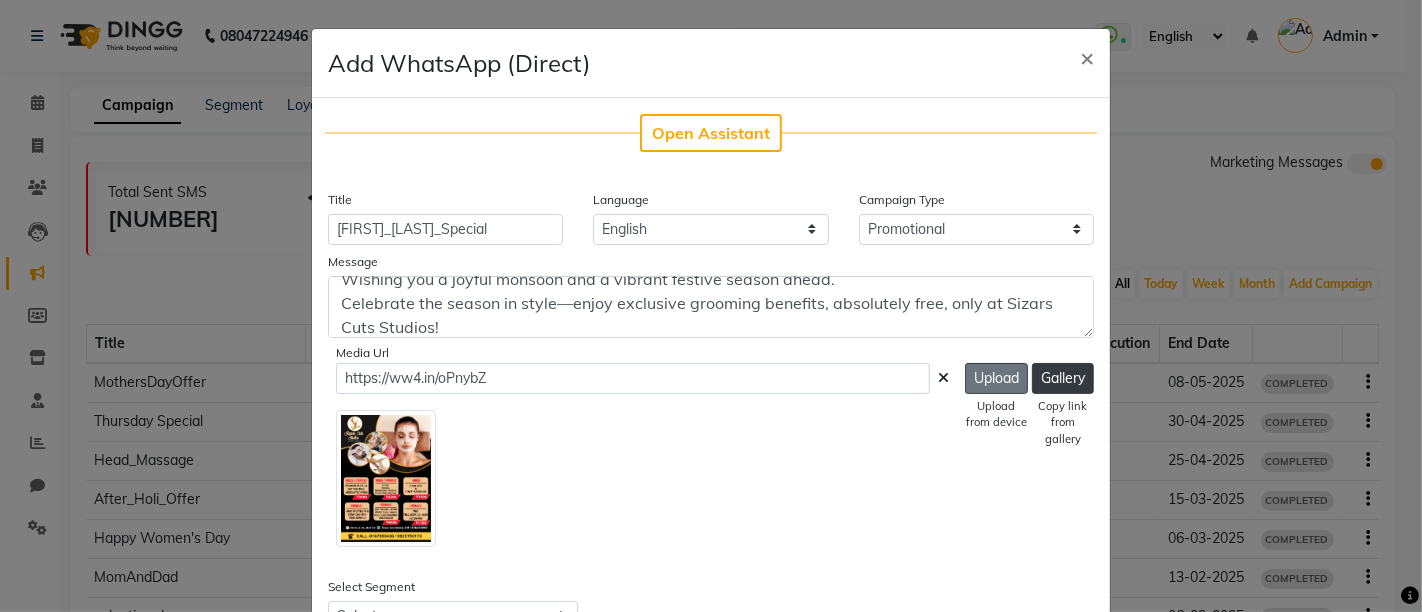 click on "Upload" 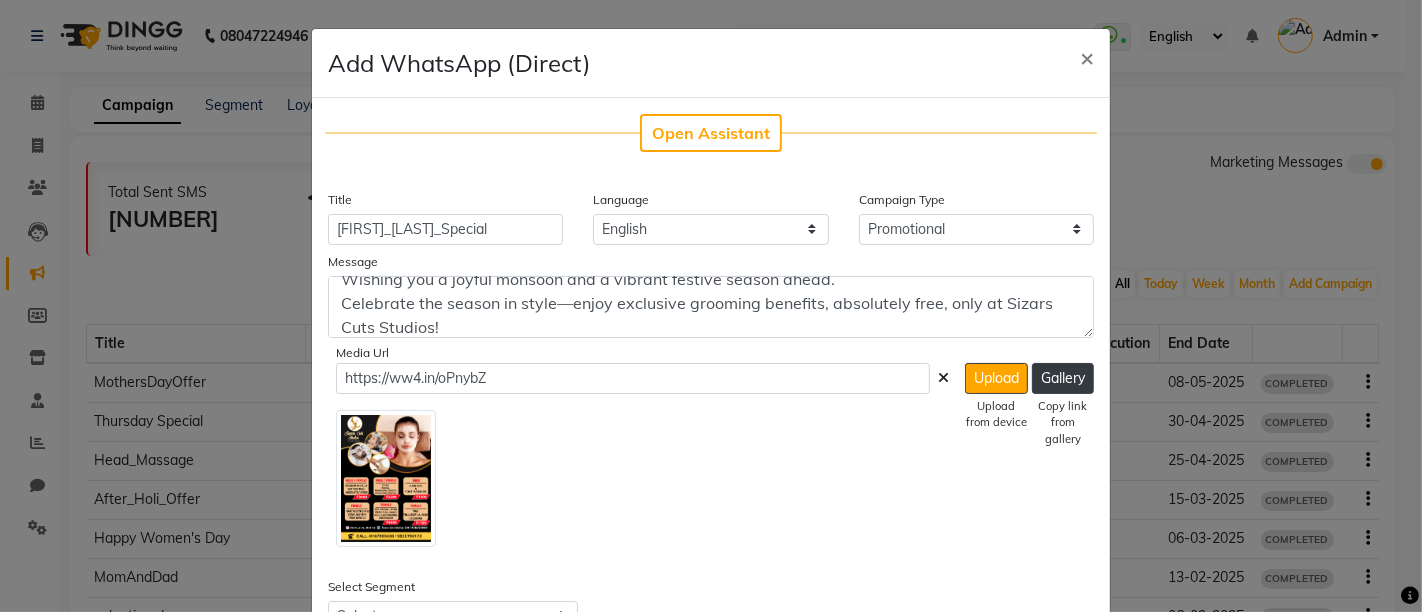 click 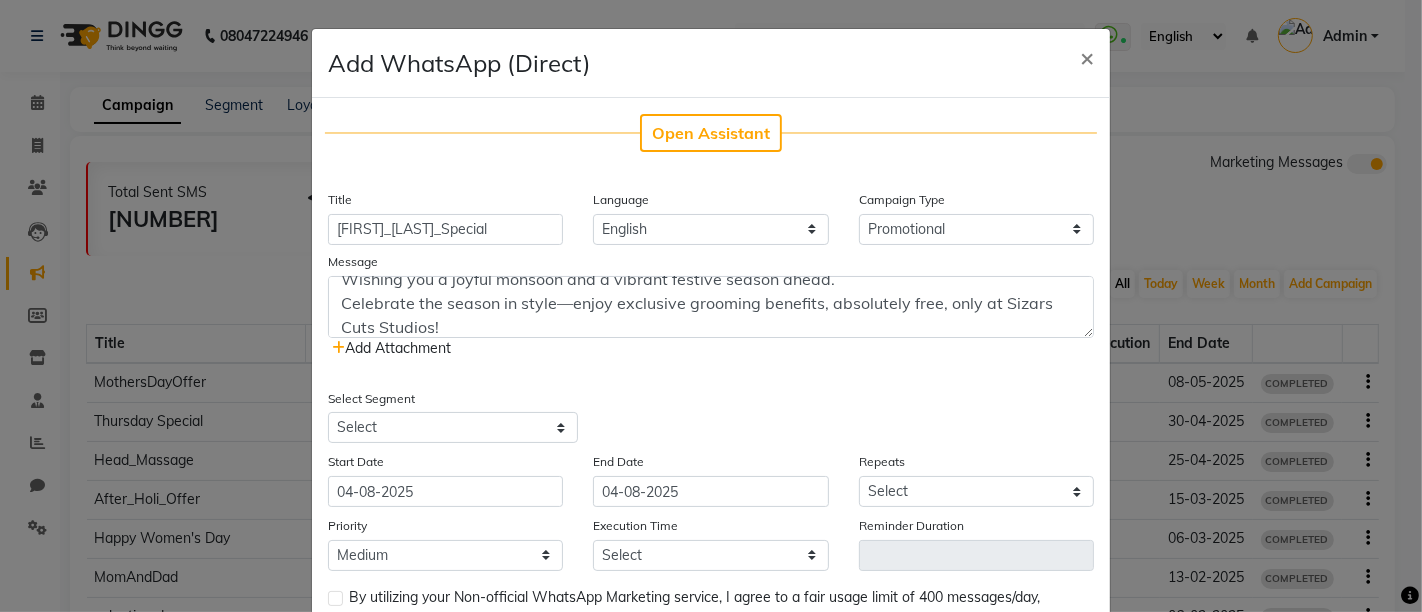 click on "Add Attachment" 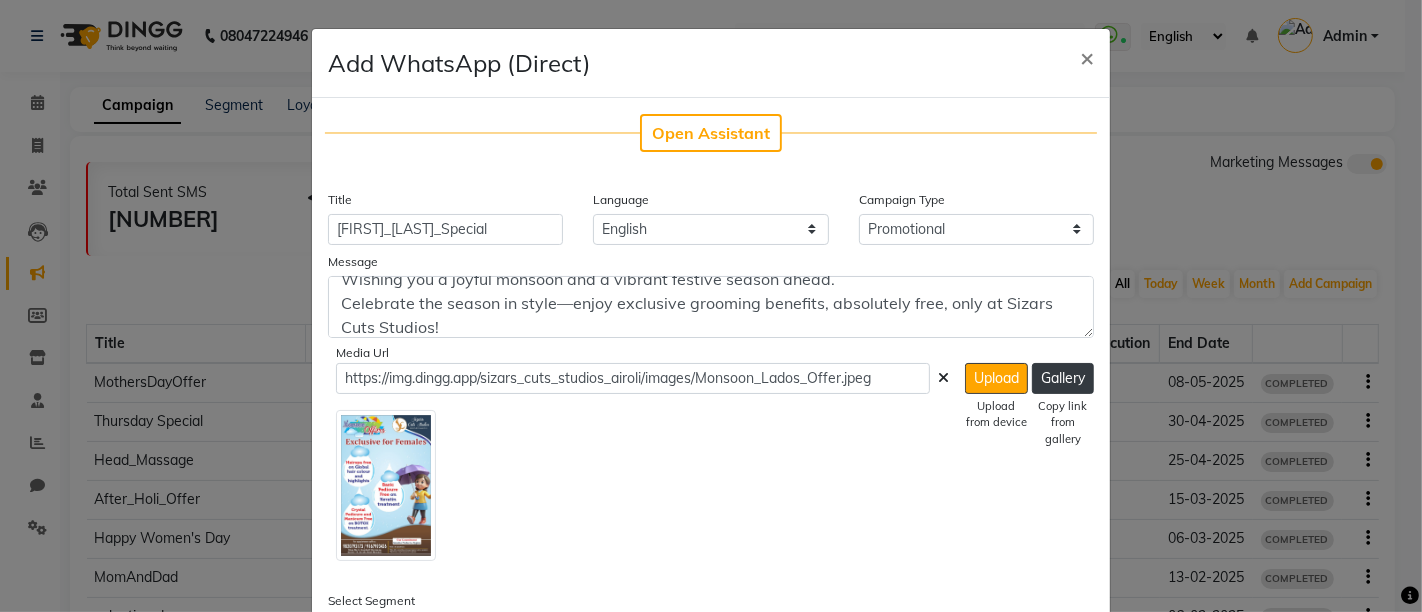 click 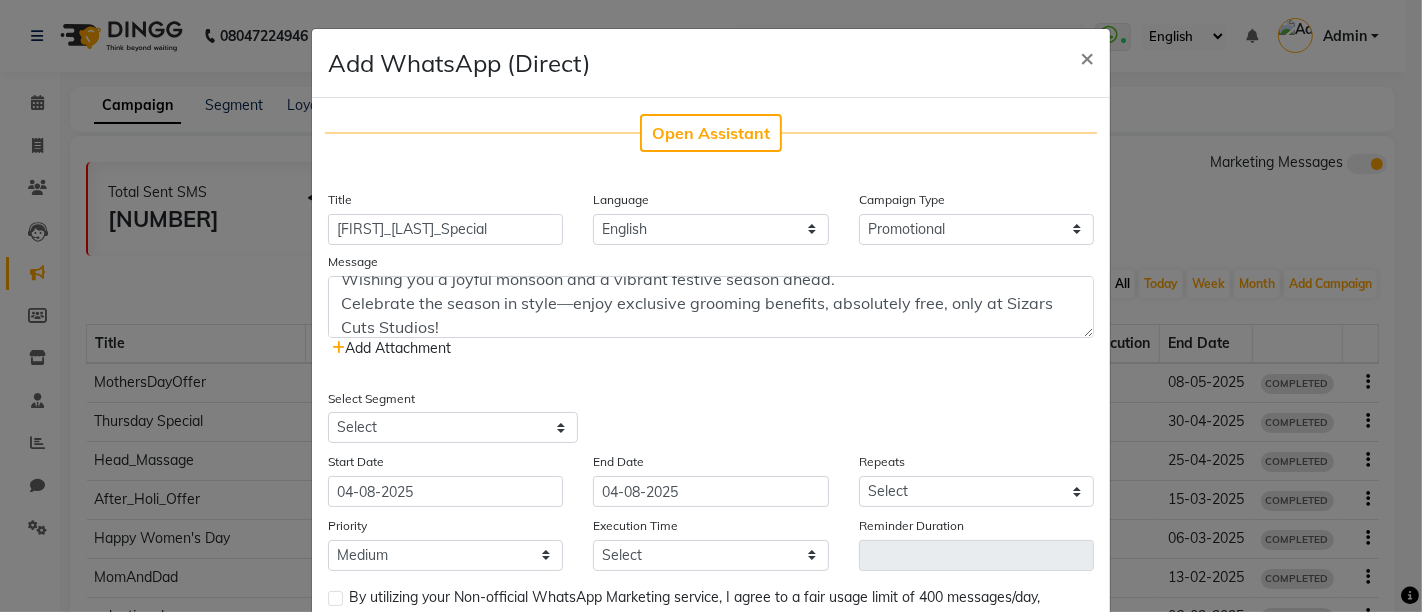 click on "Add Attachment" 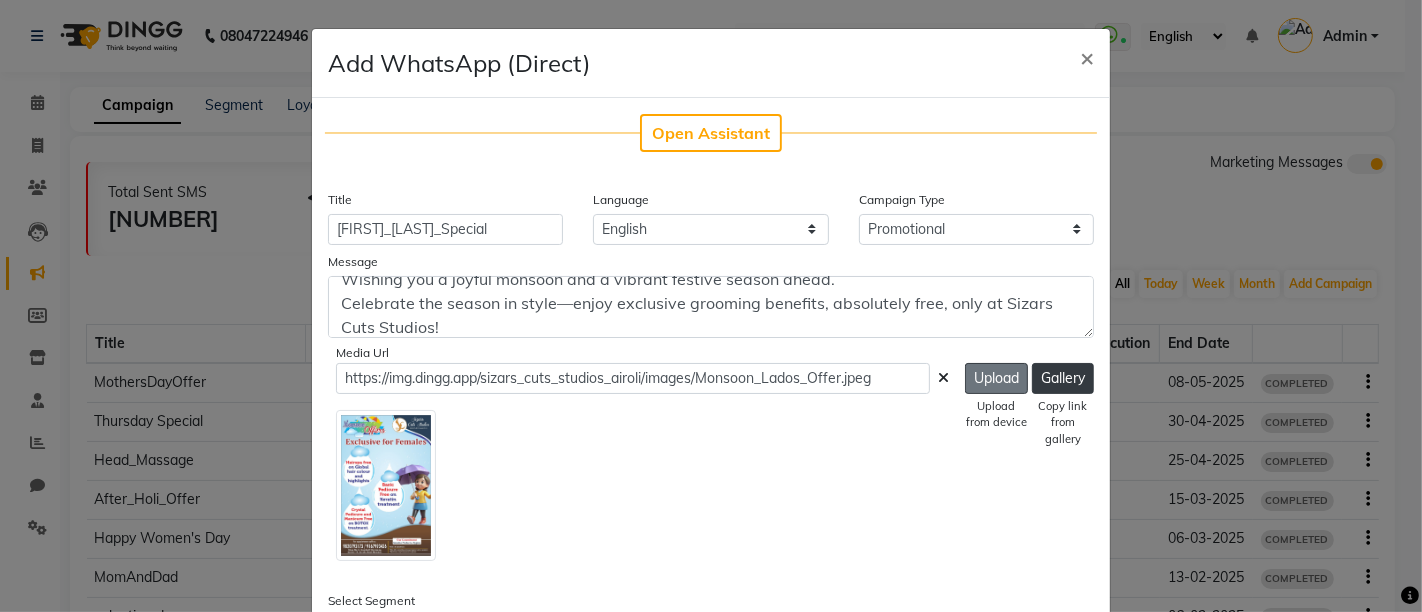 click on "Upload" 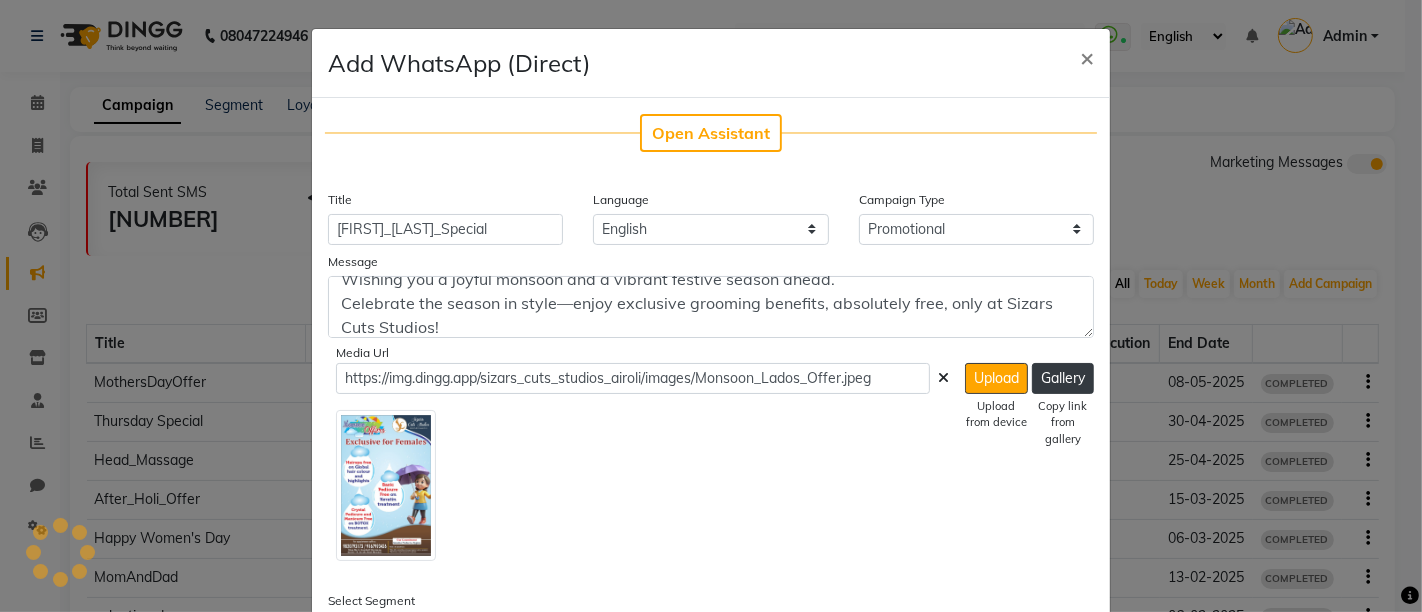type on "https://ww4.in/oPnybZ" 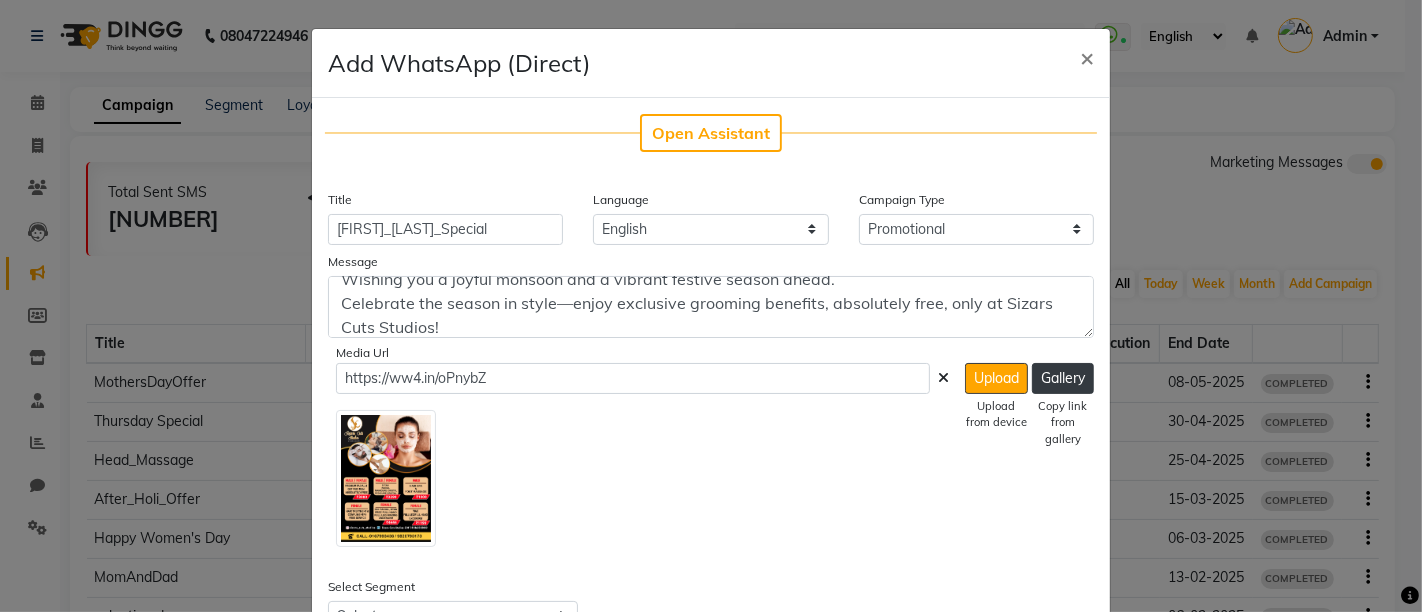click 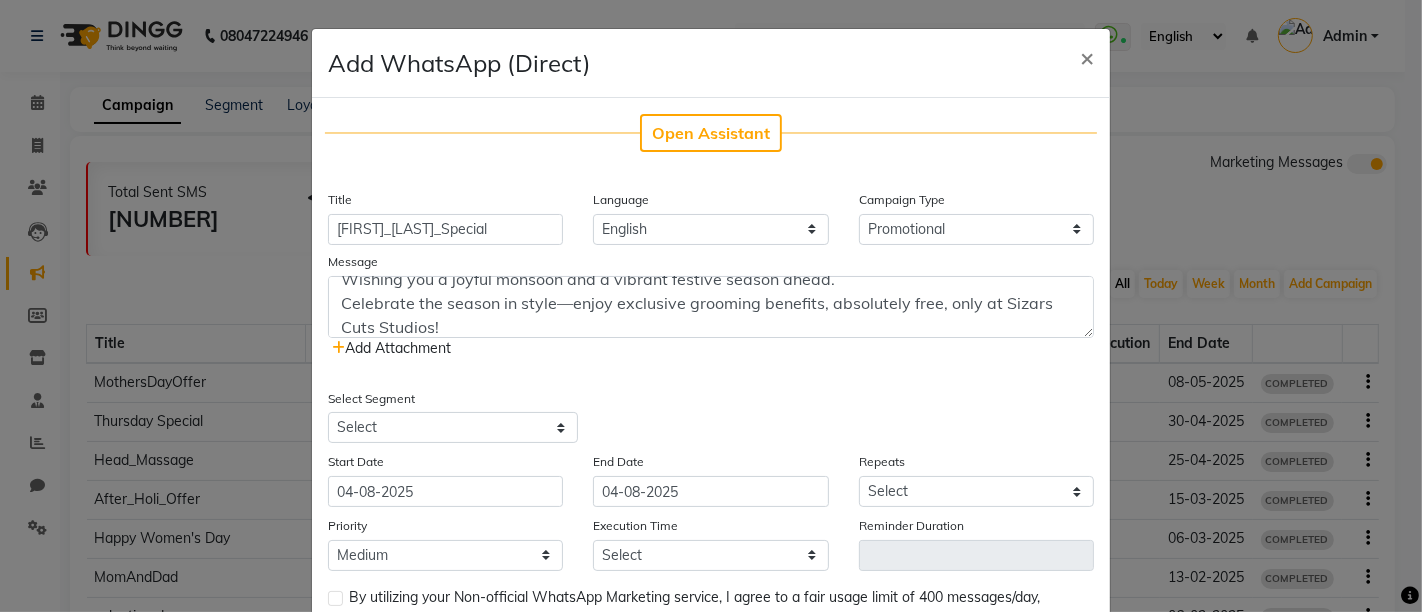 click on "Add Attachment" 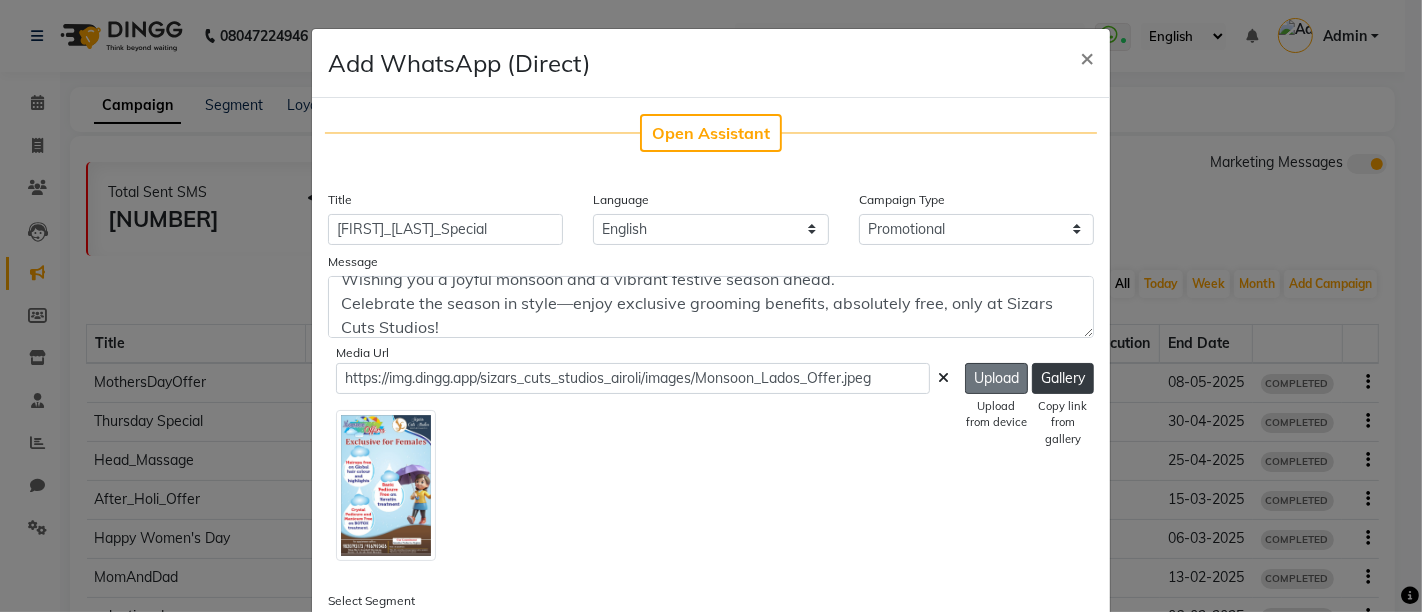 click on "Upload" 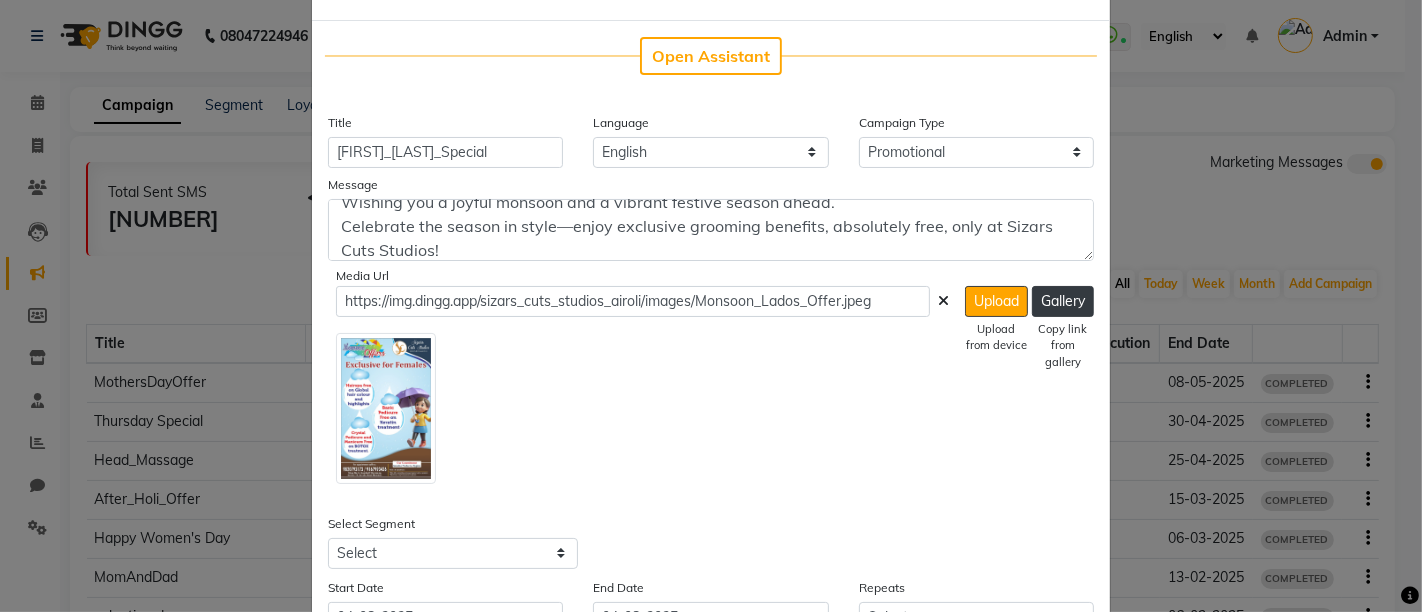 scroll, scrollTop: 111, scrollLeft: 0, axis: vertical 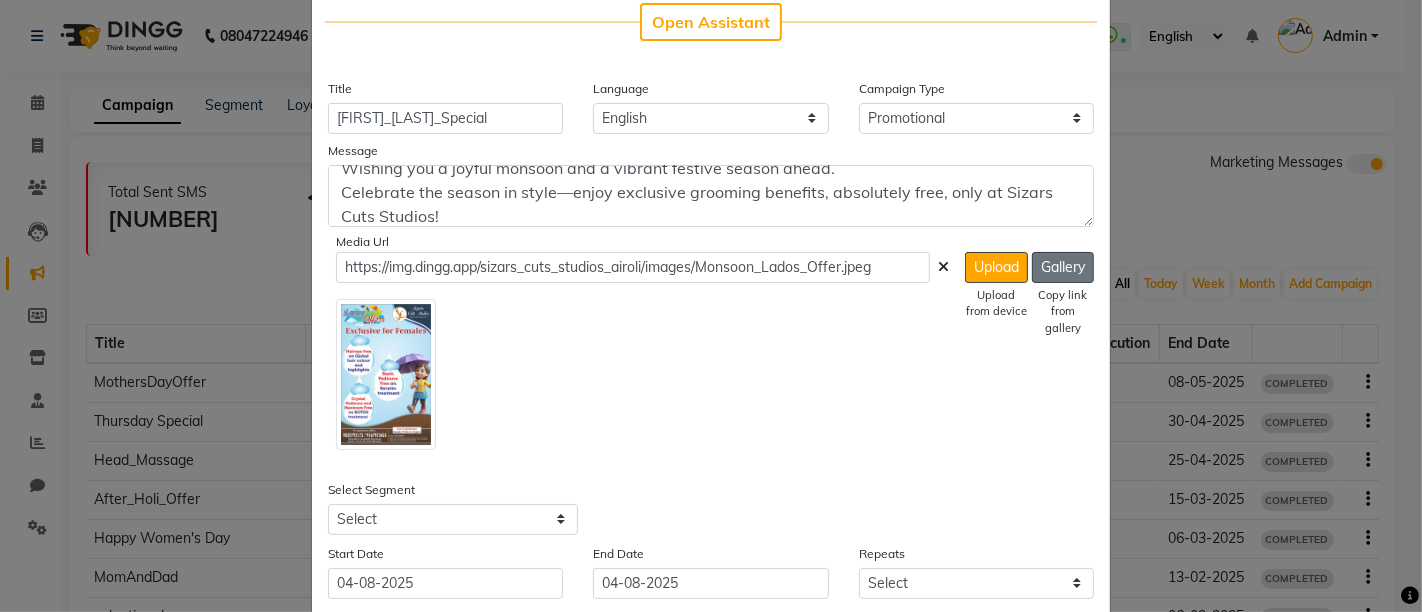click on "Gallery" 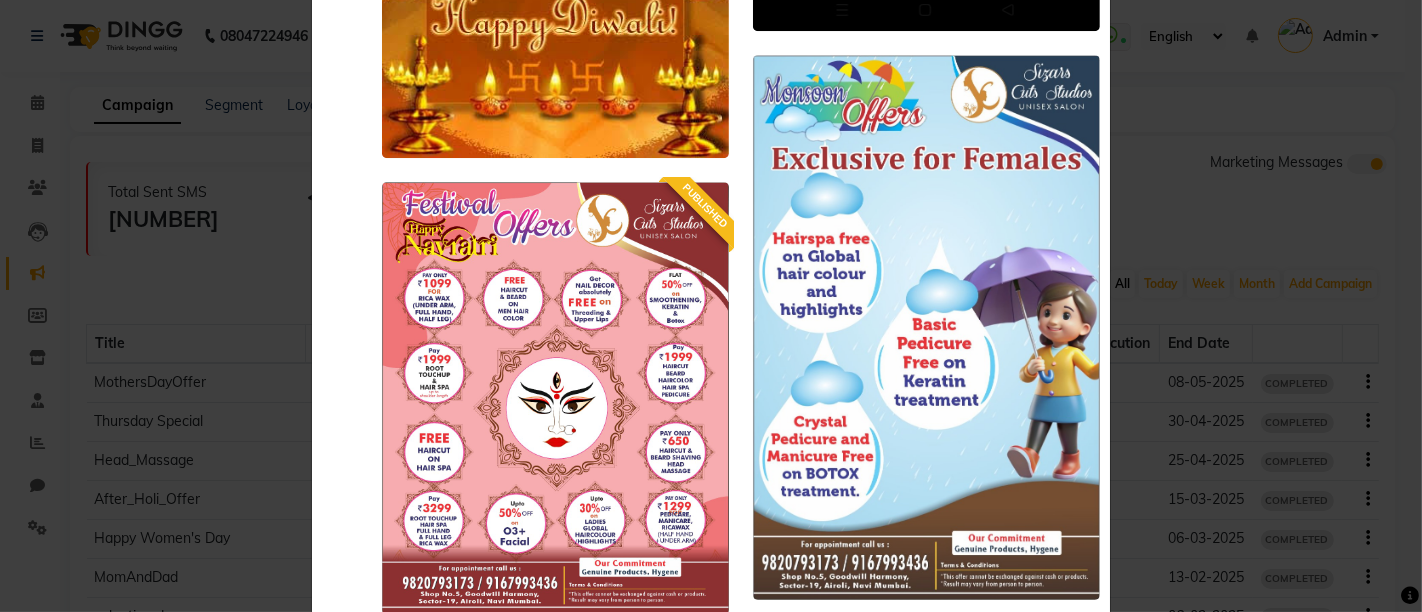 scroll, scrollTop: 5771, scrollLeft: 0, axis: vertical 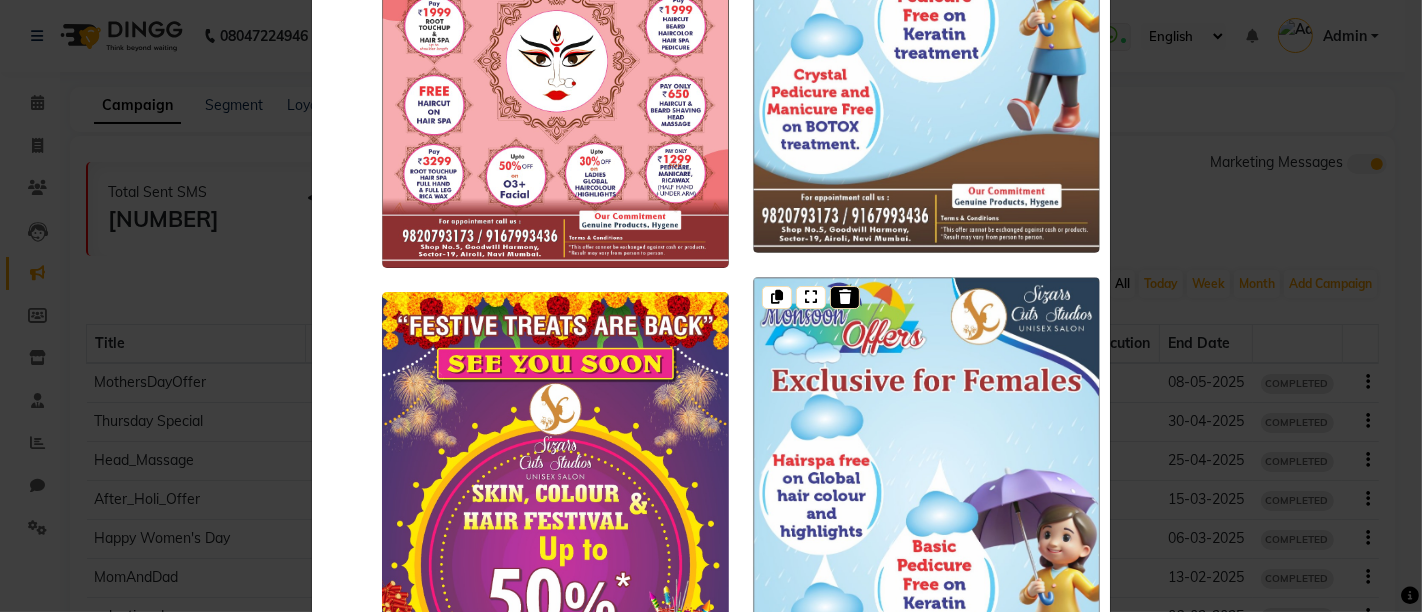 drag, startPoint x: 897, startPoint y: 396, endPoint x: 831, endPoint y: 299, distance: 117.32433 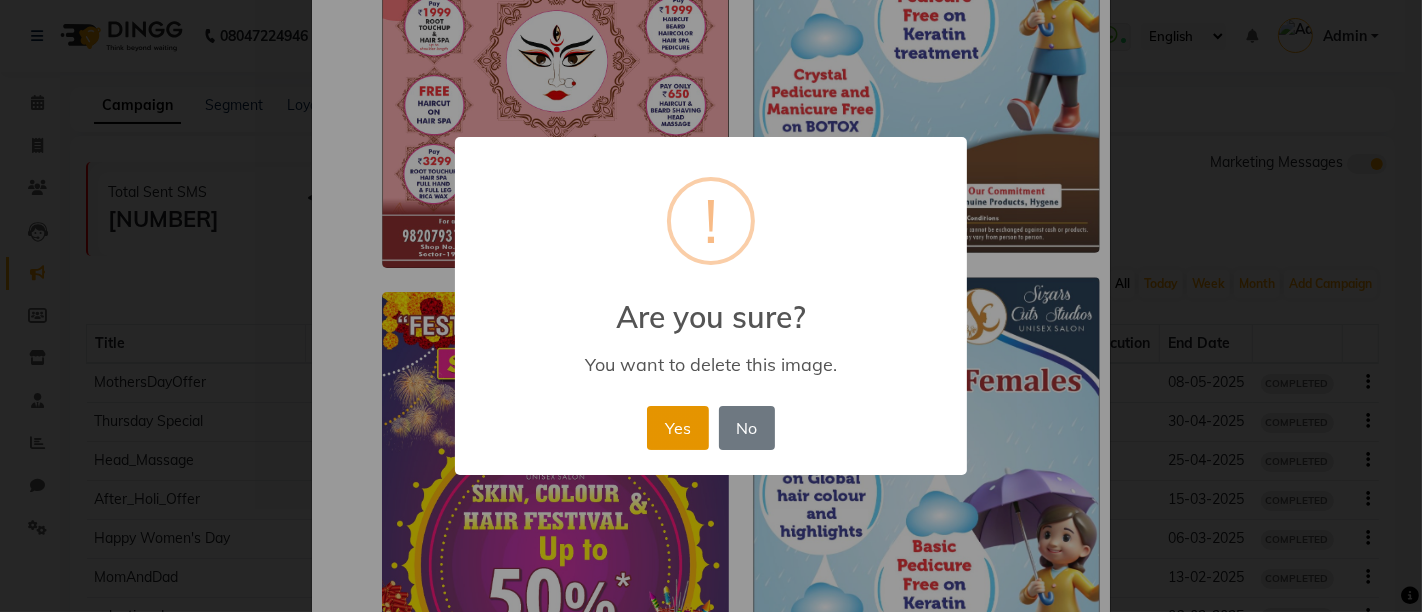 click on "Yes" at bounding box center [677, 428] 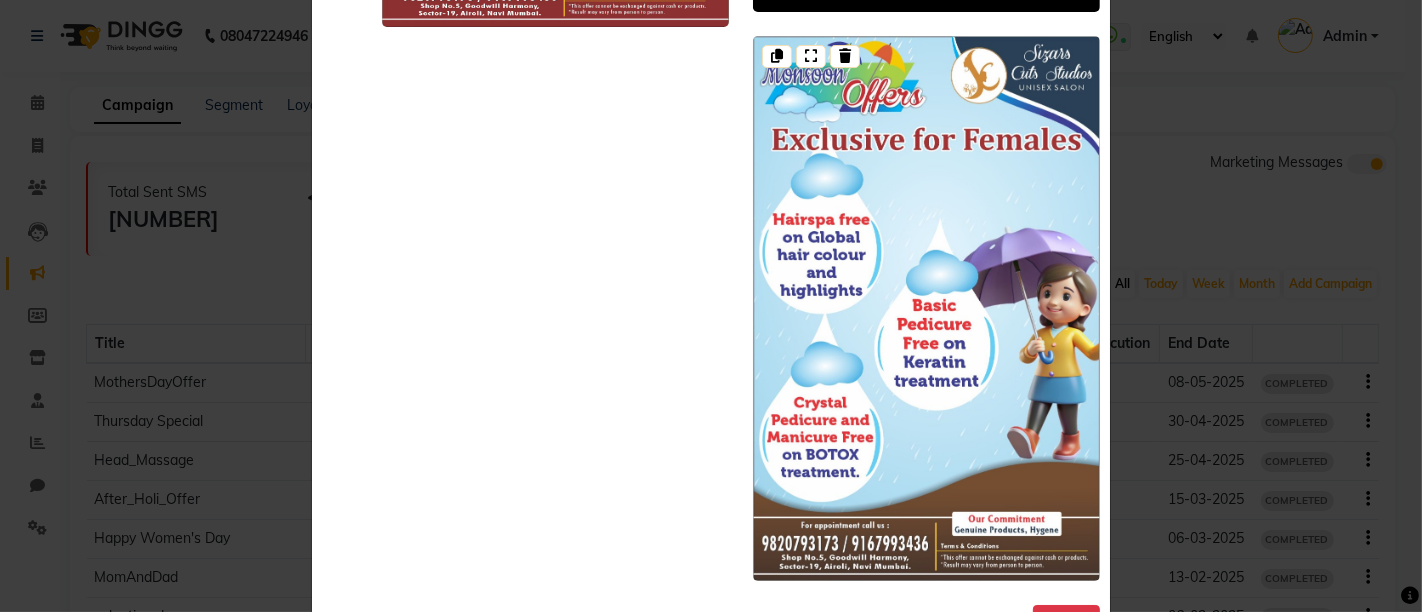 scroll, scrollTop: 5978, scrollLeft: 0, axis: vertical 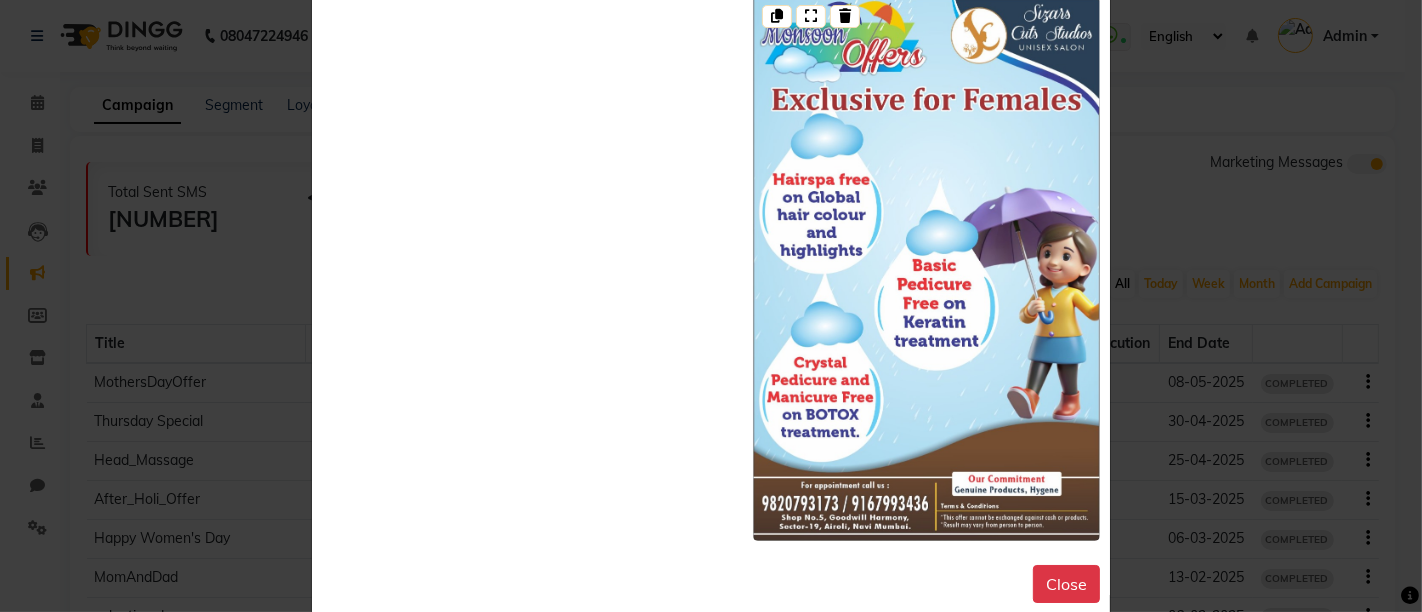 click 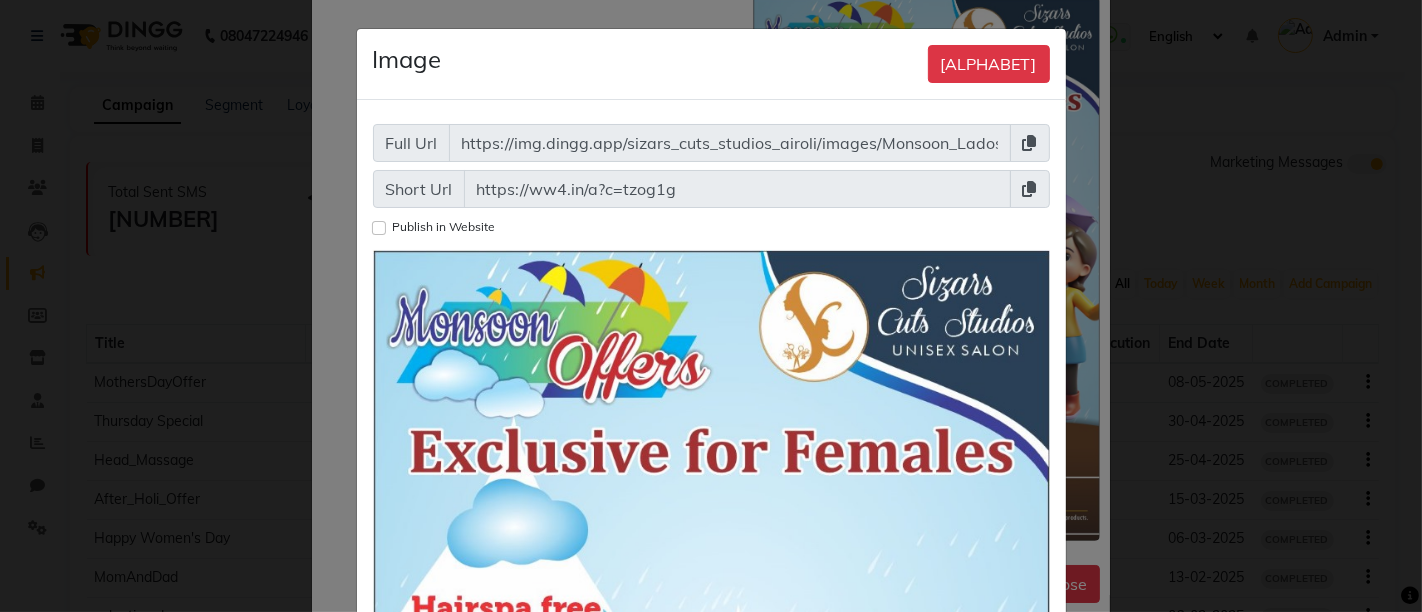 click 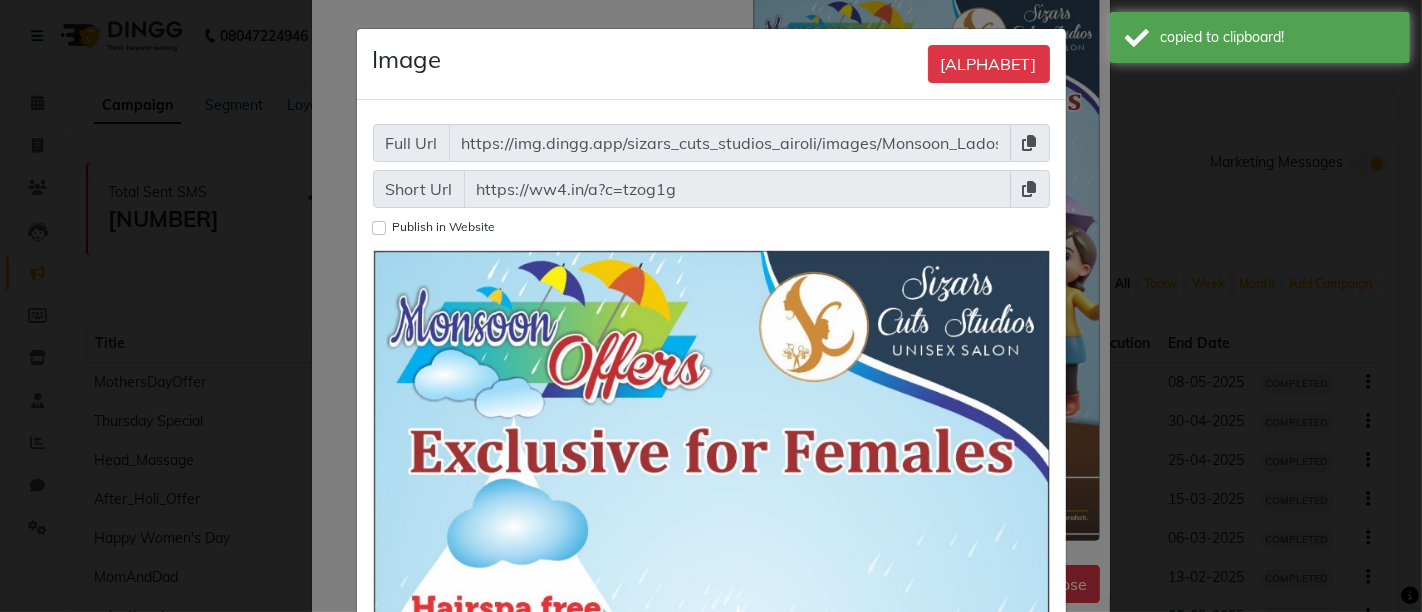 click 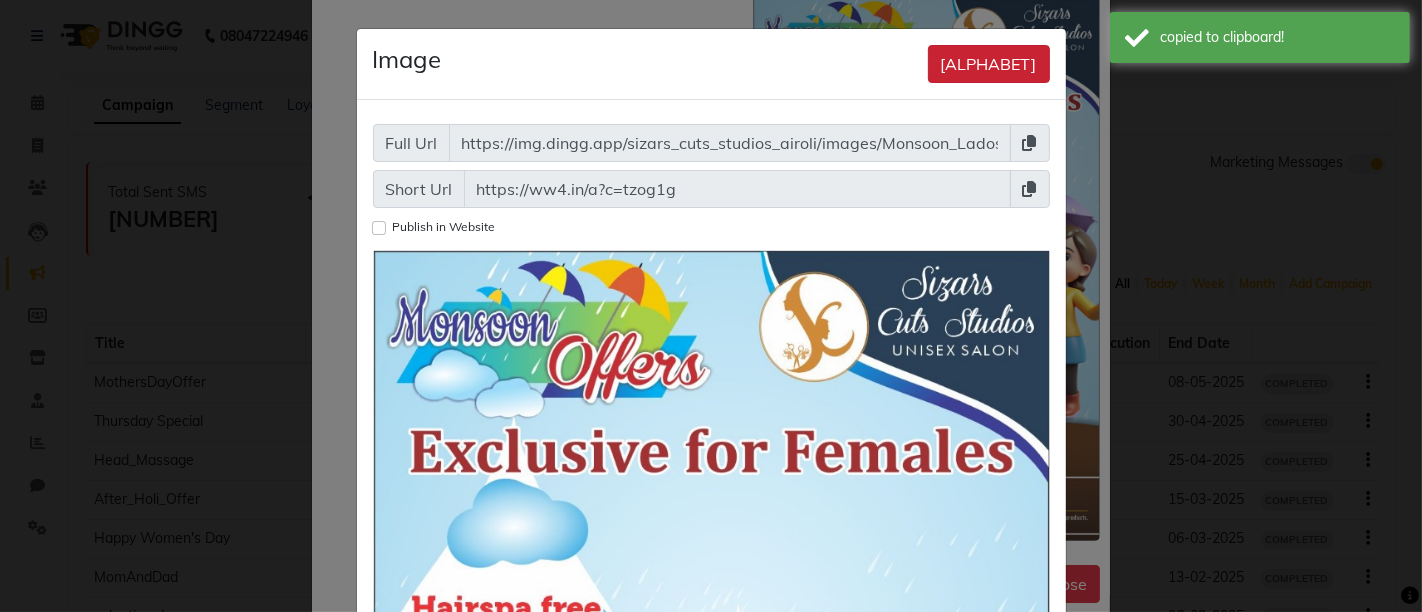 click on "[ALPHABET]" 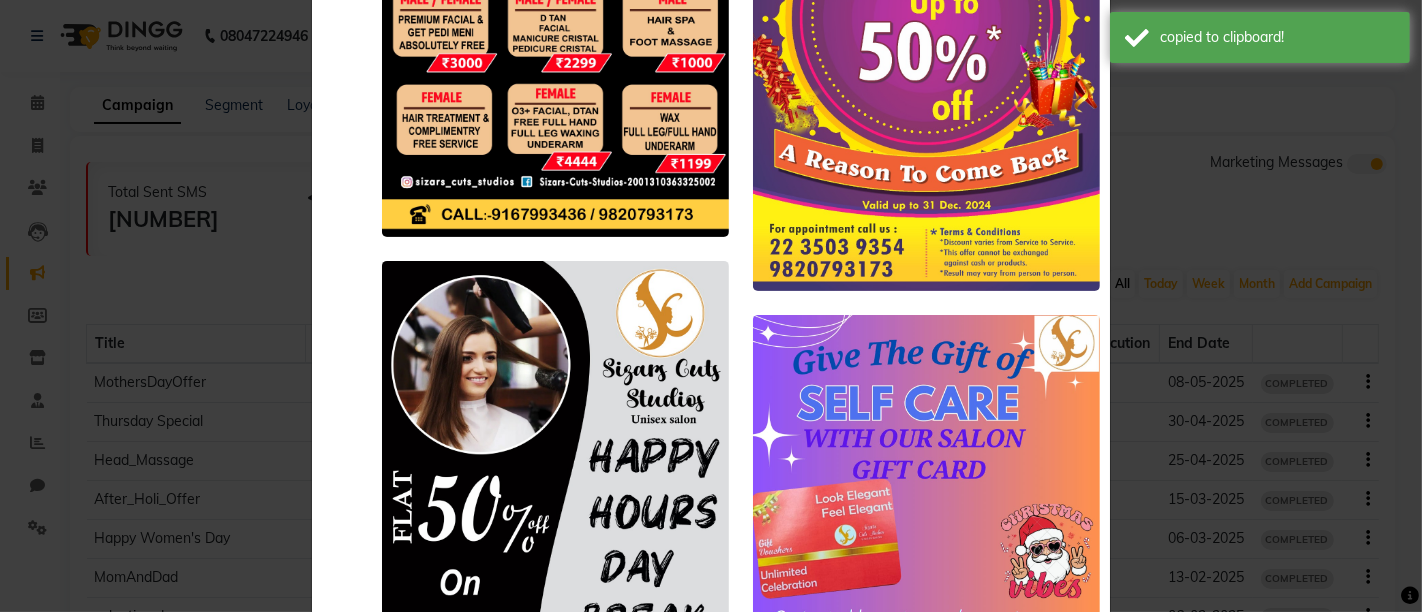 scroll, scrollTop: 0, scrollLeft: 0, axis: both 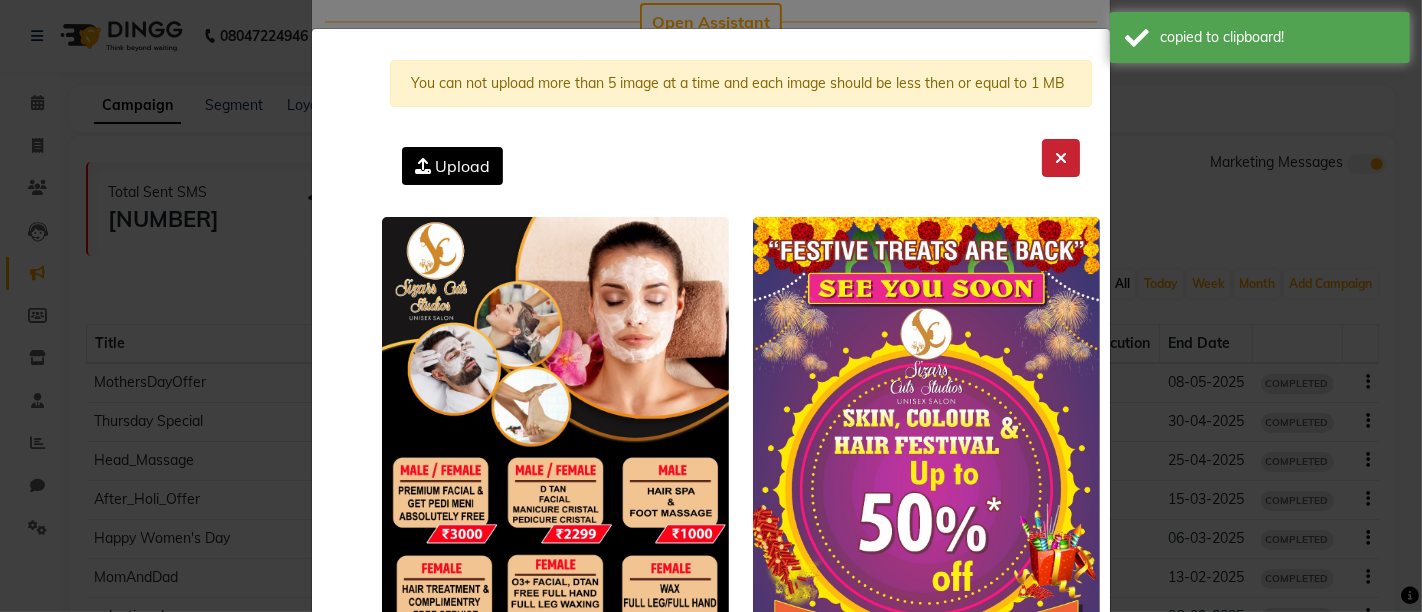 click 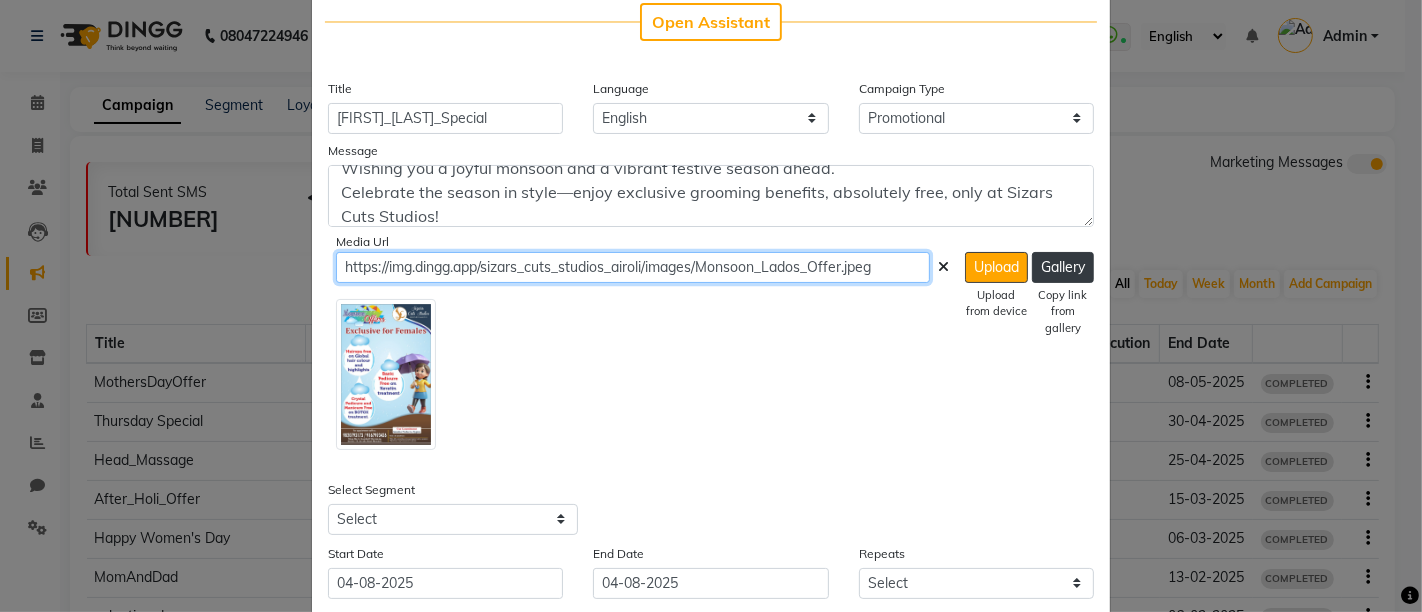 drag, startPoint x: 877, startPoint y: 267, endPoint x: 328, endPoint y: 275, distance: 549.0583 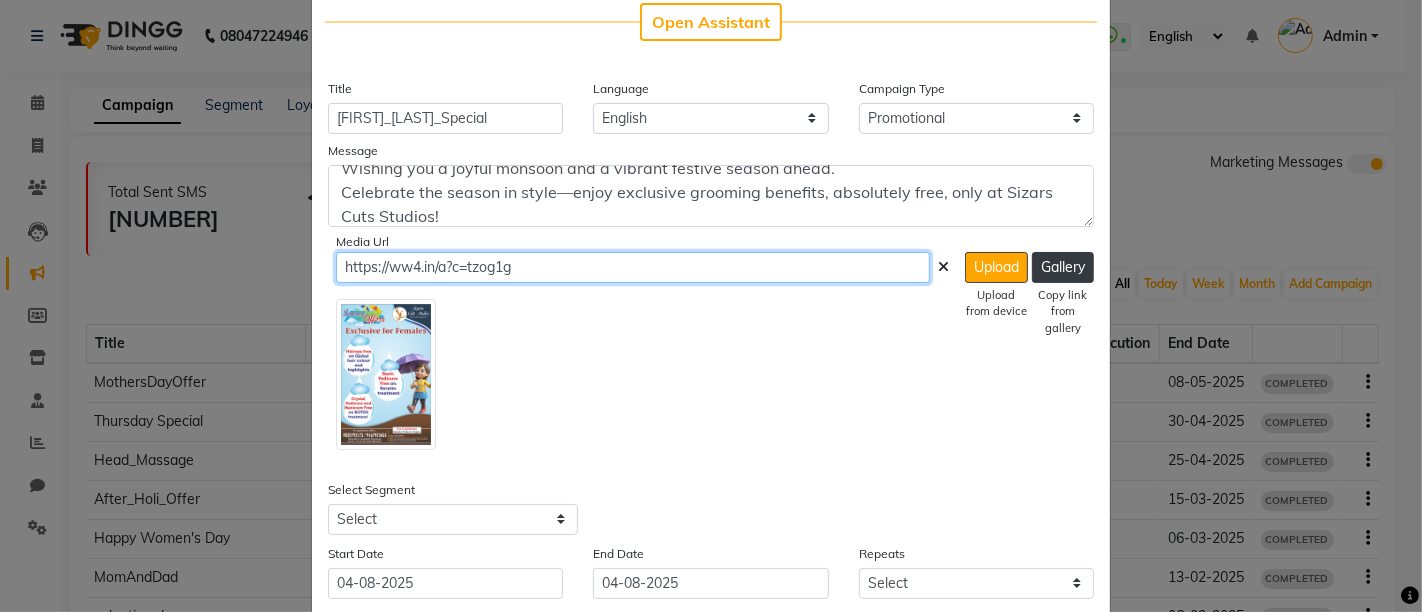 type on "https://ww4.in/a?c=tzog1g" 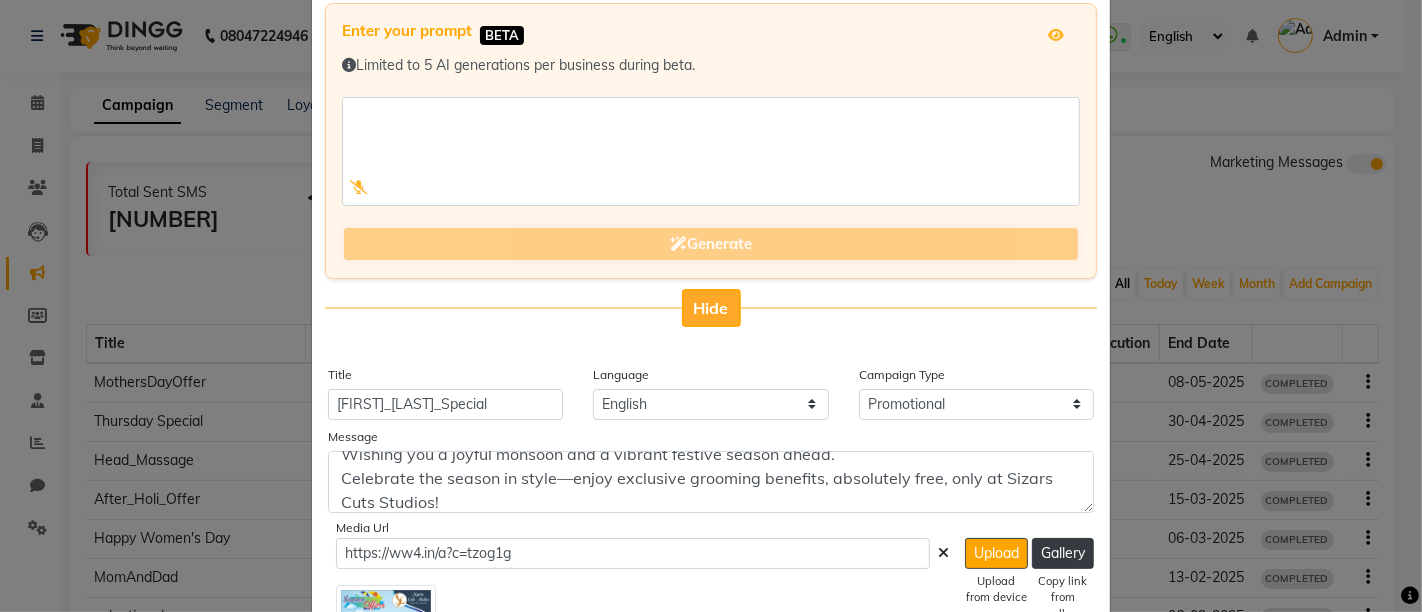 click on "Hide" 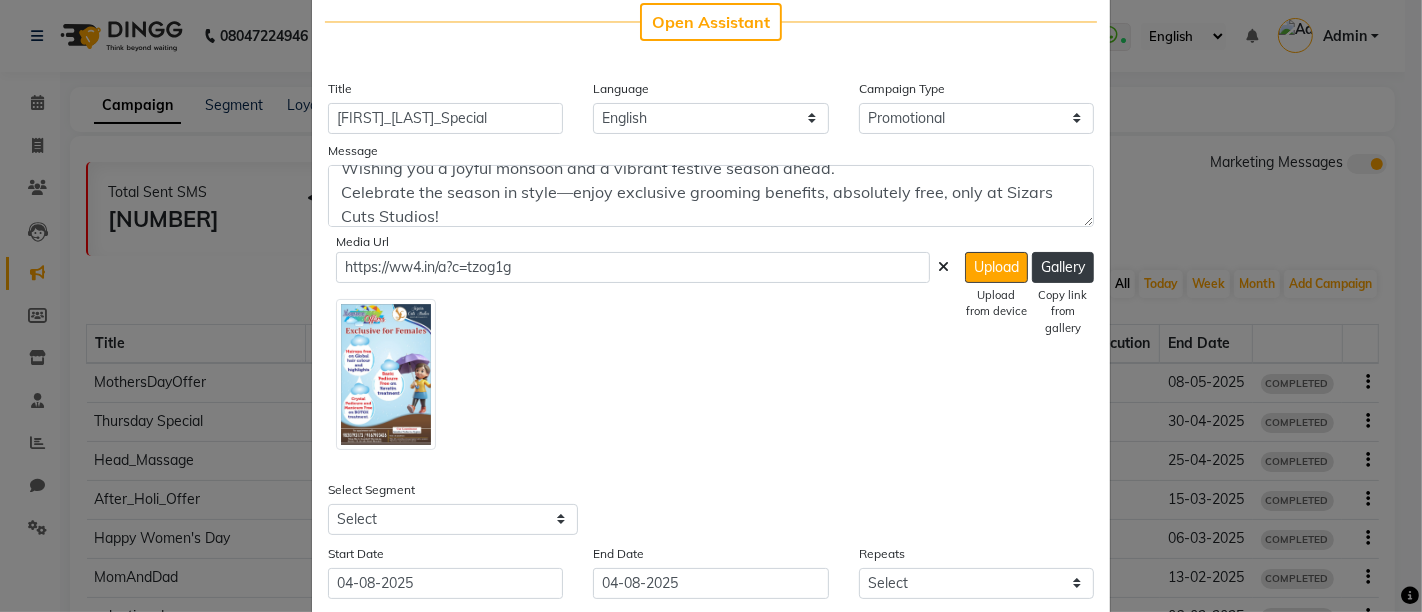 scroll, scrollTop: 222, scrollLeft: 0, axis: vertical 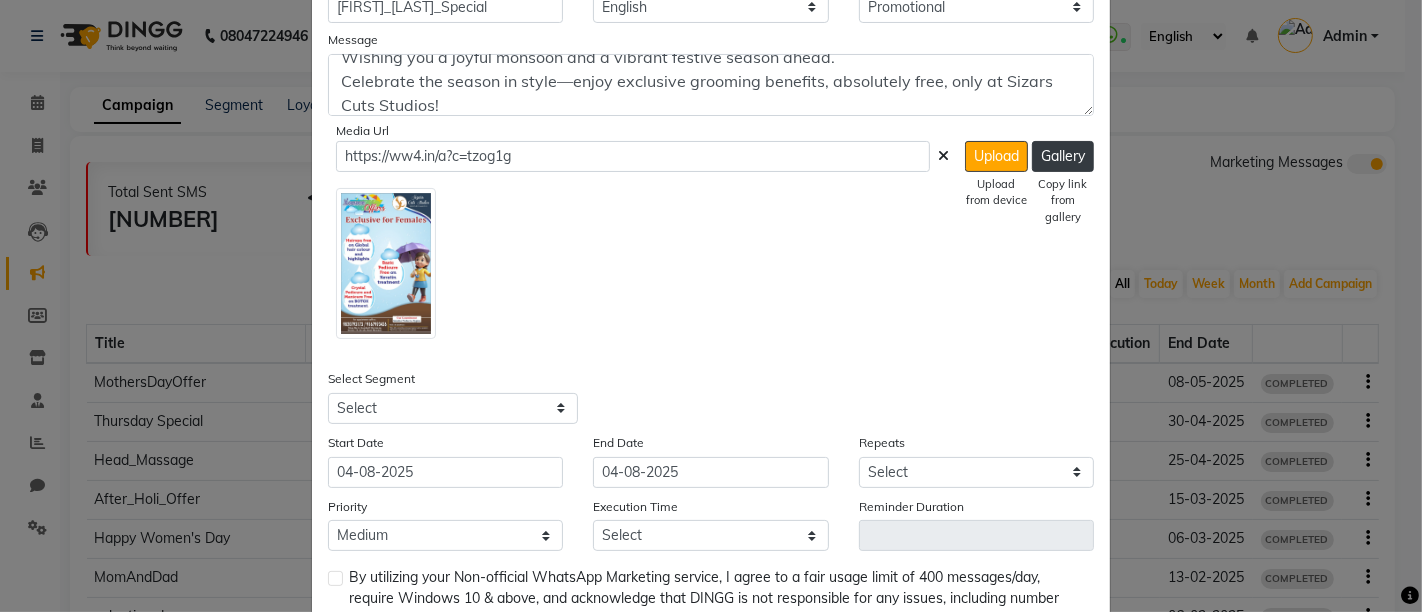 click on "Select Segment Select All Customers All Male Customer All Female Customer All Members All Customers Visited in last 30 days All Customers Visited in last 60 days but not in last 30 days Inactive/Lost Customers High Ticket Customers Low Ticket Customers Frequent Customers Regular Customers New Customers All Customers with Valid Birthdays All Customers with Valid Anniversary All Customer Visited in 2024 Facial Ever Visited  Client reminder for facial last visited in 180 days All Customers visited in 2025" 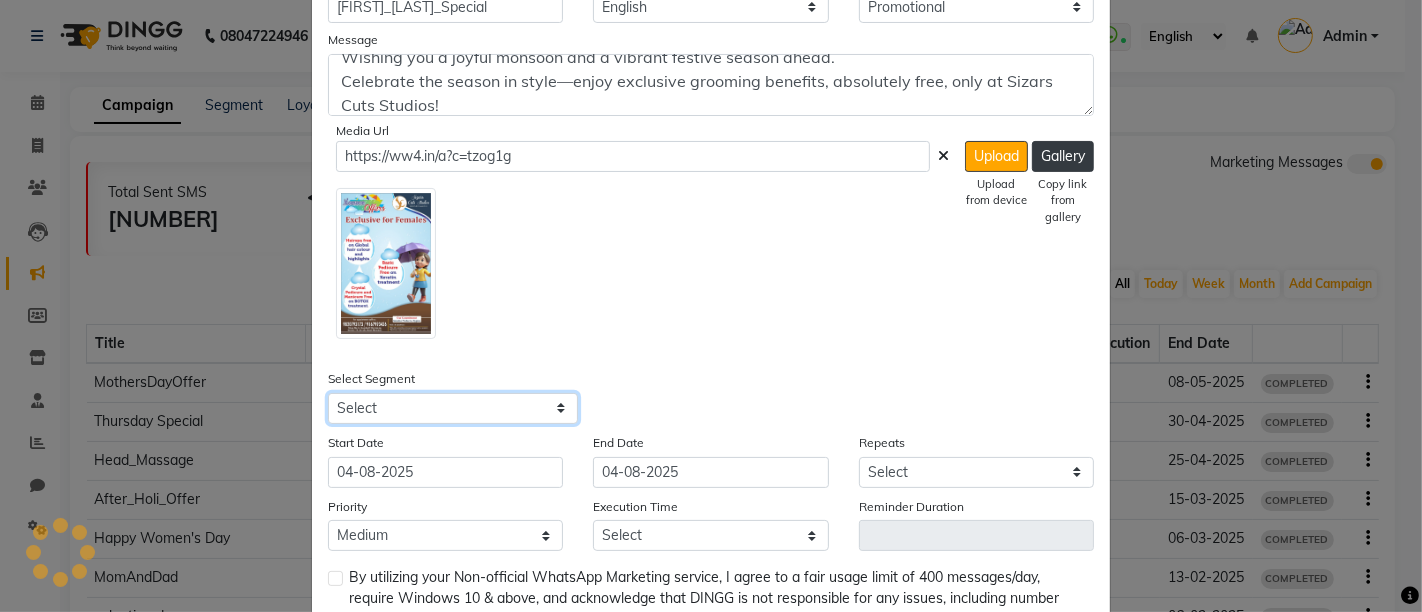 click on "Select All Customers All Male Customer All Female Customer All Members All Customers Visited in last 30 days All Customers Visited in last 60 days but not in last 30 days Inactive/Lost Customers High Ticket Customers Low Ticket Customers Frequent Customers Regular Customers New Customers All Customers with Valid Birthdays All Customers with Valid Anniversary All Customer Visited in 2024 Facial Ever Visited  Client reminder for facial last visited in 180 days All Customers visited in 2025" at bounding box center (453, 408) 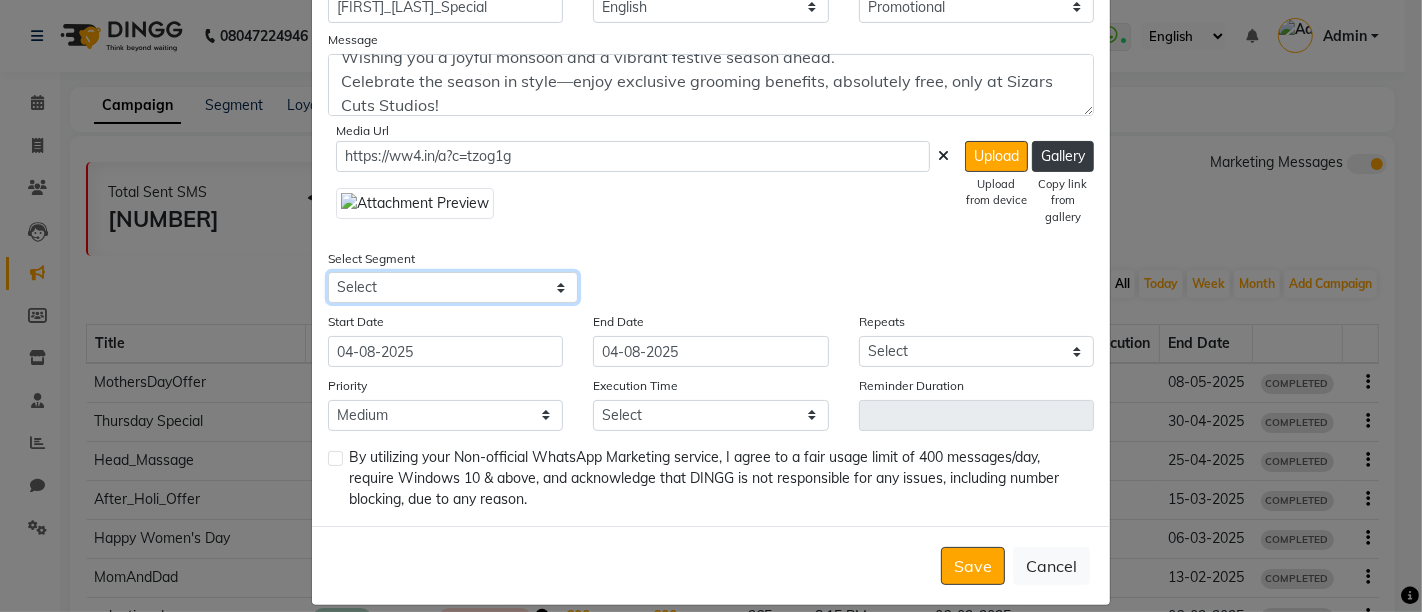 select on "[NUMBER]" 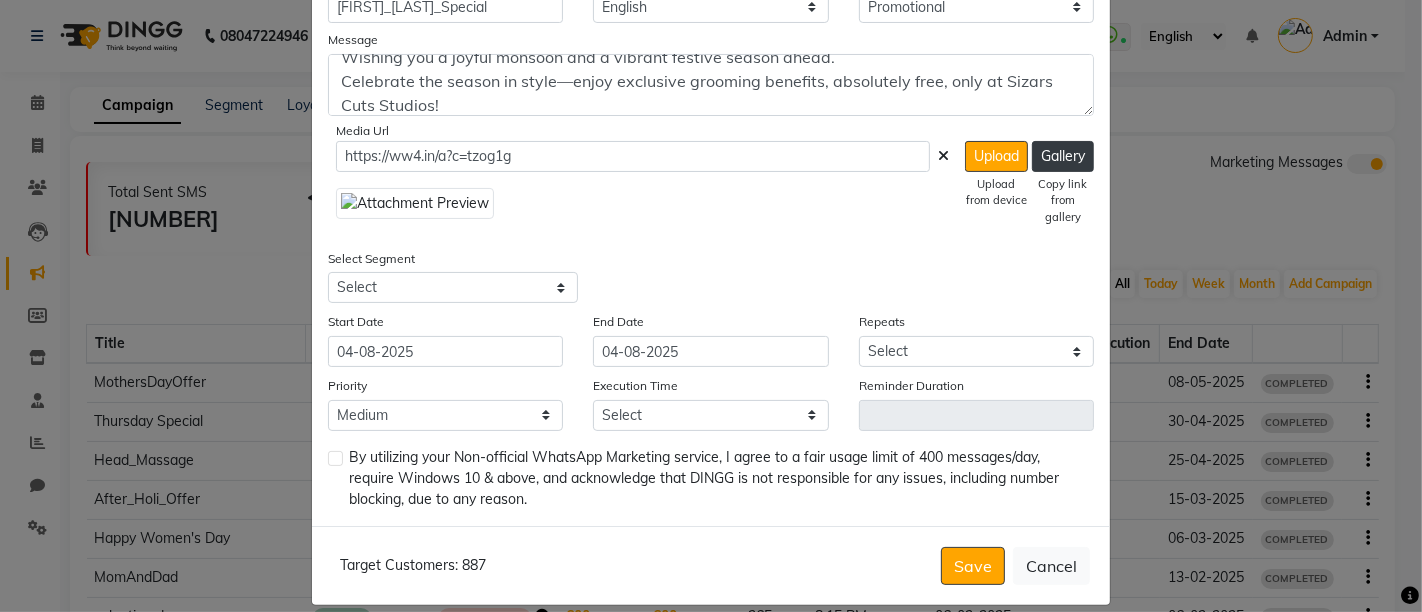 click 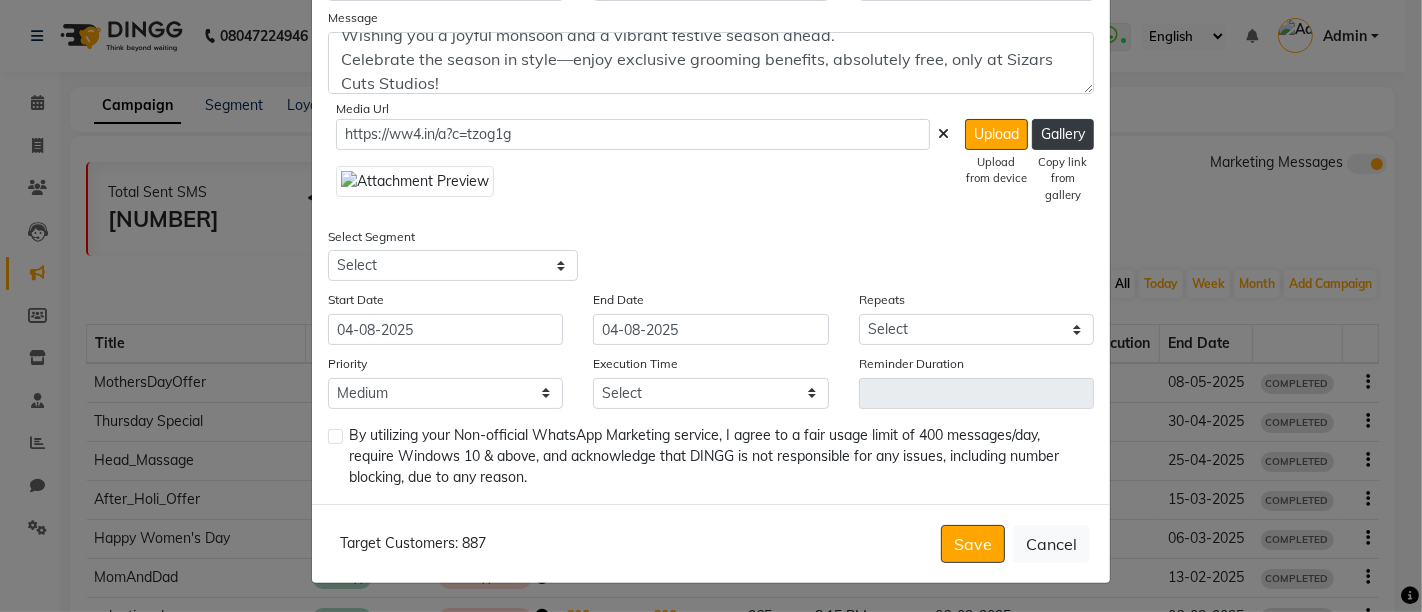 scroll, scrollTop: 333, scrollLeft: 0, axis: vertical 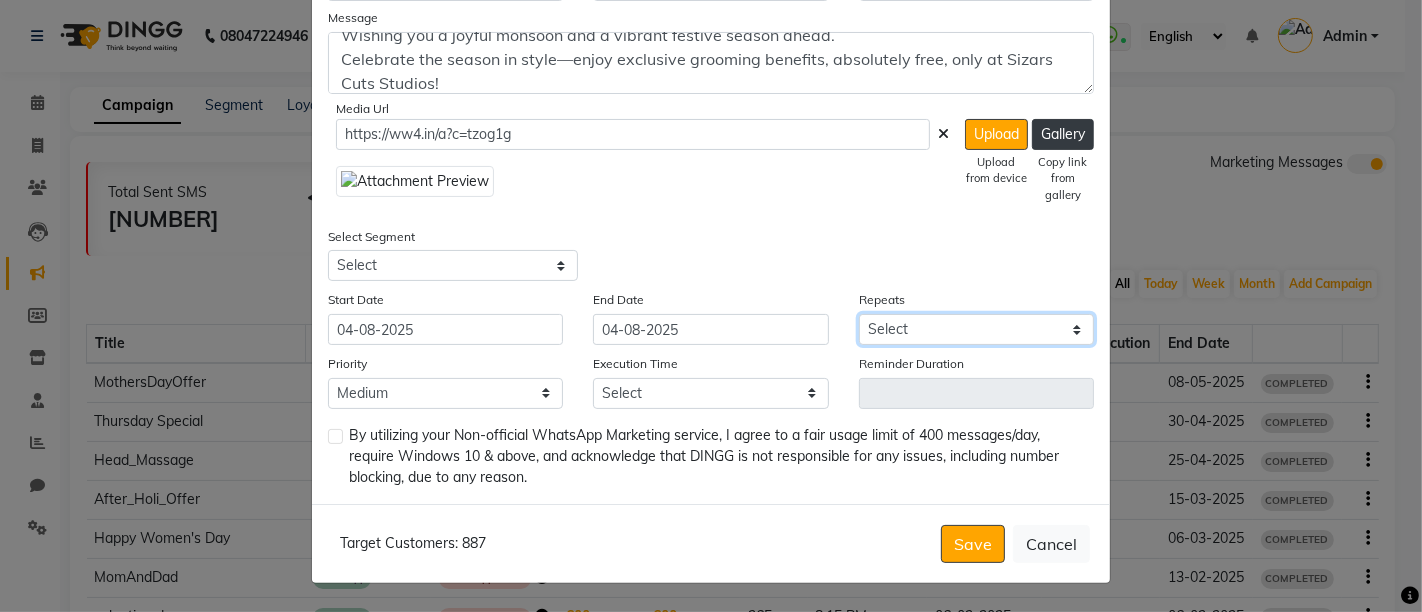 click on "Select Once Daily Alternate Day Weekly Monthly Yearly" at bounding box center [976, 329] 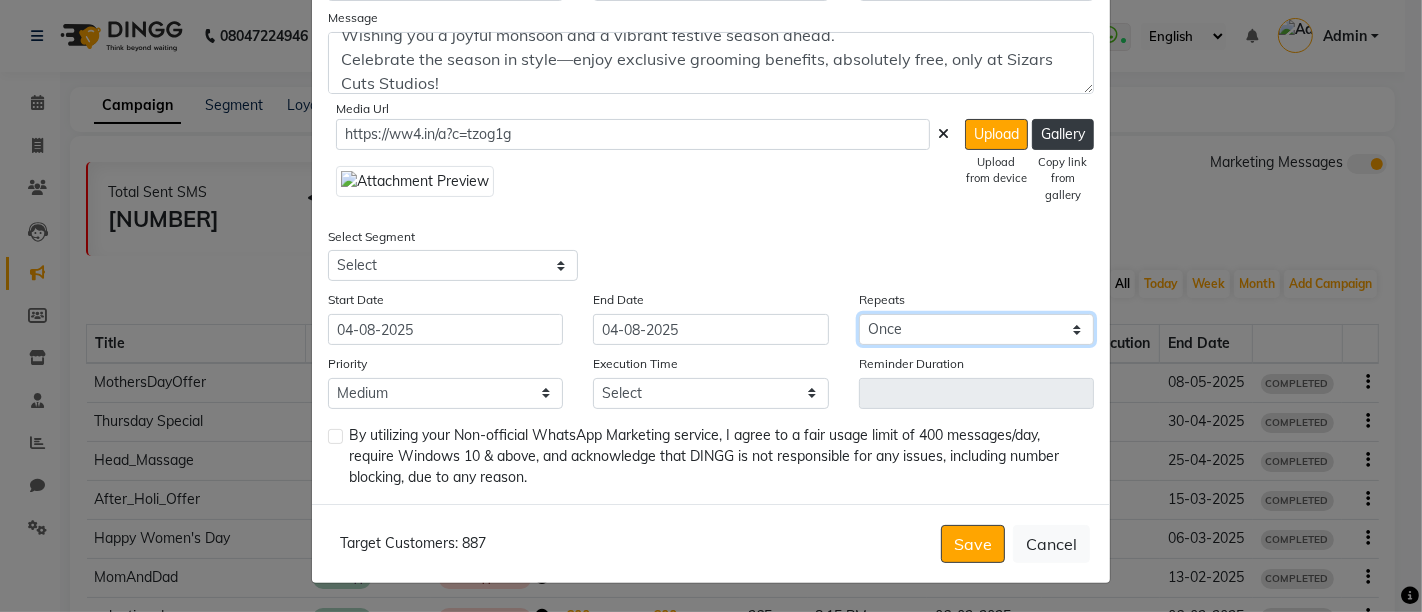 click on "Select Once Daily Alternate Day Weekly Monthly Yearly" at bounding box center (976, 329) 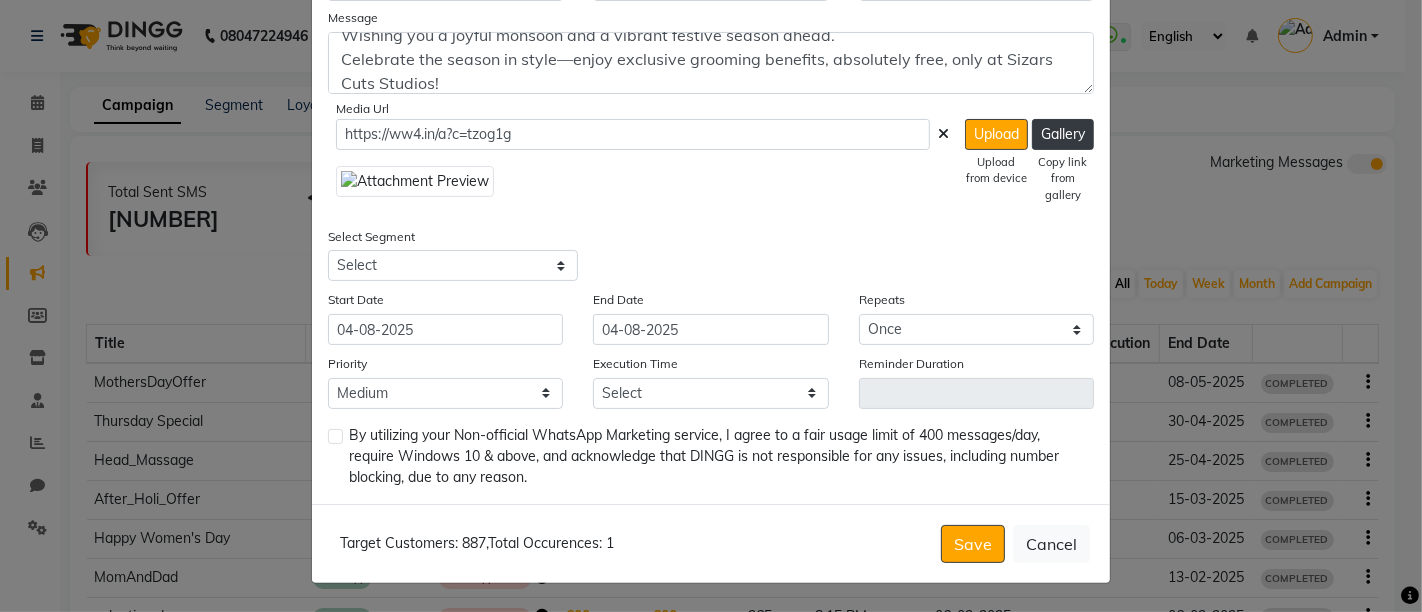 click on "Select Segment Select All Customers All Male Customer All Female Customer All Members All Customers Visited in last 30 days All Customers Visited in last 60 days but not in last 30 days Inactive/Lost Customers High Ticket Customers Low Ticket Customers Frequent Customers Regular Customers New Customers All Customers with Valid Birthdays All Customers with Valid Anniversary All Customer Visited in 2024 Facial Ever Visited  Client reminder for facial last visited in 180 days All Customers visited in 2025" 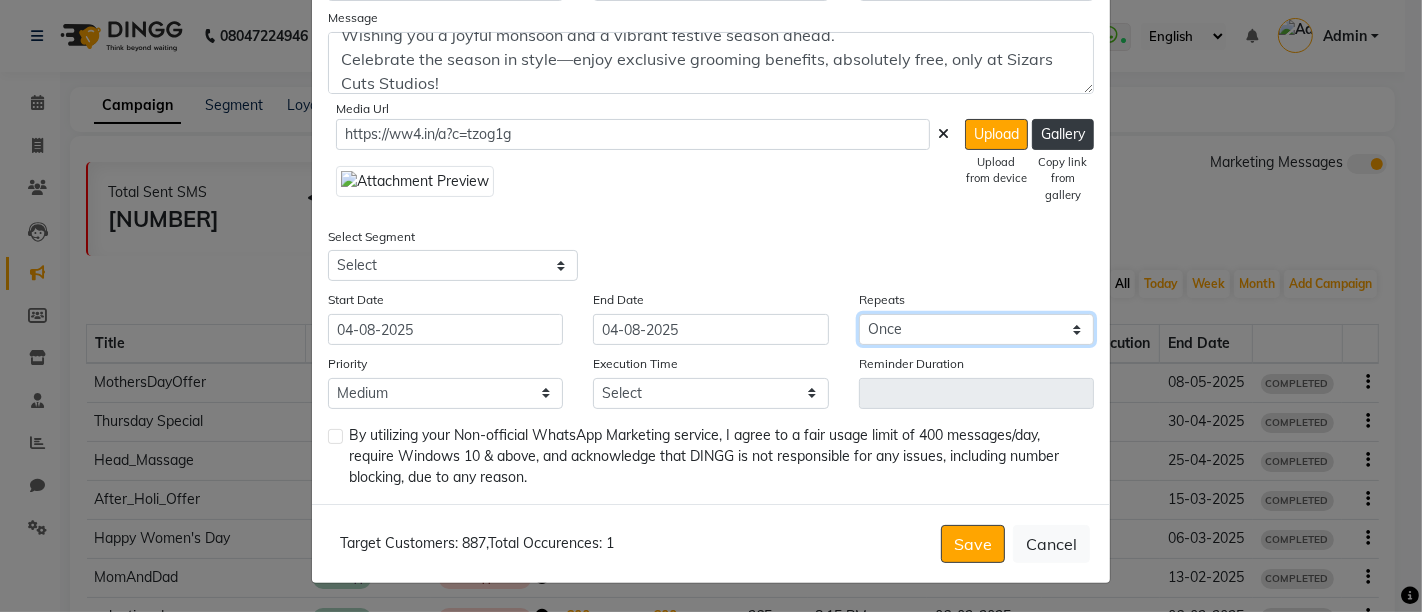 click on "Select Once Daily Alternate Day Weekly Monthly Yearly" at bounding box center [976, 329] 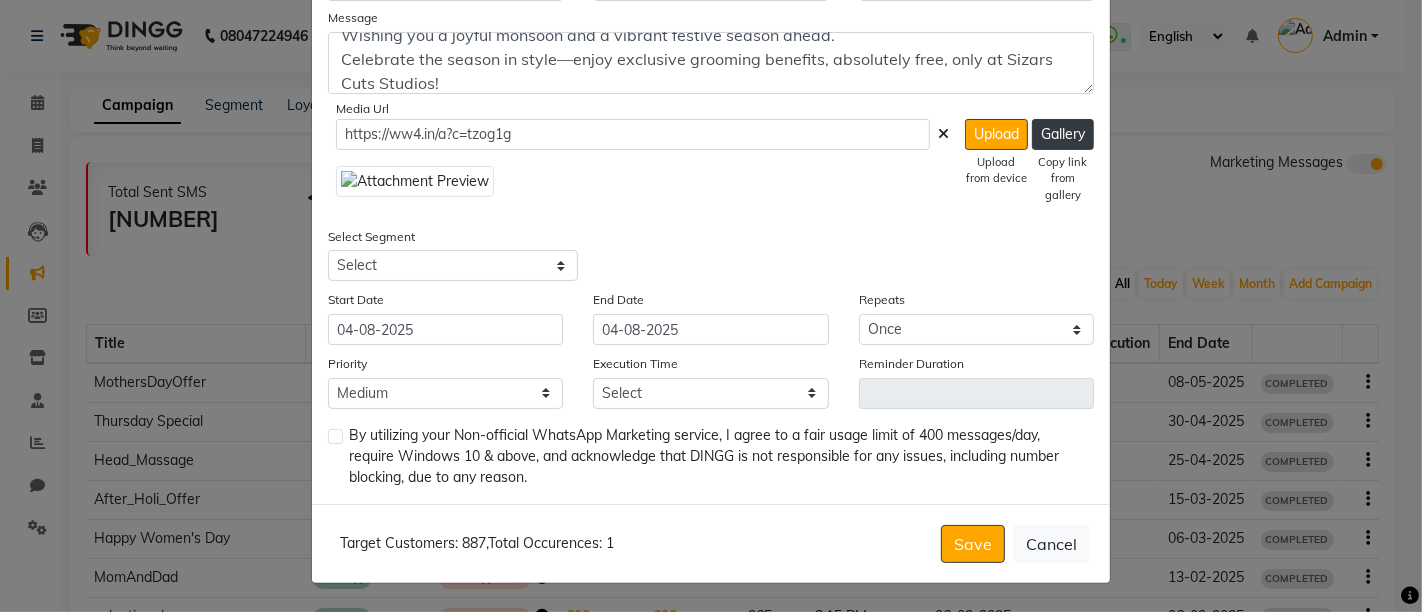 click on "https://ww4.in/a?c=tzog1g  Upload   Upload from device   Gallery   Copy link from gallery" 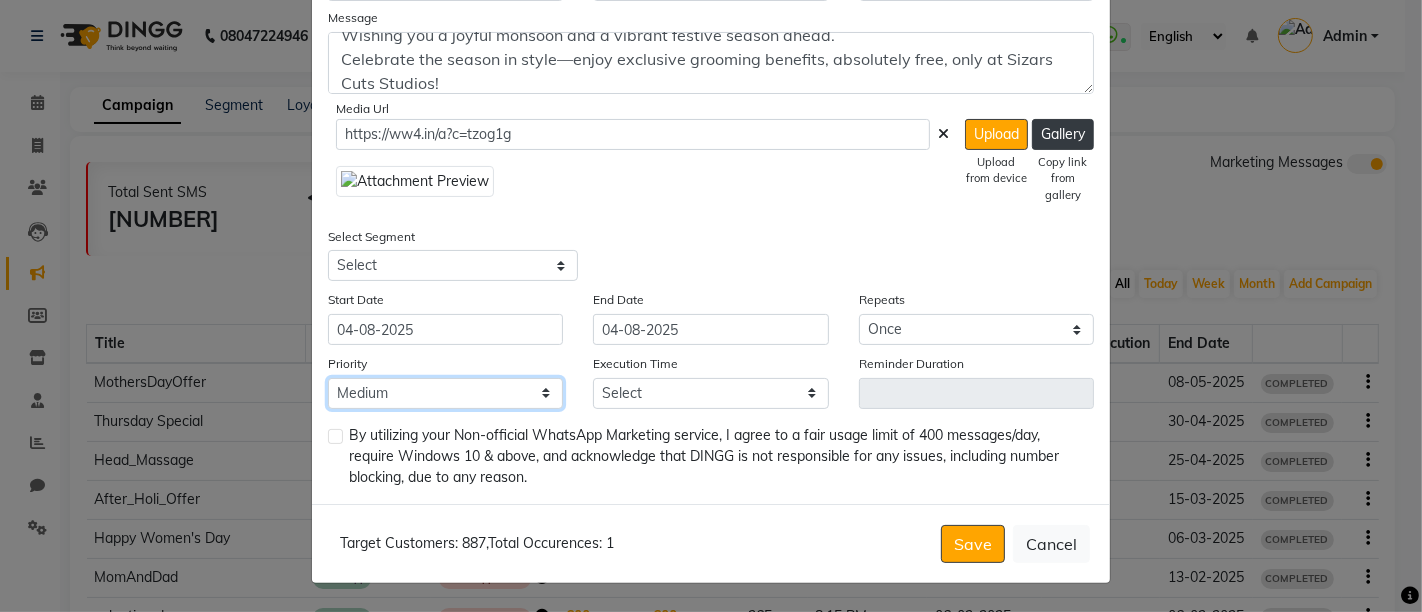 click on "Low Medium High" at bounding box center [445, 393] 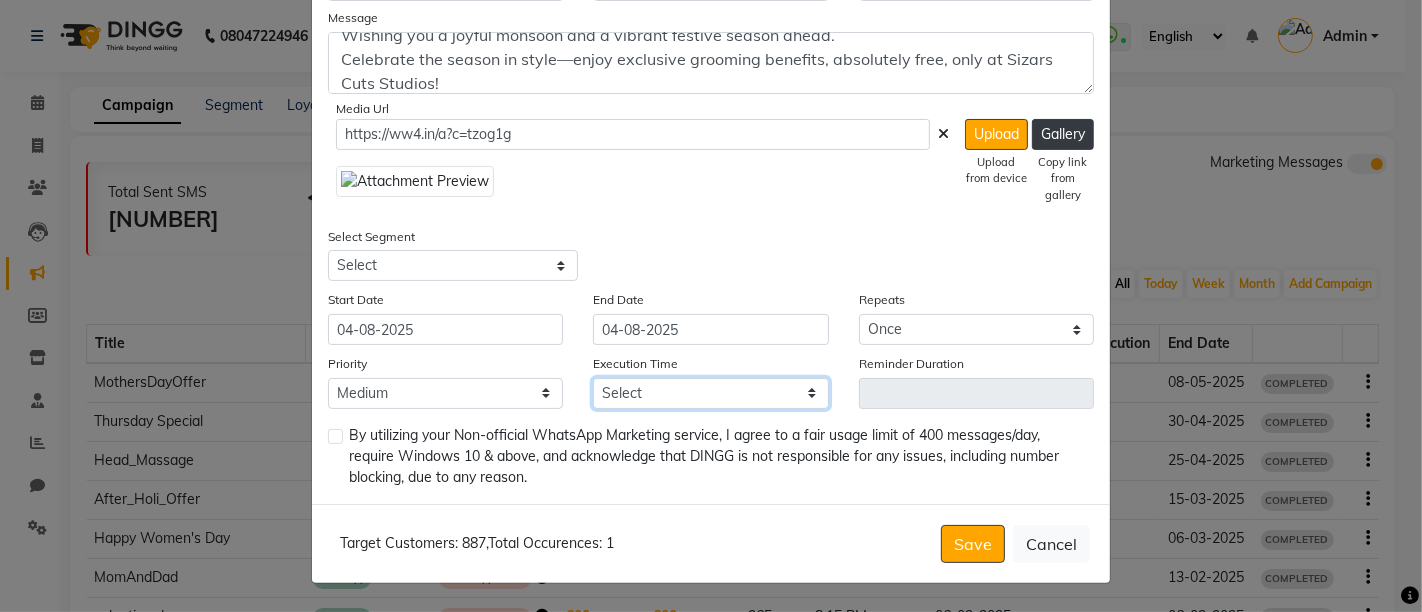 click on "Select 09:00 AM 09:15 AM 09:30 AM 09:45 AM 10:00 AM 10:15 AM 10:30 AM 10:45 AM 11:00 AM 11:15 AM 11:30 AM 11:45 AM 12:00 PM 12:15 PM 12:30 PM 12:45 PM 01:00 PM 01:15 PM 01:30 PM 01:45 PM 02:00 PM 02:15 PM 02:30 PM 02:45 PM 03:00 PM 03:15 PM 03:30 PM 03:45 PM 04:00 PM 04:15 PM 04:30 PM 04:45 PM 05:00 PM 05:15 PM 05:30 PM 05:45 PM 06:00 PM 06:15 PM 06:30 PM 06:45 PM 07:00 PM 07:15 PM 07:30 PM 07:45 PM 08:00 PM 08:15 PM 08:30 PM 08:45 PM 09:00 PM 09:15 PM 09:30 PM 09:45 PM" at bounding box center (710, 393) 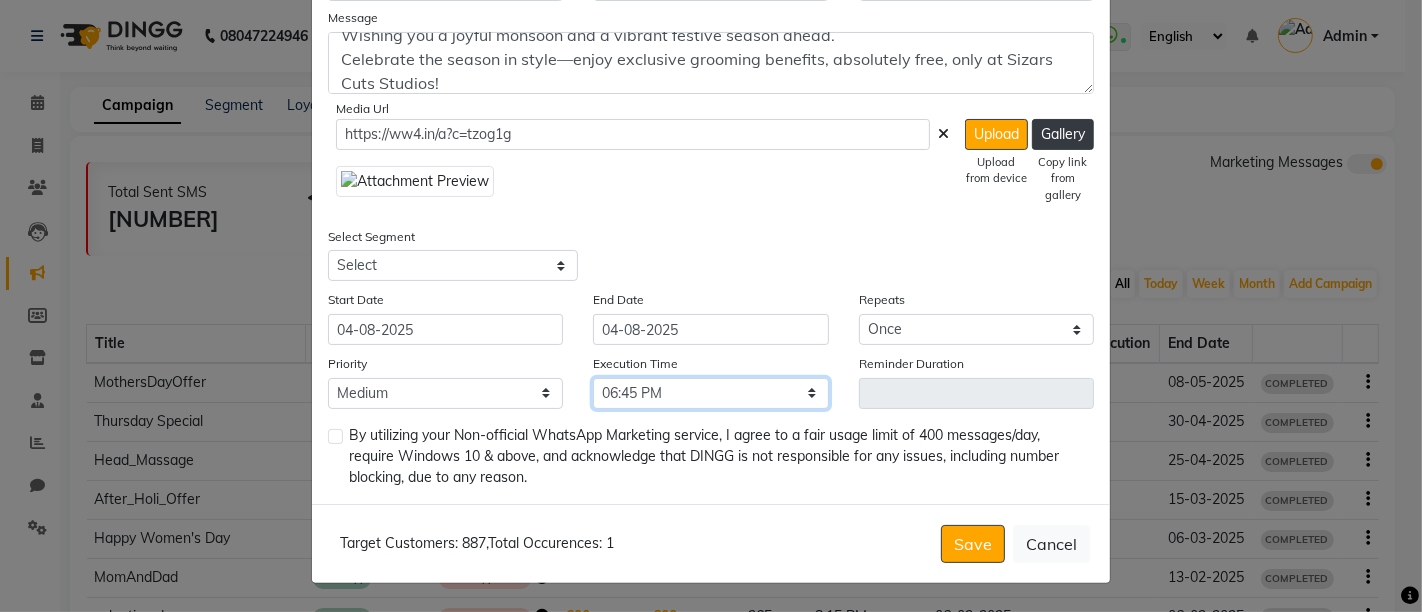 click on "Select 09:00 AM 09:15 AM 09:30 AM 09:45 AM 10:00 AM 10:15 AM 10:30 AM 10:45 AM 11:00 AM 11:15 AM 11:30 AM 11:45 AM 12:00 PM 12:15 PM 12:30 PM 12:45 PM 01:00 PM 01:15 PM 01:30 PM 01:45 PM 02:00 PM 02:15 PM 02:30 PM 02:45 PM 03:00 PM 03:15 PM 03:30 PM 03:45 PM 04:00 PM 04:15 PM 04:30 PM 04:45 PM 05:00 PM 05:15 PM 05:30 PM 05:45 PM 06:00 PM 06:15 PM 06:30 PM 06:45 PM 07:00 PM 07:15 PM 07:30 PM 07:45 PM 08:00 PM 08:15 PM 08:30 PM 08:45 PM 09:00 PM 09:15 PM 09:30 PM 09:45 PM" at bounding box center [710, 393] 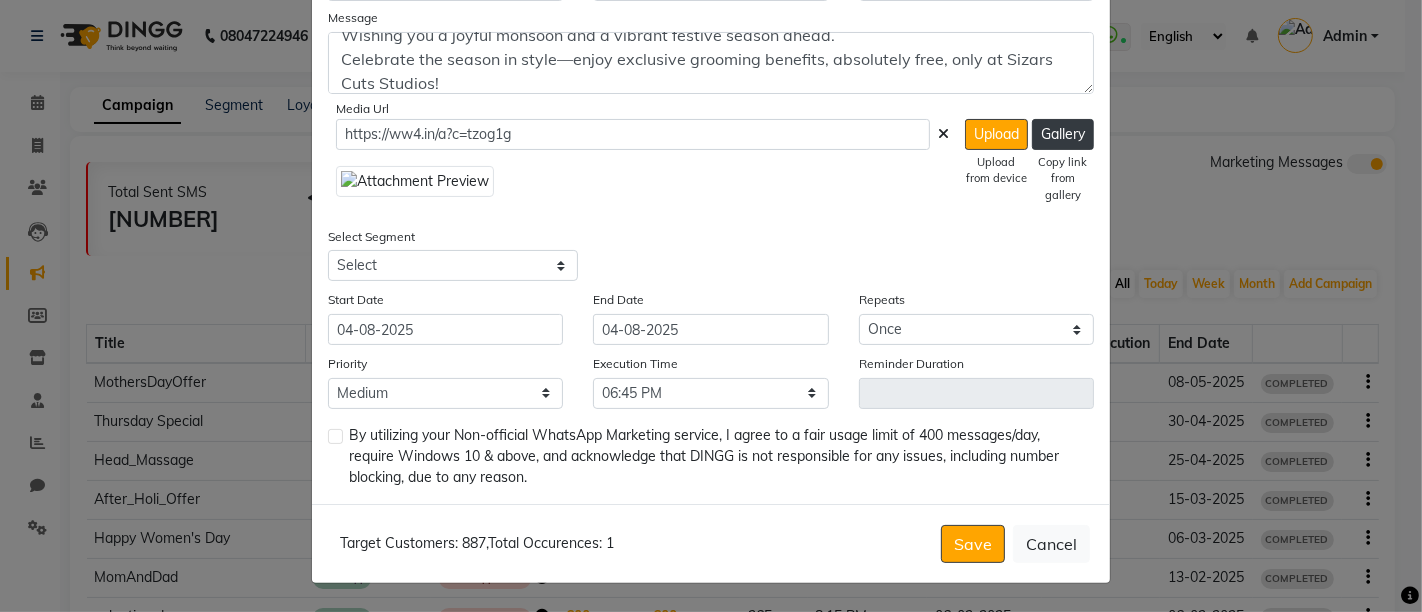 click 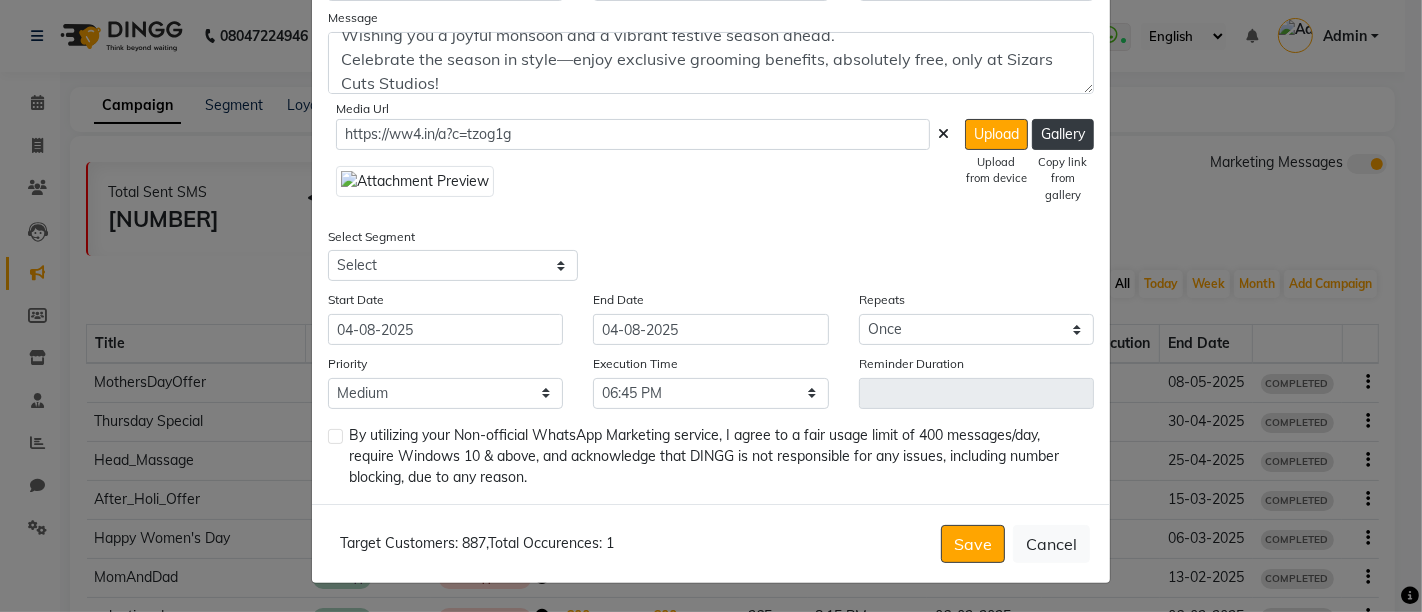 scroll, scrollTop: 361, scrollLeft: 0, axis: vertical 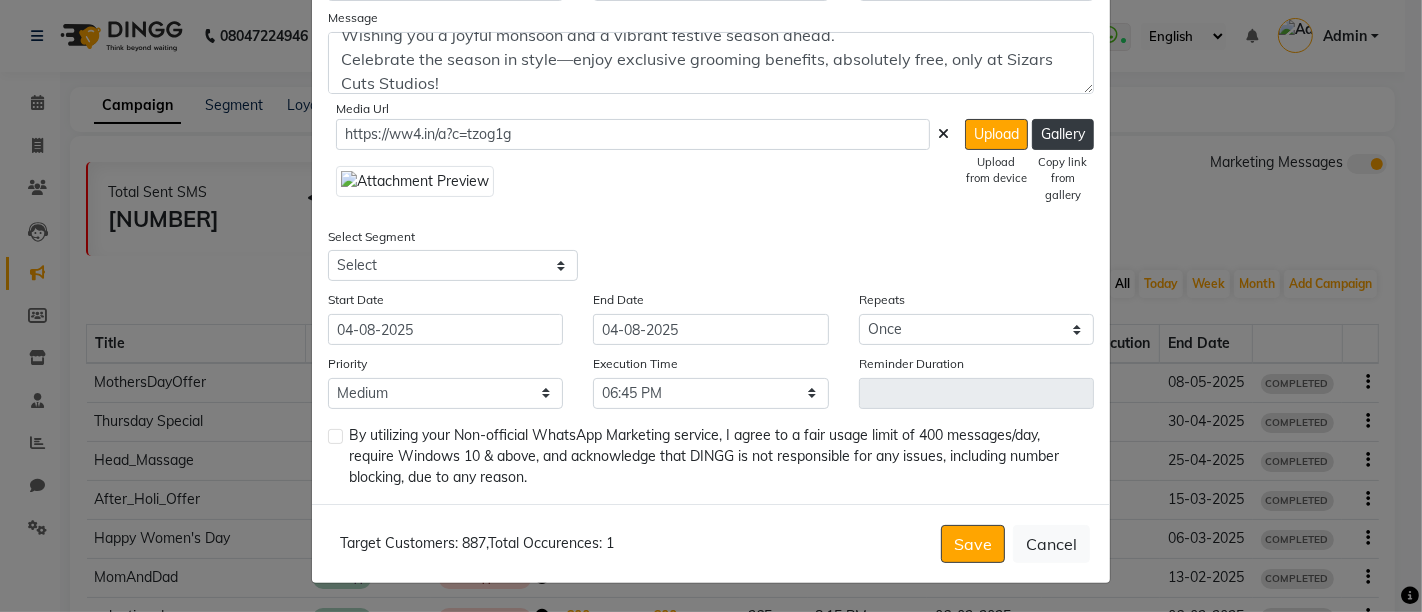 click 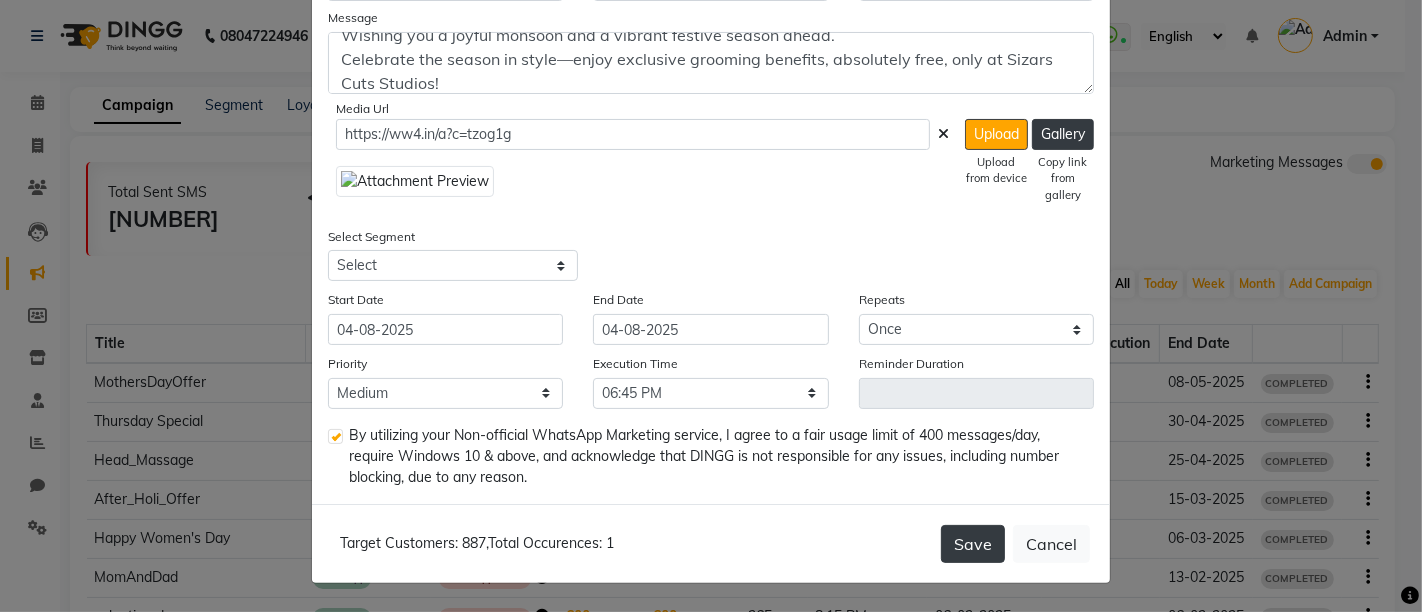 click on "Save" 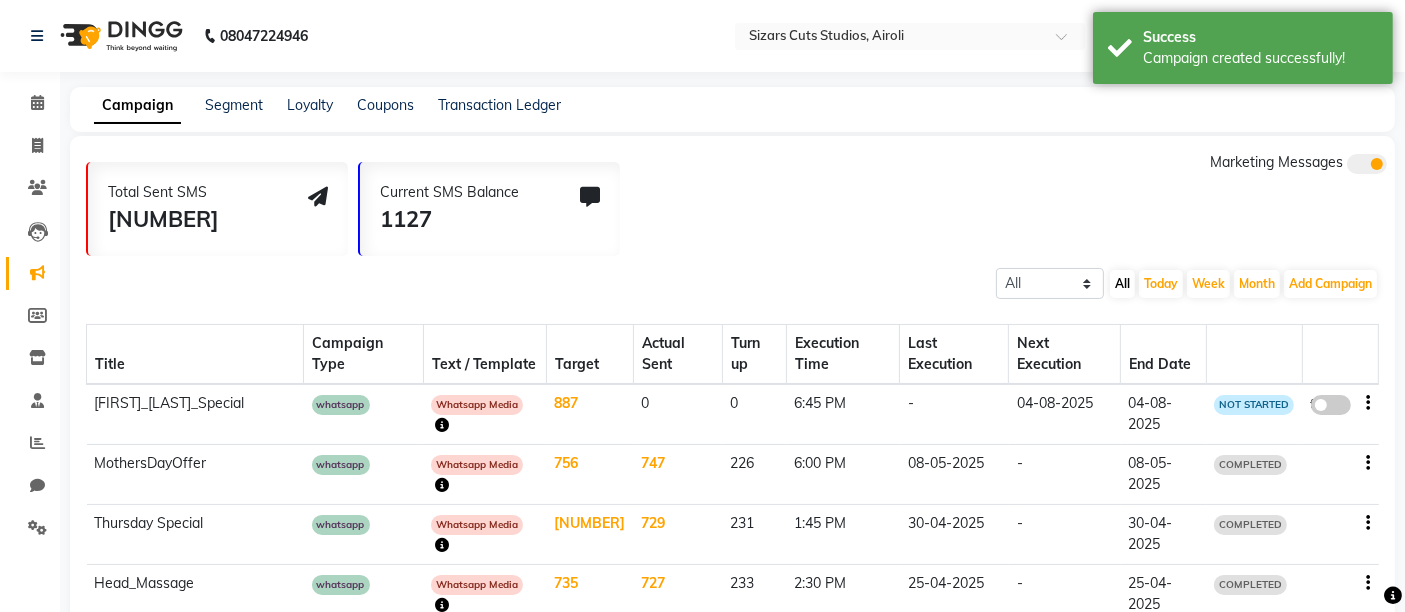 click 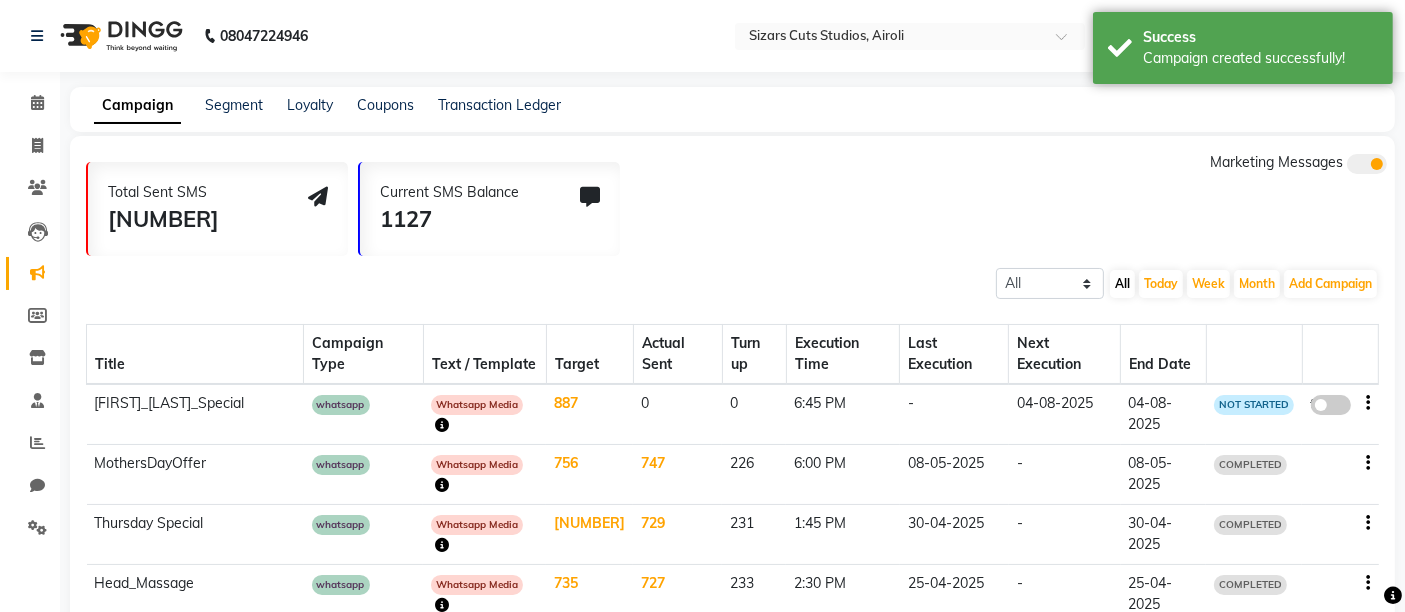 click on "false" 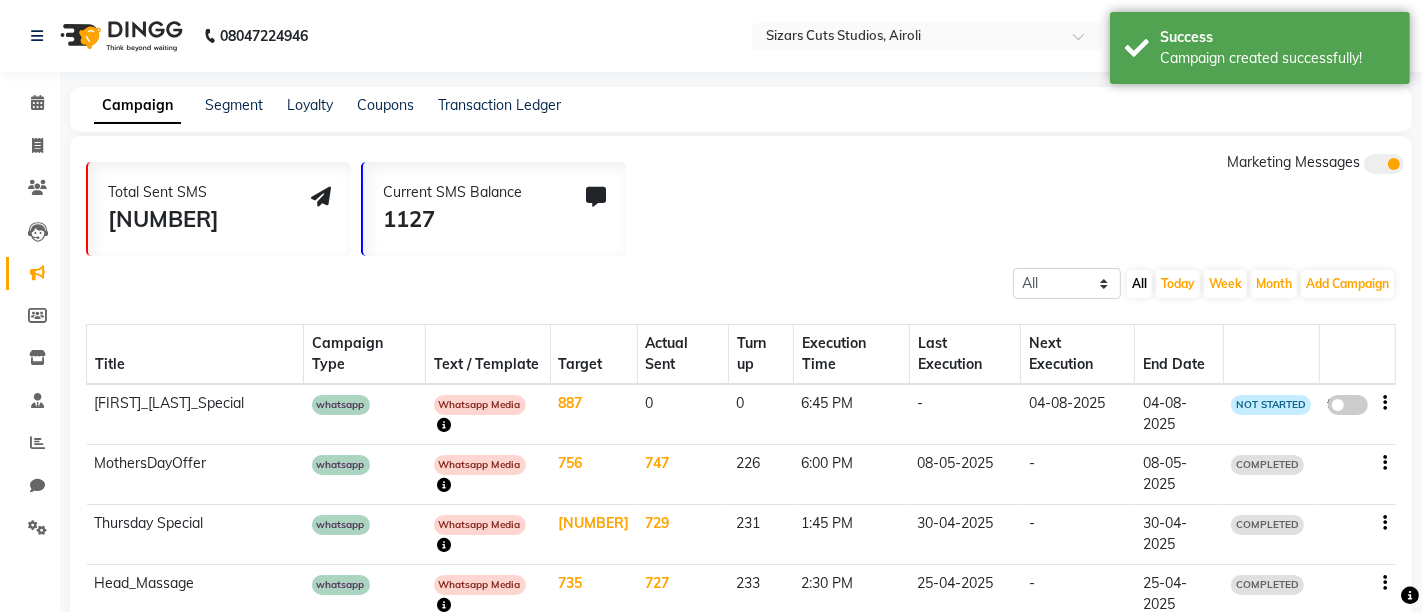 select on "3" 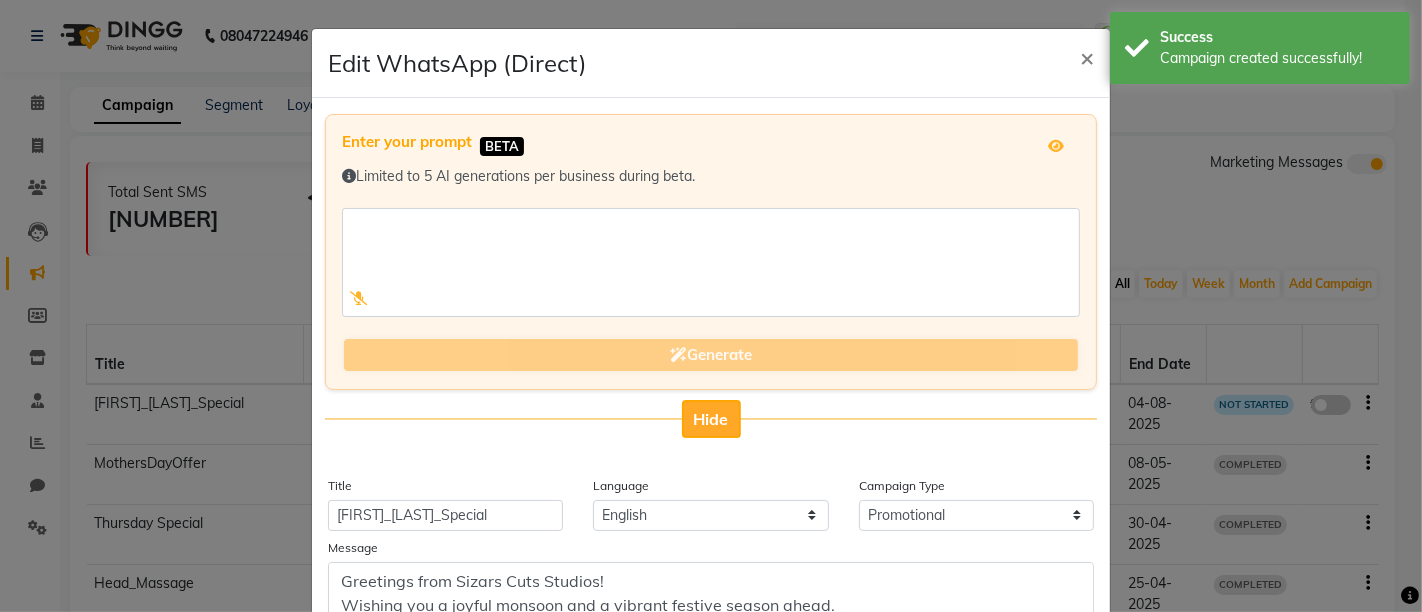 click on "Hide" 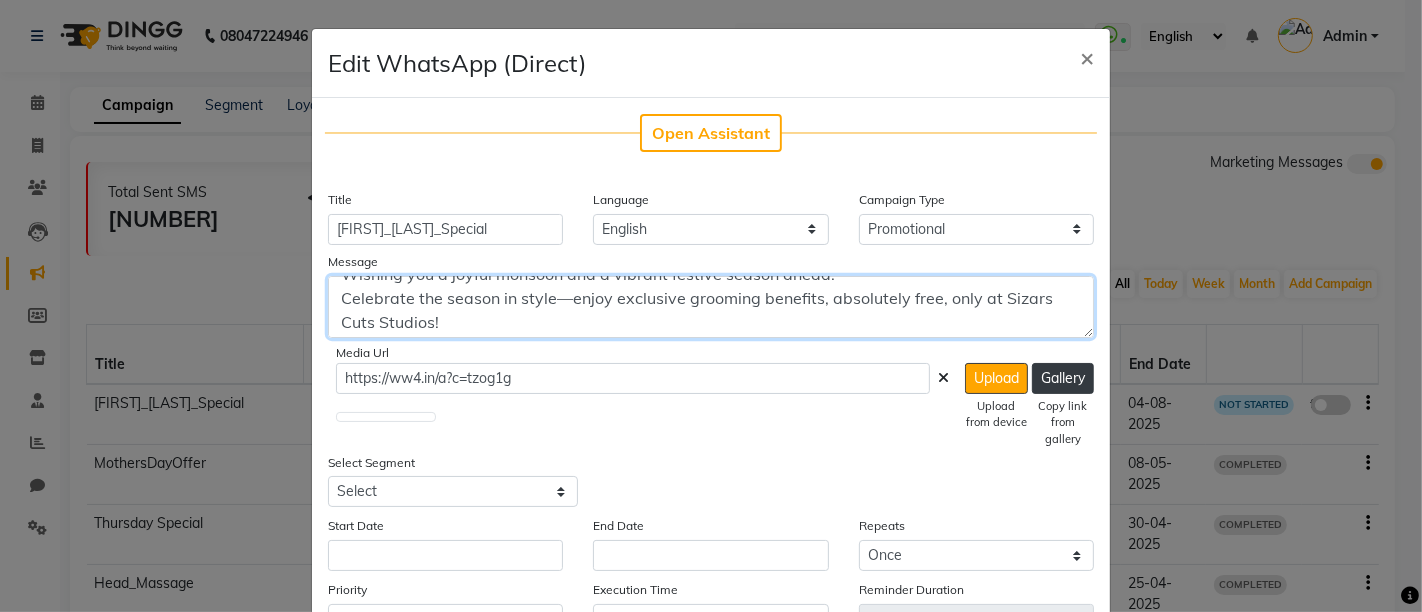 scroll, scrollTop: 48, scrollLeft: 0, axis: vertical 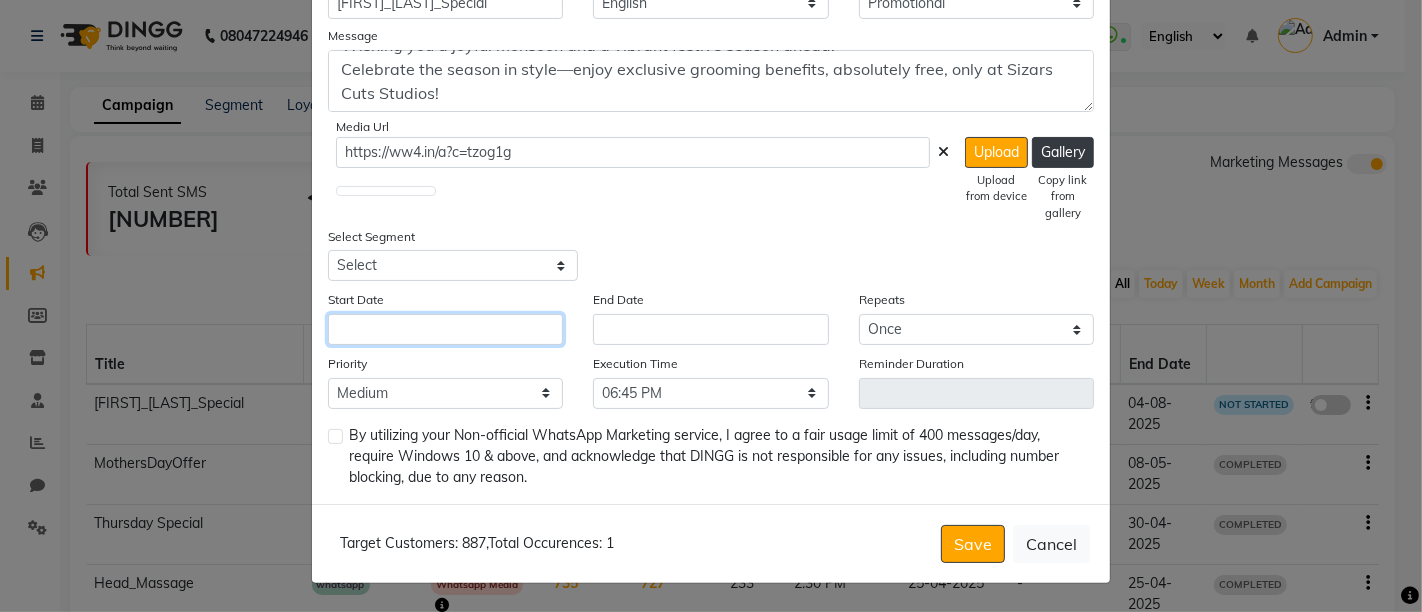 click 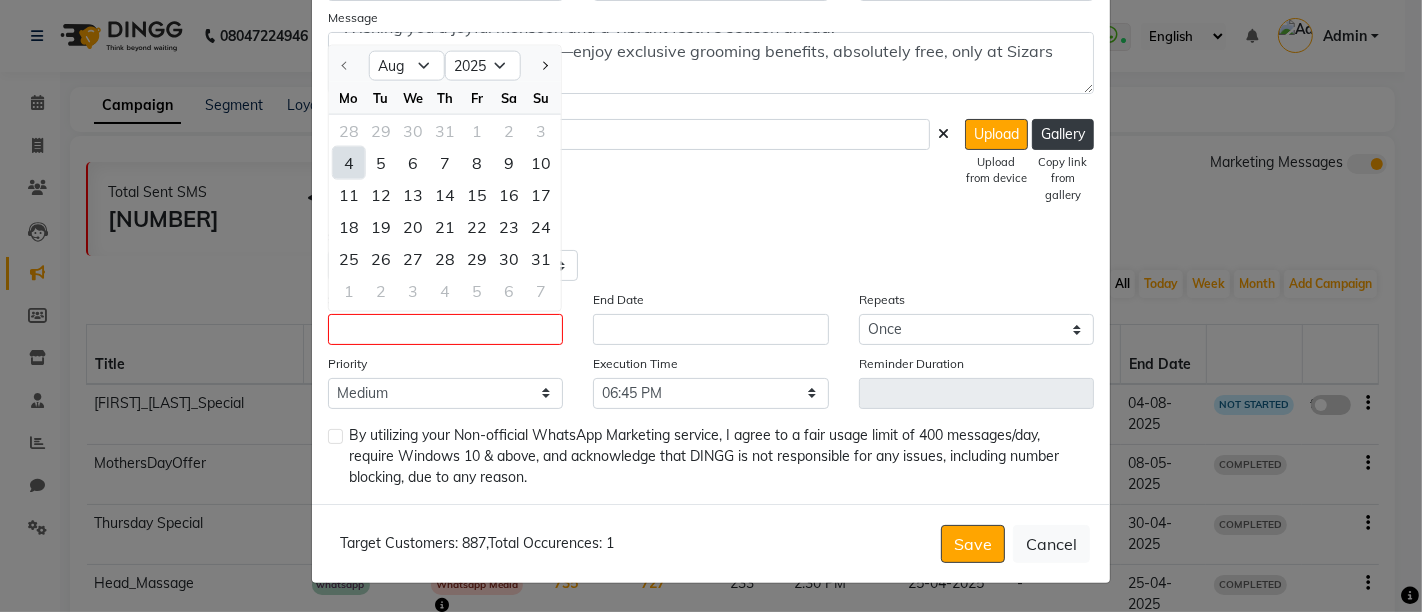 click on "4" 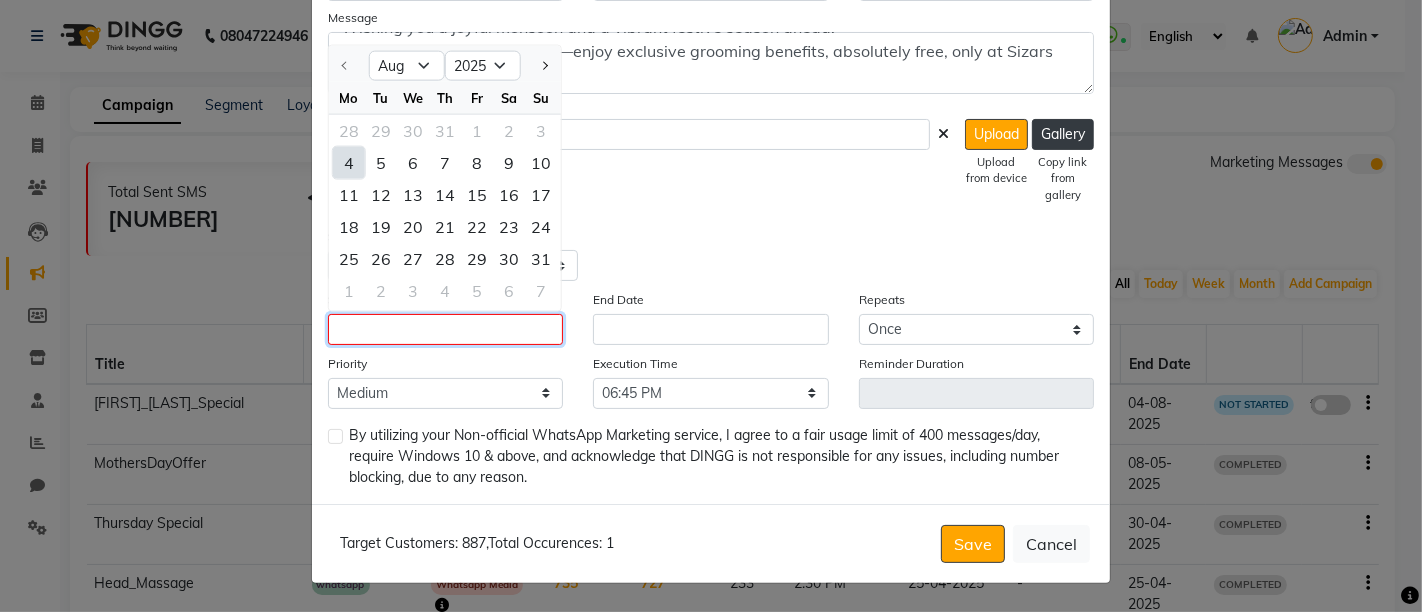 type on "04-08-2025" 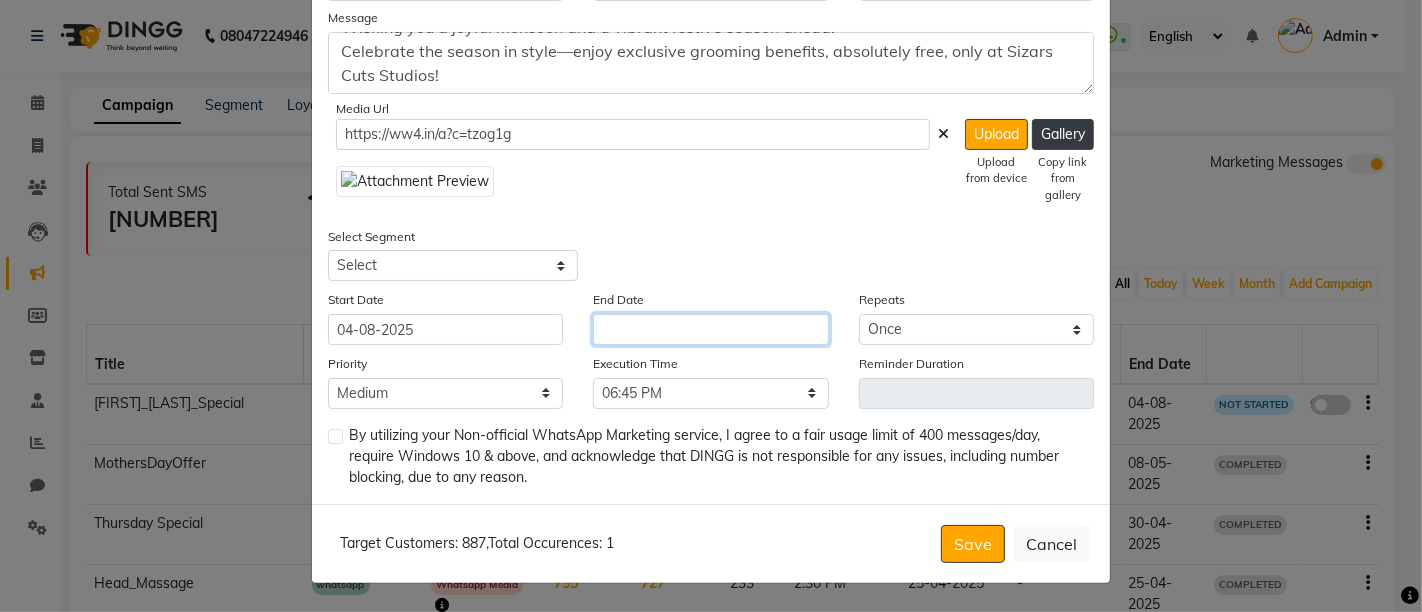 click 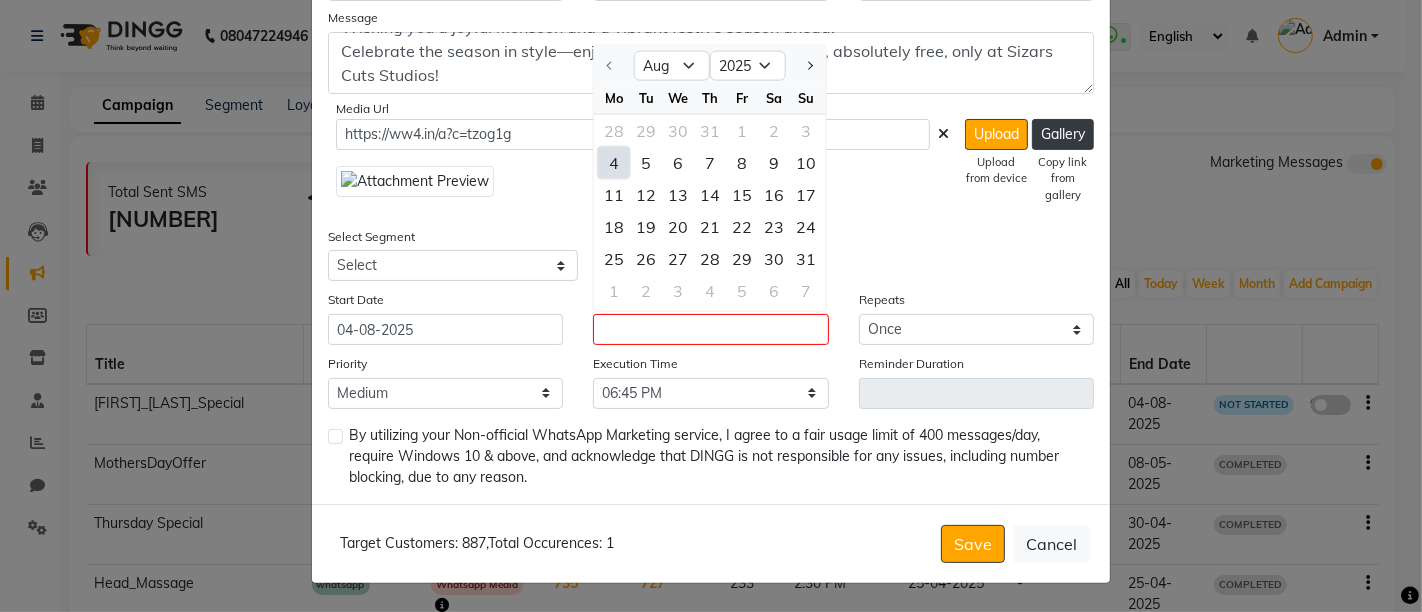 click on "4" 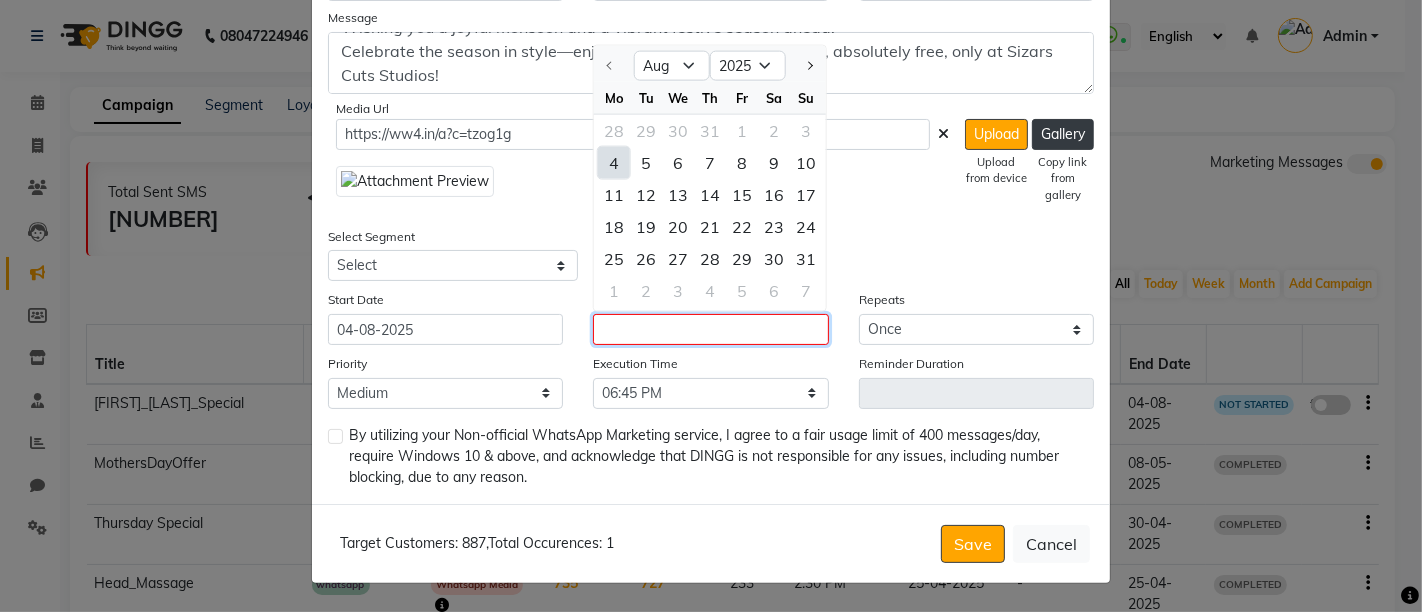 type on "04-08-2025" 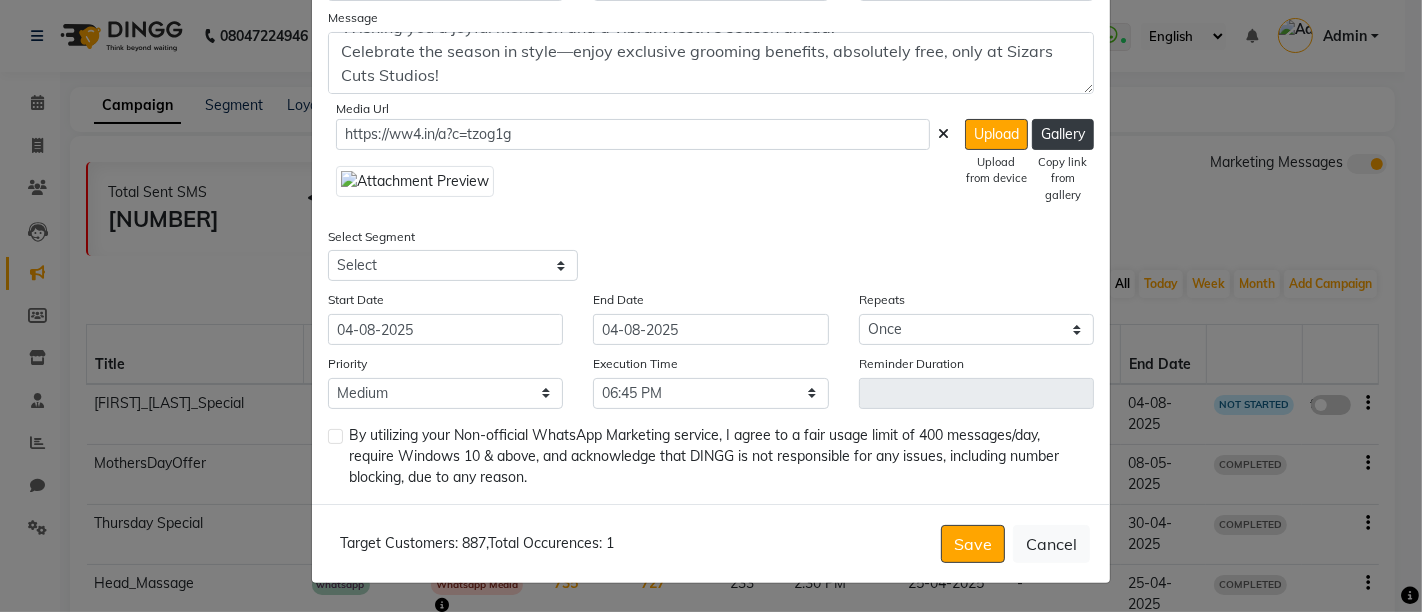 click 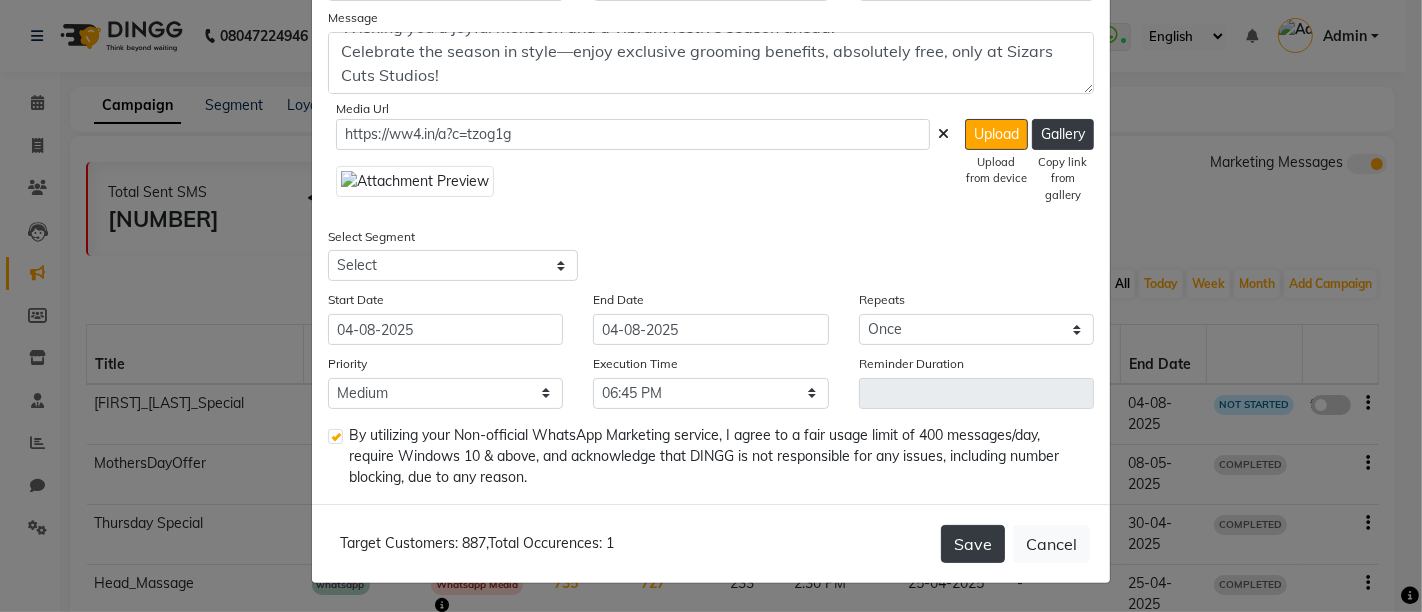 click on "Save" 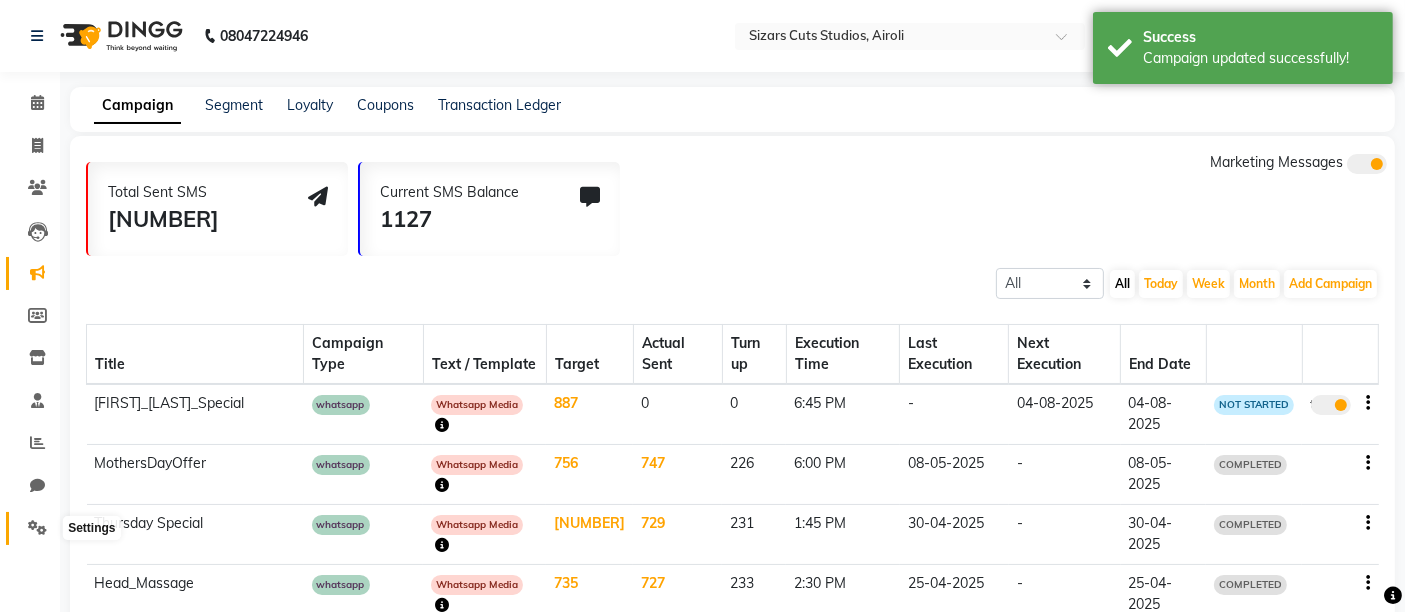 click 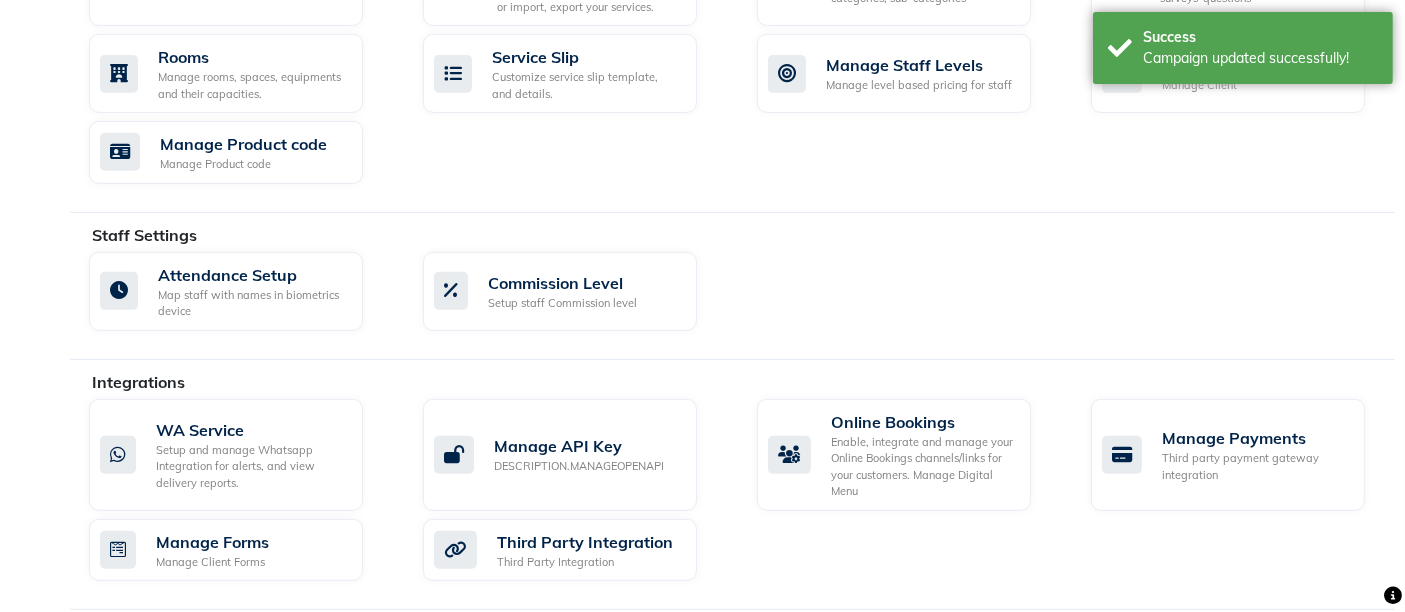 scroll, scrollTop: 1039, scrollLeft: 0, axis: vertical 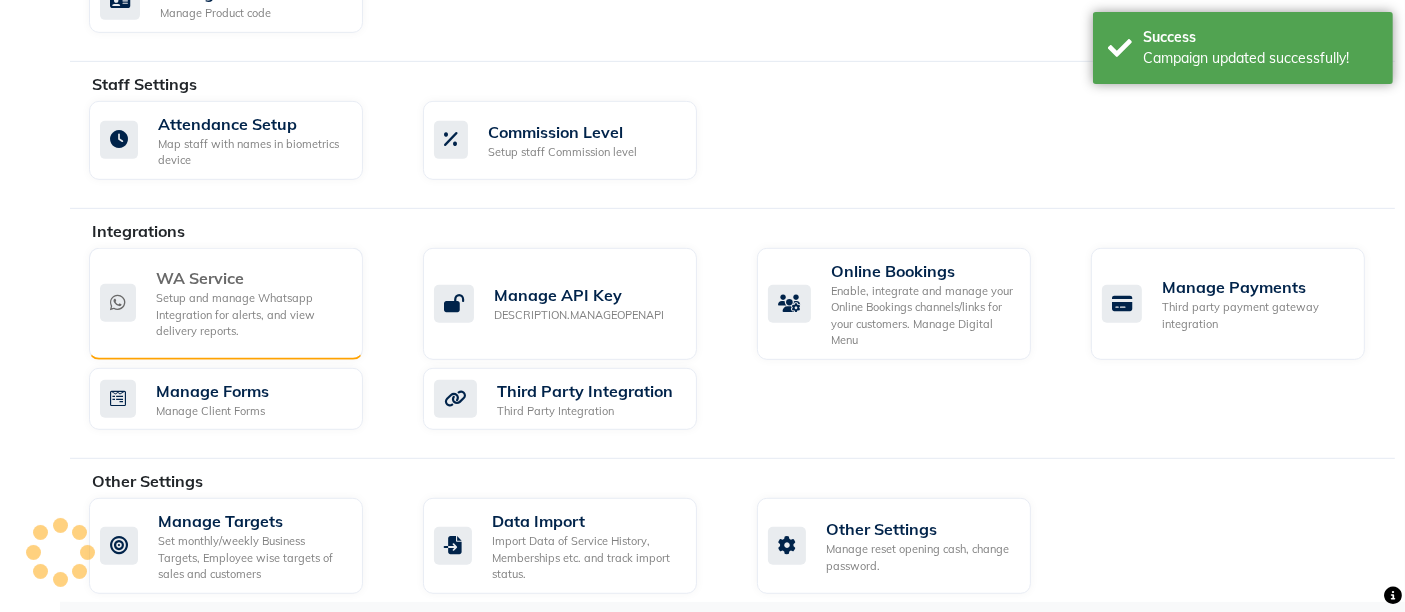 click on "WA Service Setup and manage Whatsapp Integration for alerts, and view delivery reports." 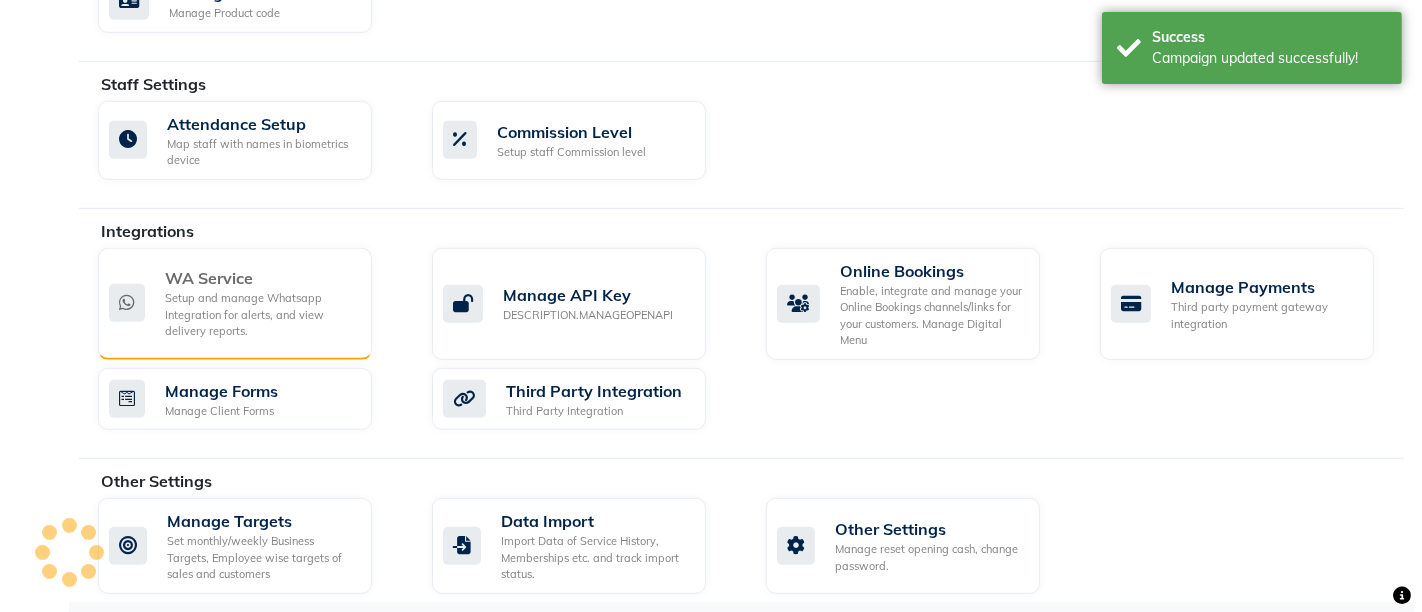 scroll, scrollTop: 0, scrollLeft: 0, axis: both 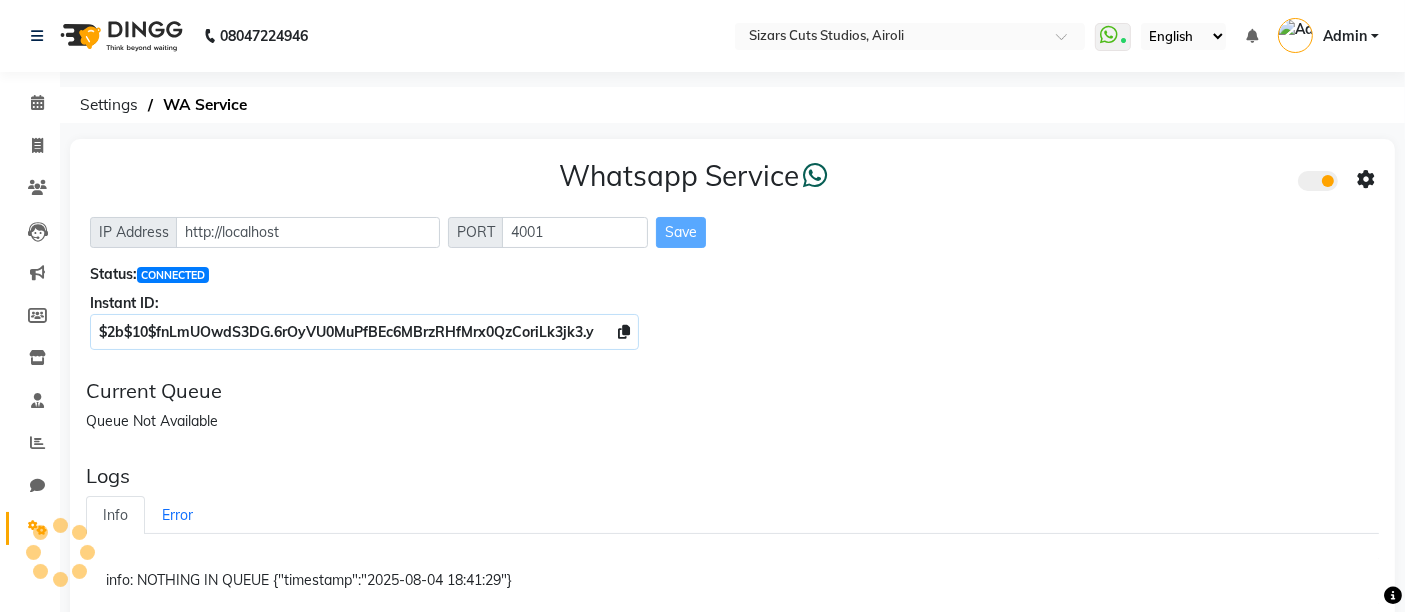 click 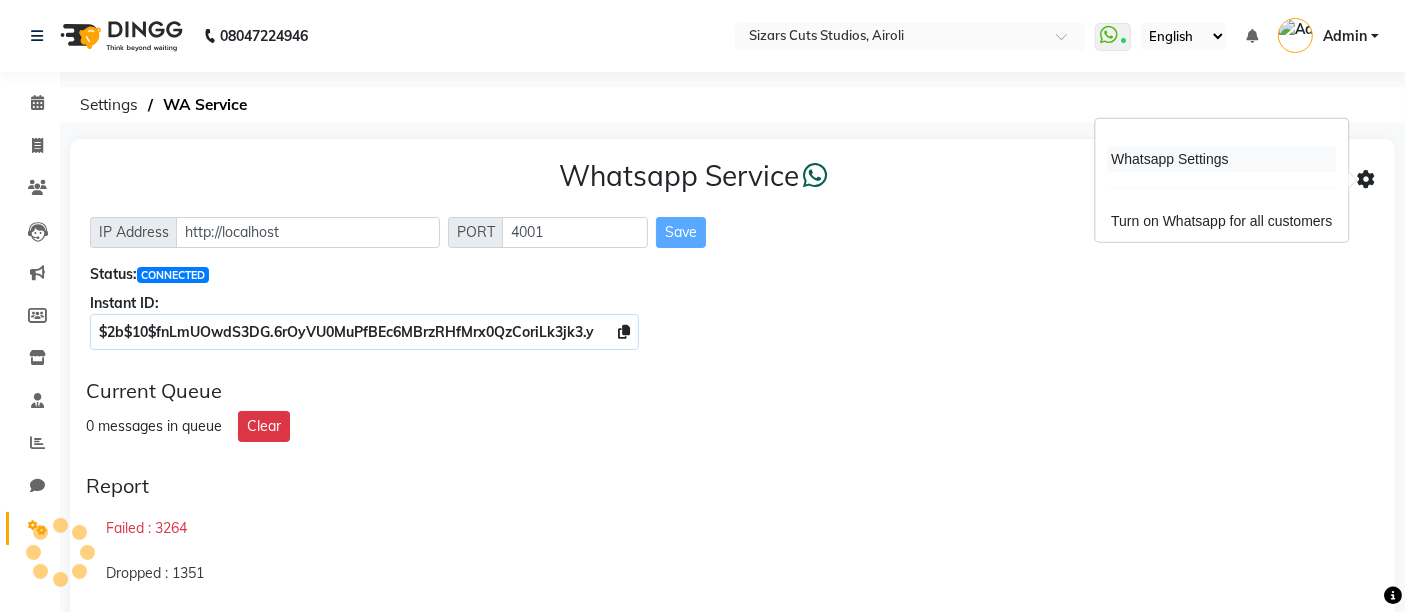 click on "Whatsapp Settings" at bounding box center (1221, 159) 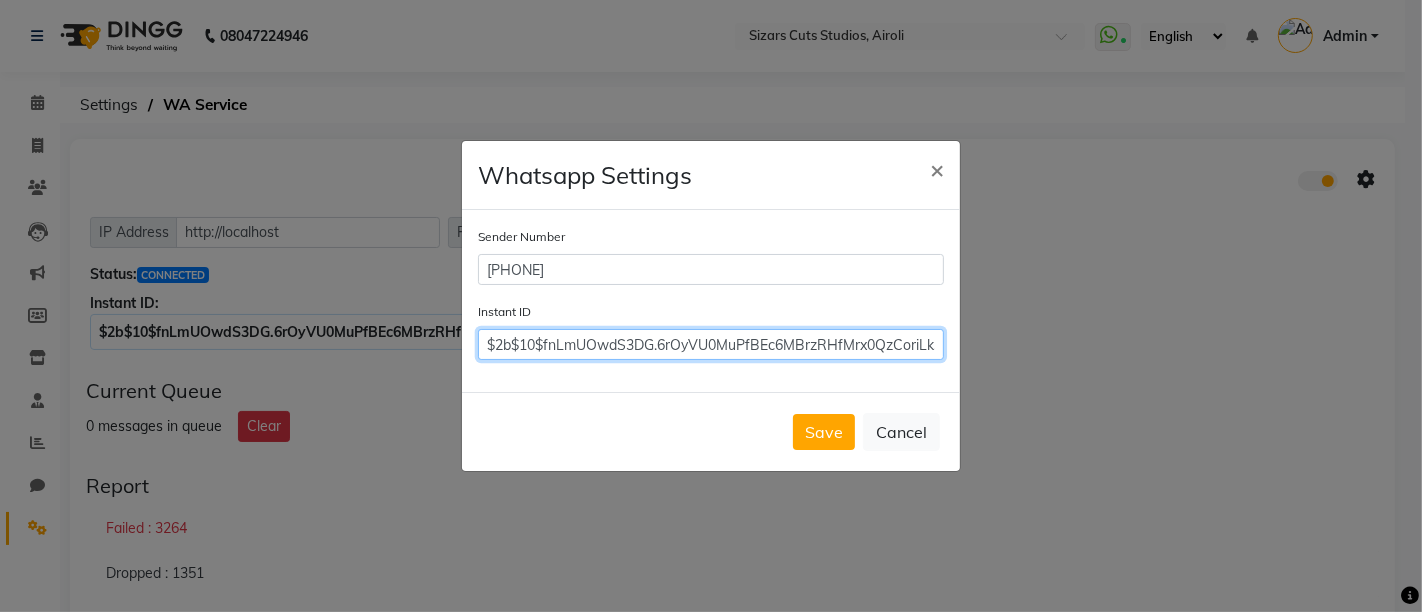 click on "$2b$10$fnLmUOwdS3DG.6rOyVU0MuPfBEc6MBrzRHfMrx0QzCoriLk3jk3.y" at bounding box center [711, 344] 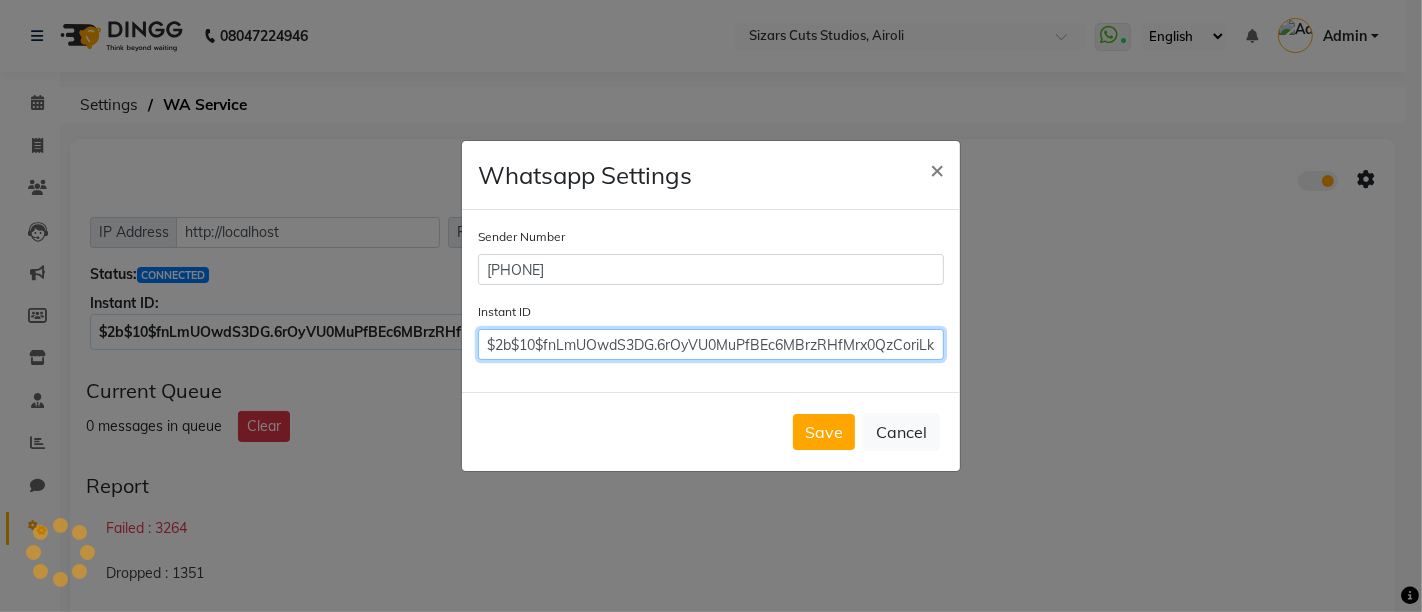 scroll, scrollTop: 0, scrollLeft: 40, axis: horizontal 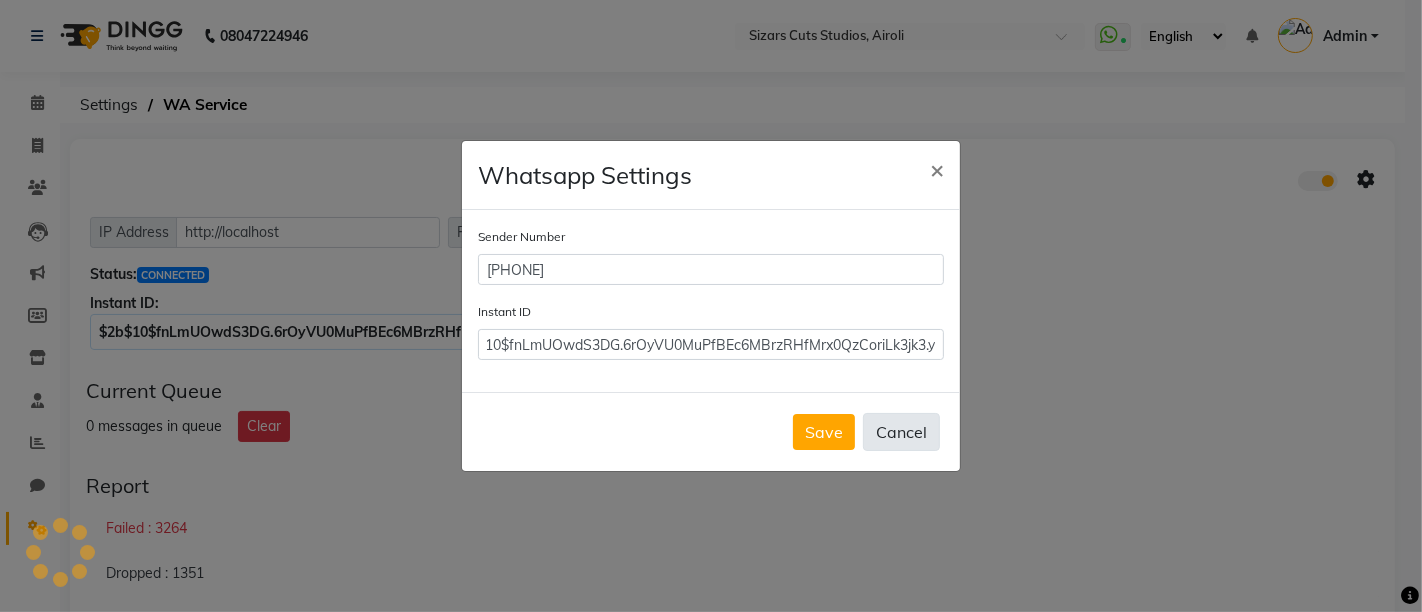 click on "Cancel" 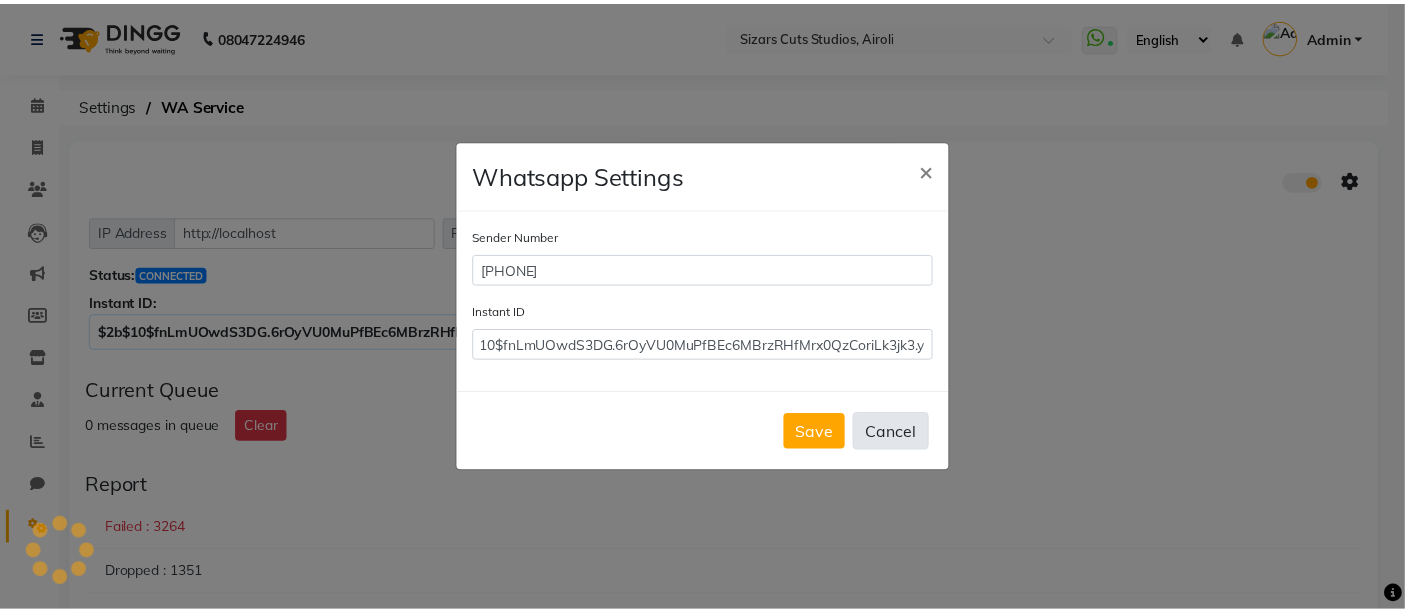 scroll, scrollTop: 0, scrollLeft: 0, axis: both 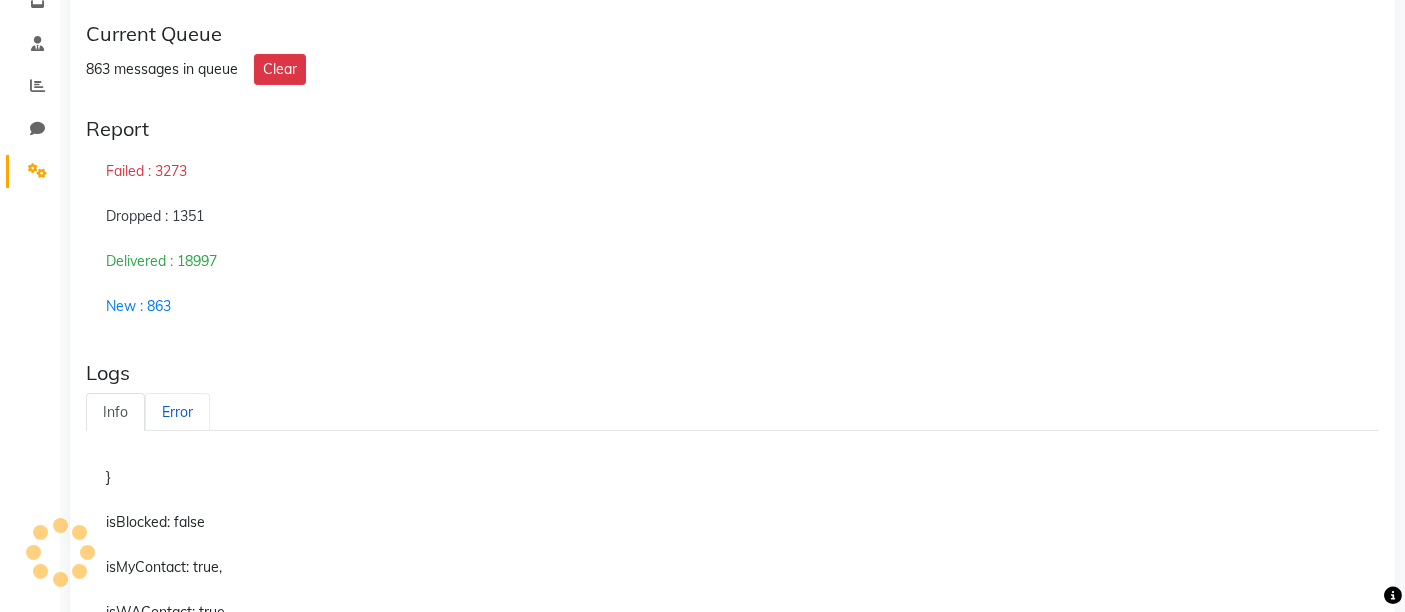 click on "Error" at bounding box center [177, 412] 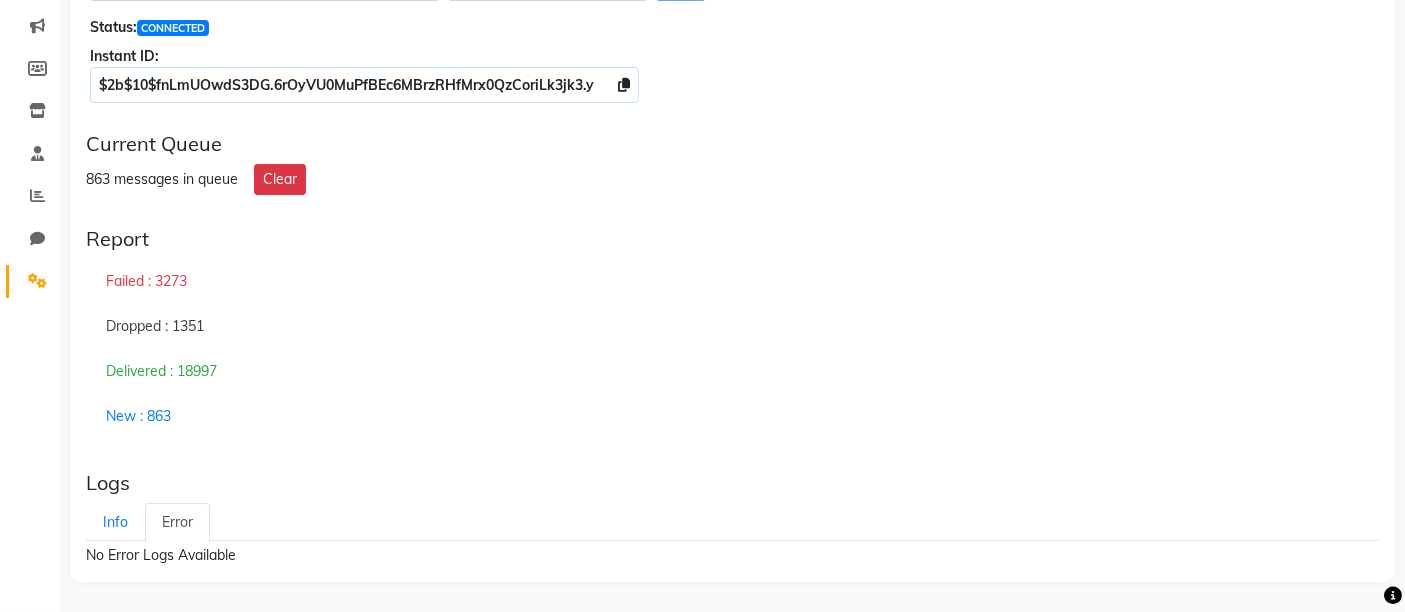 scroll, scrollTop: 243, scrollLeft: 0, axis: vertical 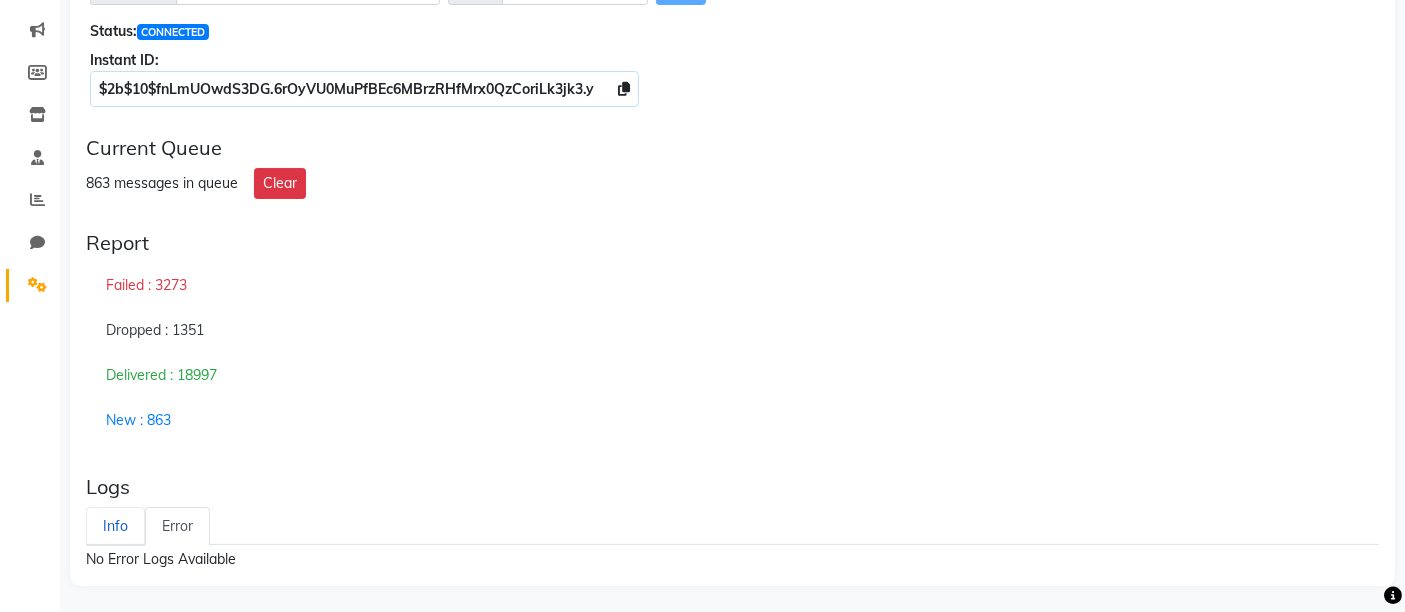 click on "Info" at bounding box center [115, 526] 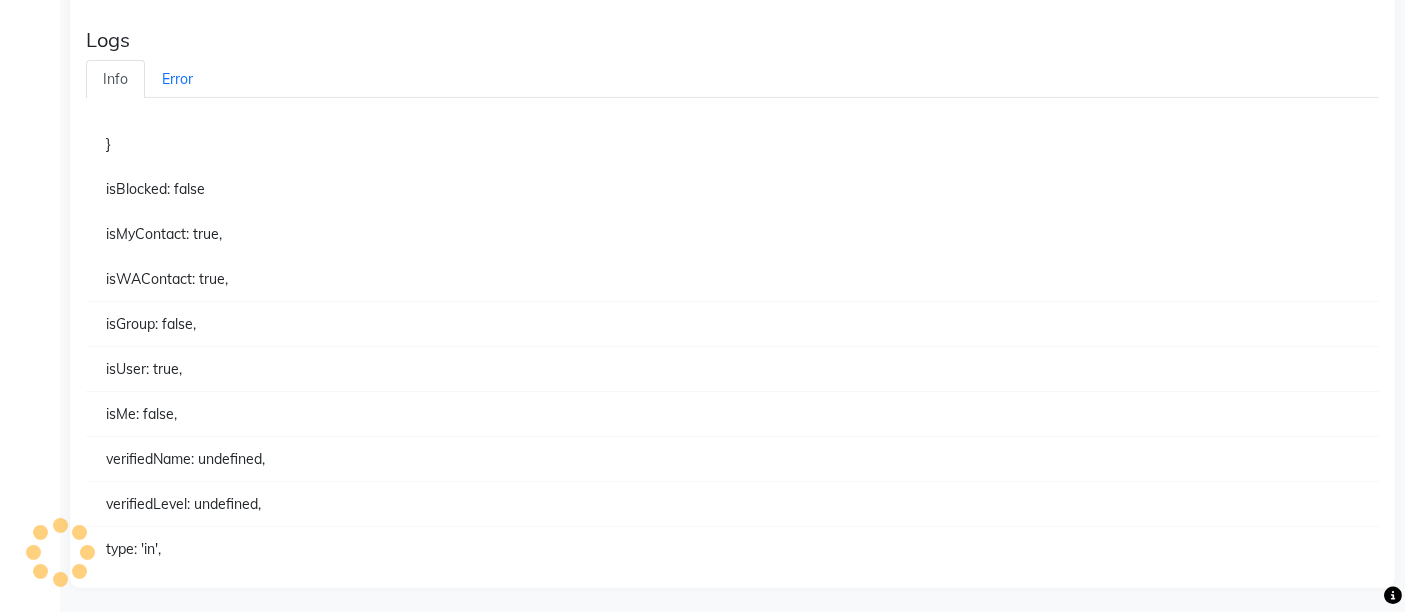 scroll, scrollTop: 0, scrollLeft: 0, axis: both 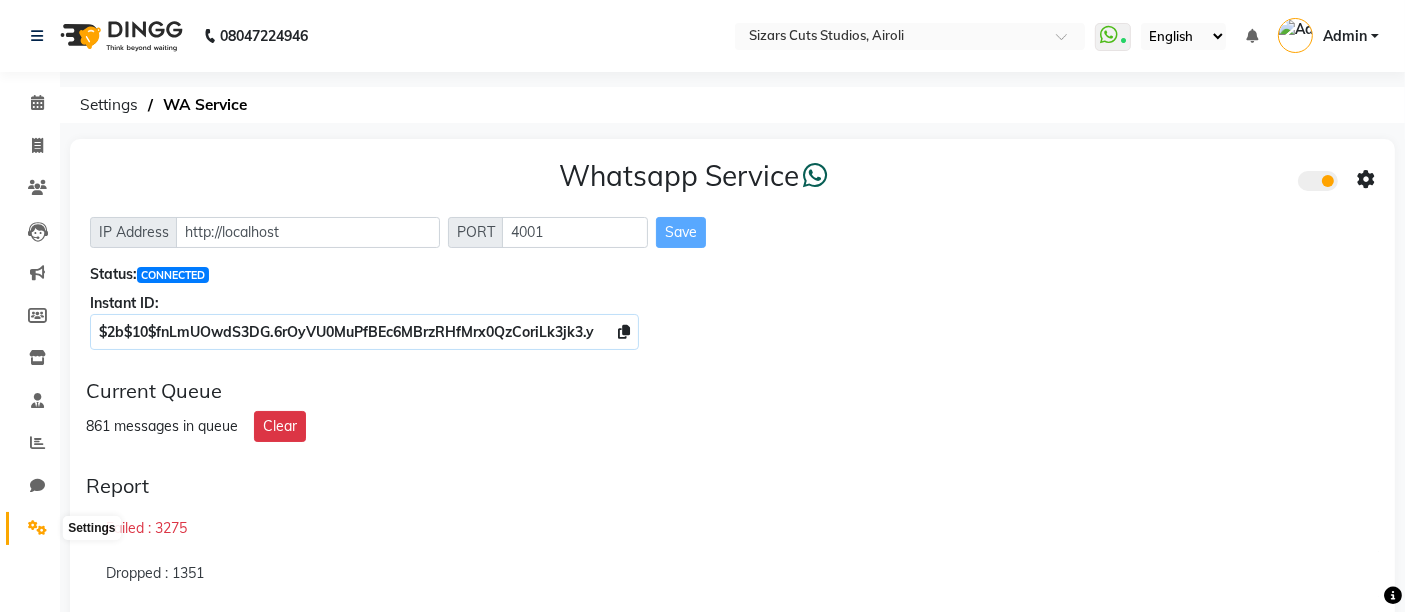 click 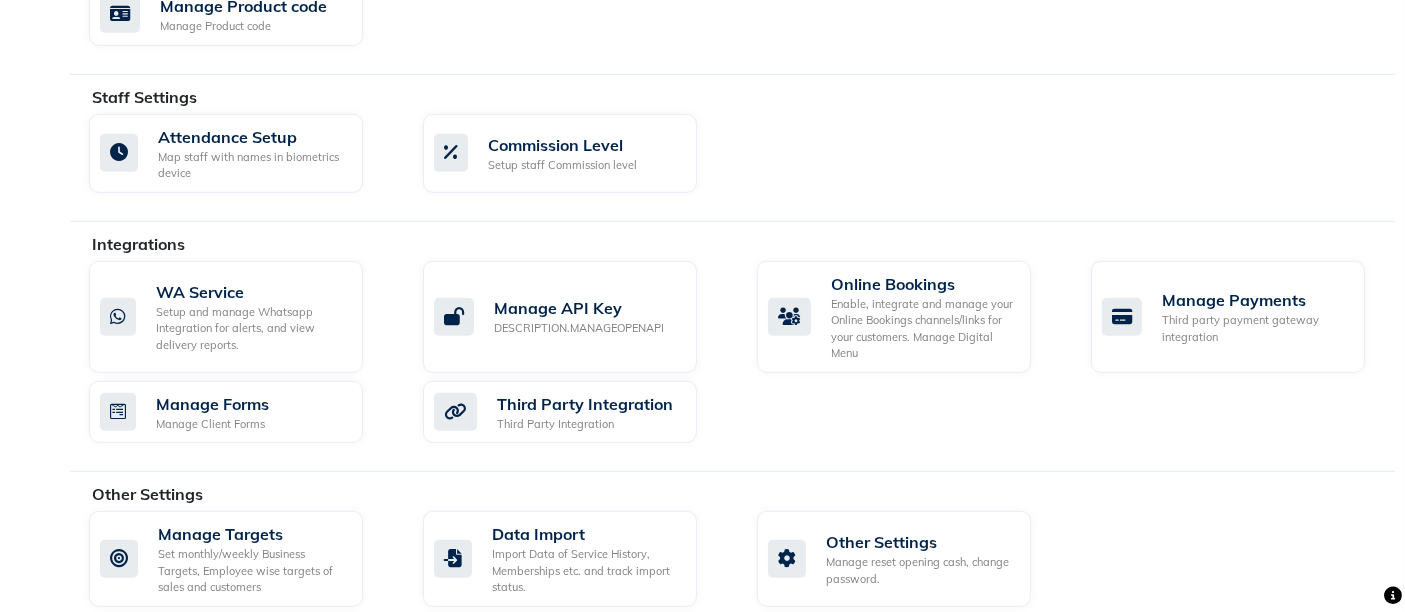 scroll, scrollTop: 1039, scrollLeft: 0, axis: vertical 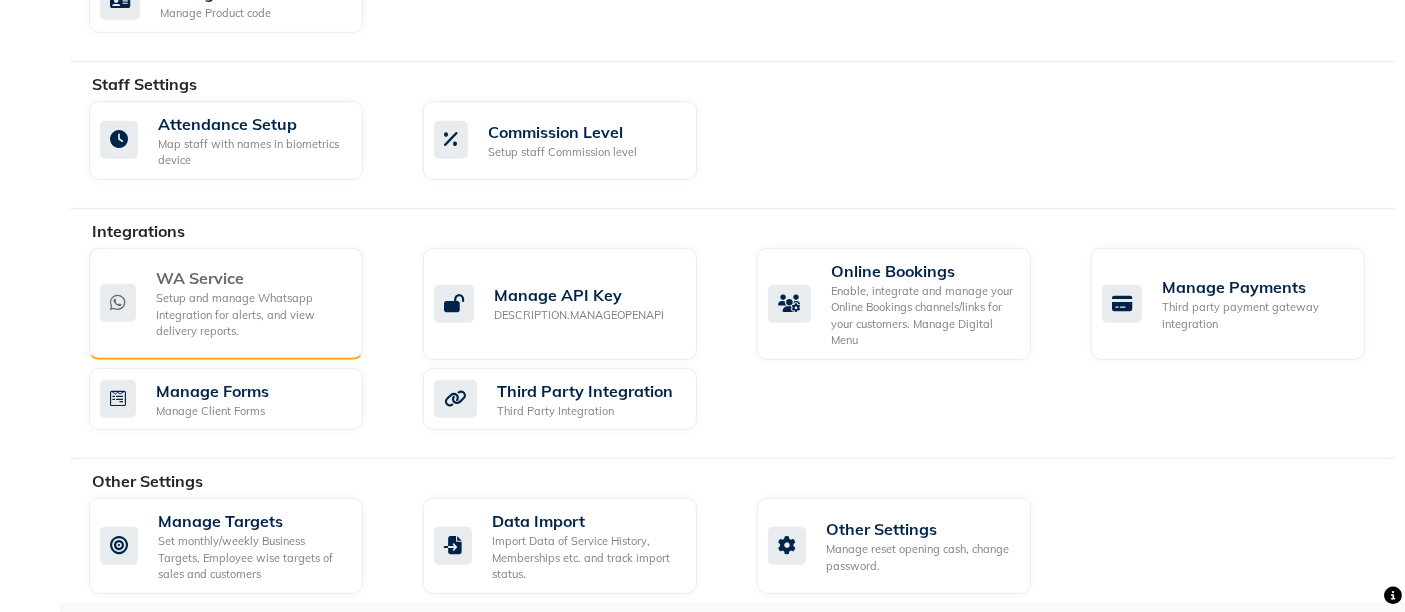 click on "Setup and manage Whatsapp Integration for alerts, and view delivery reports." 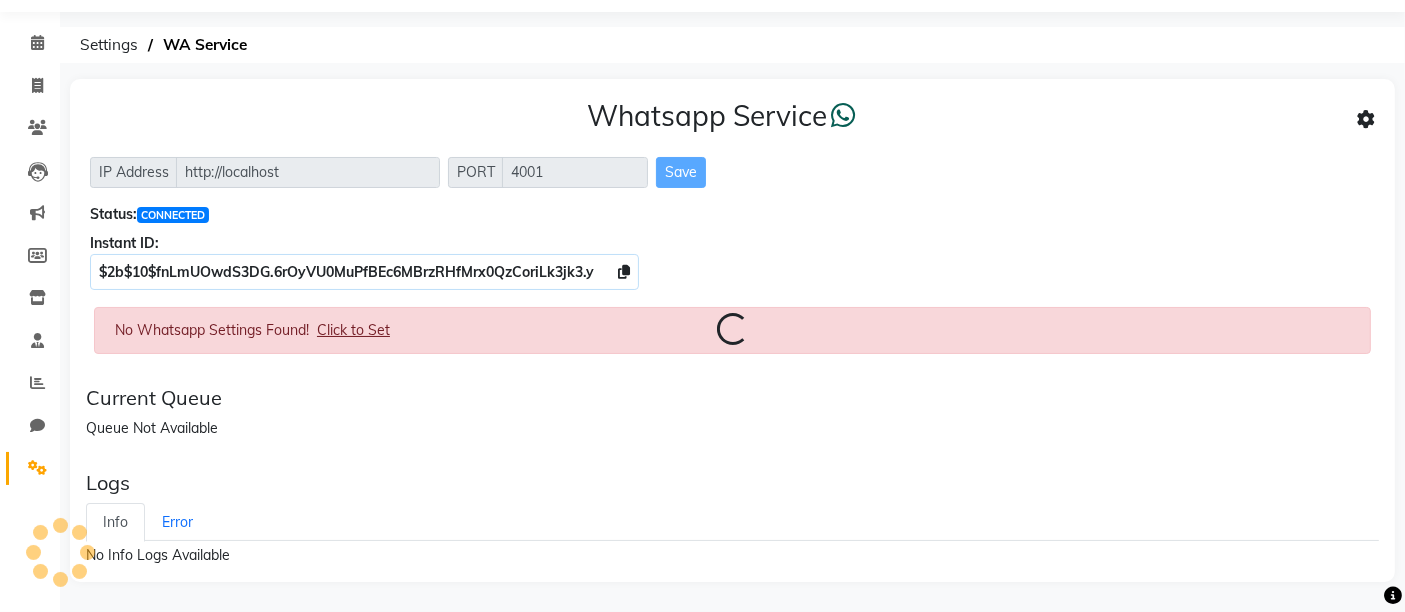scroll, scrollTop: 0, scrollLeft: 0, axis: both 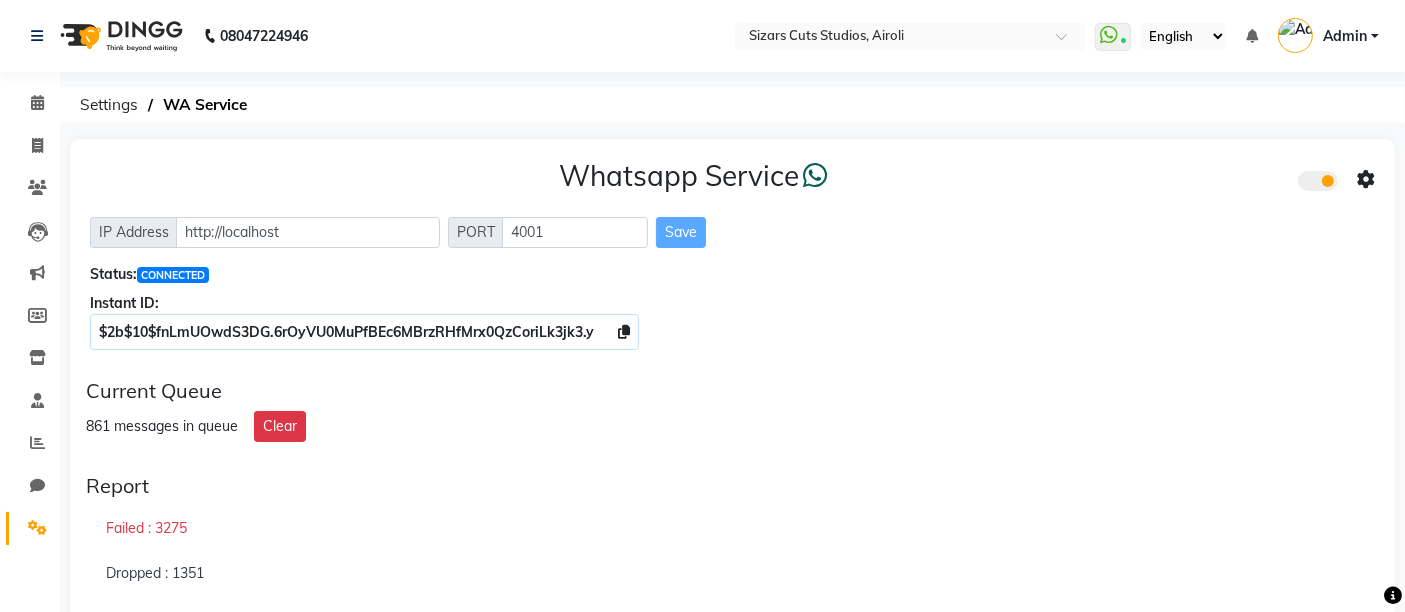 click 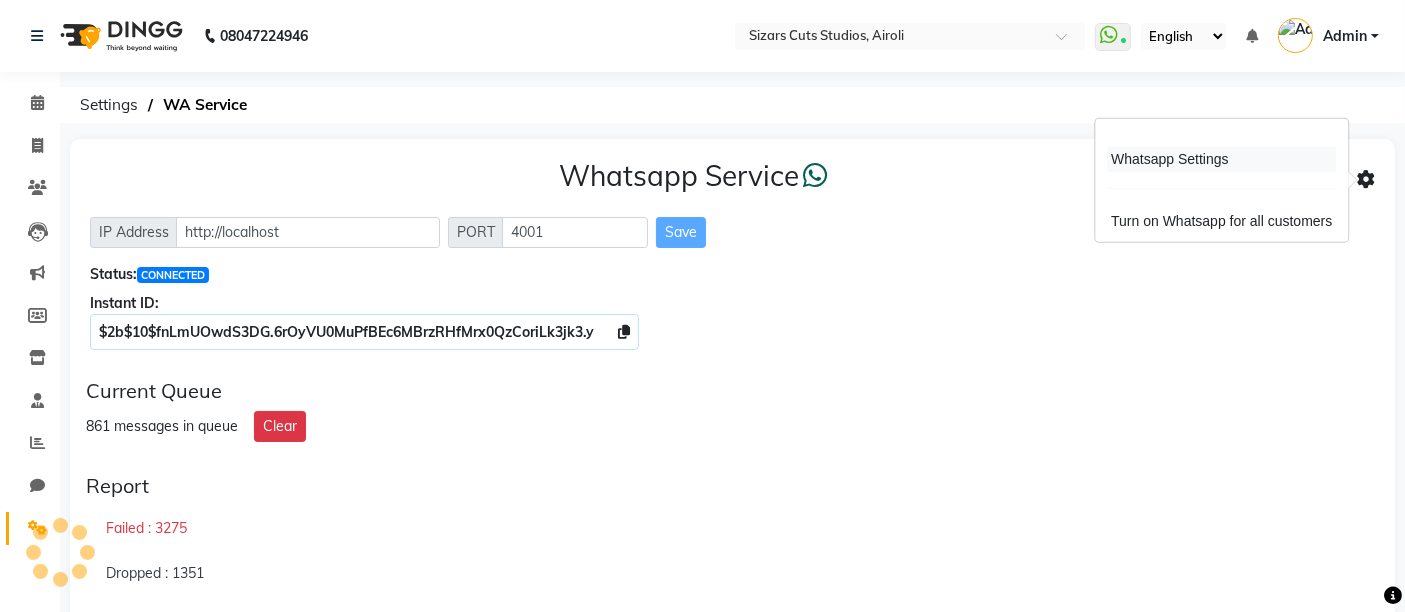 click on "Whatsapp Settings" at bounding box center [1221, 159] 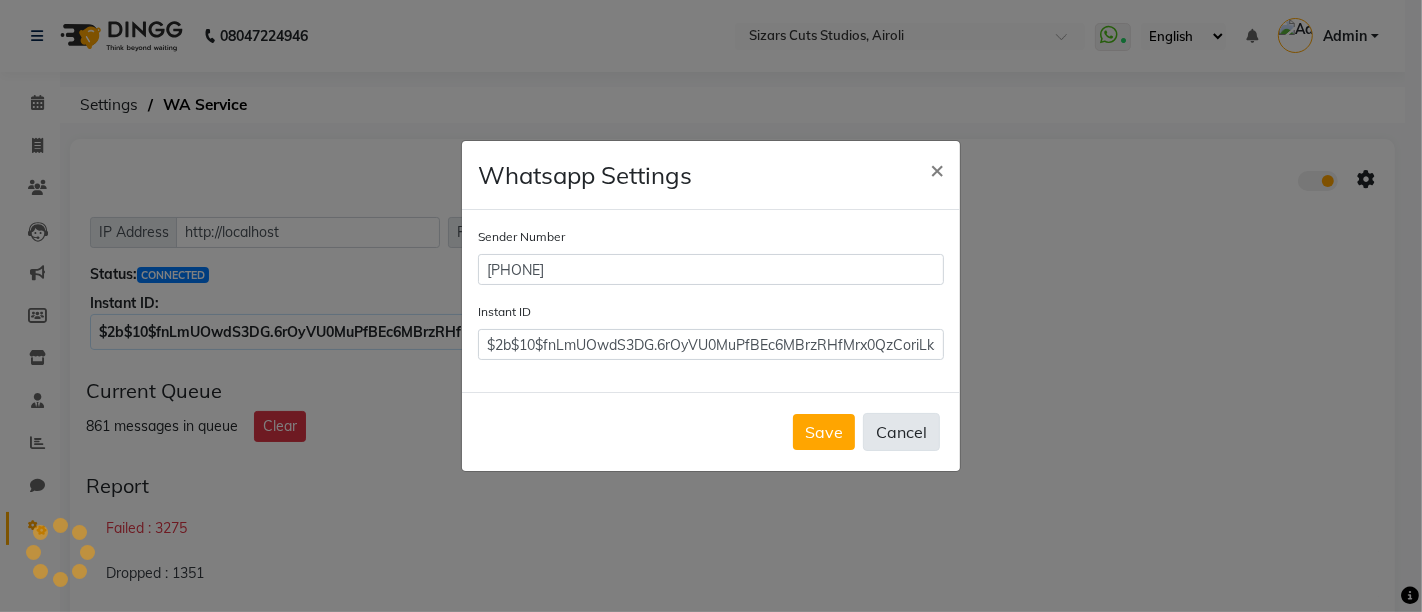 click on "Cancel" 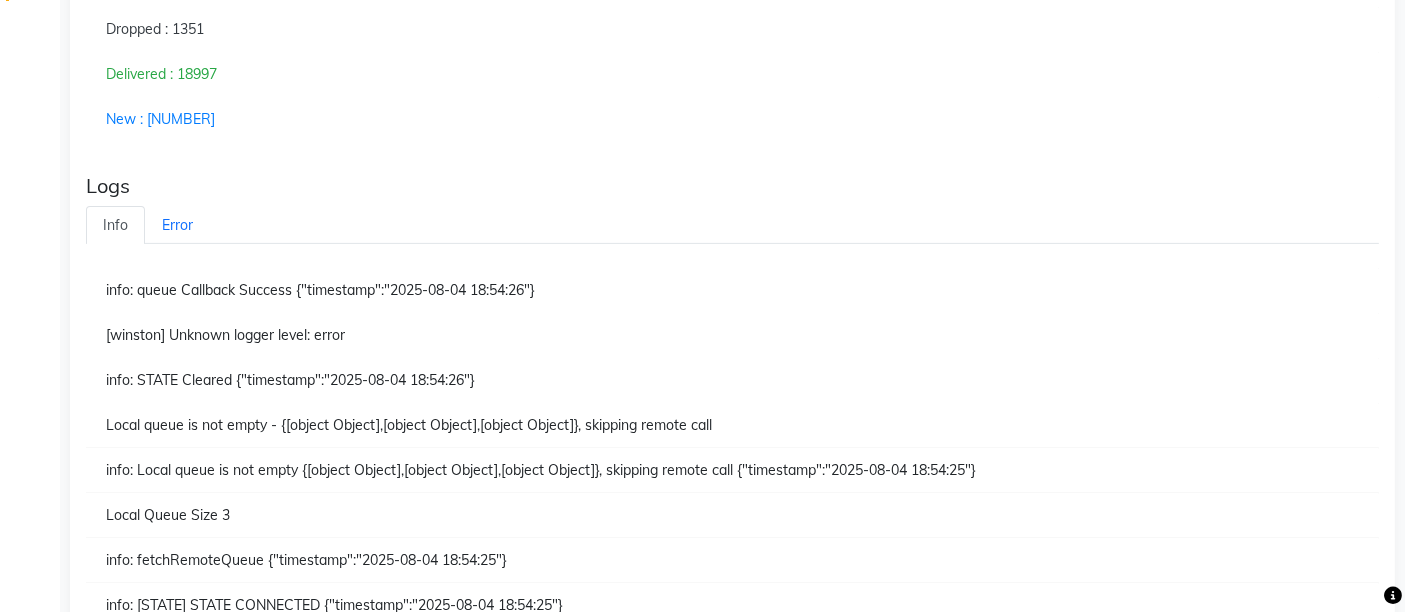scroll, scrollTop: 555, scrollLeft: 0, axis: vertical 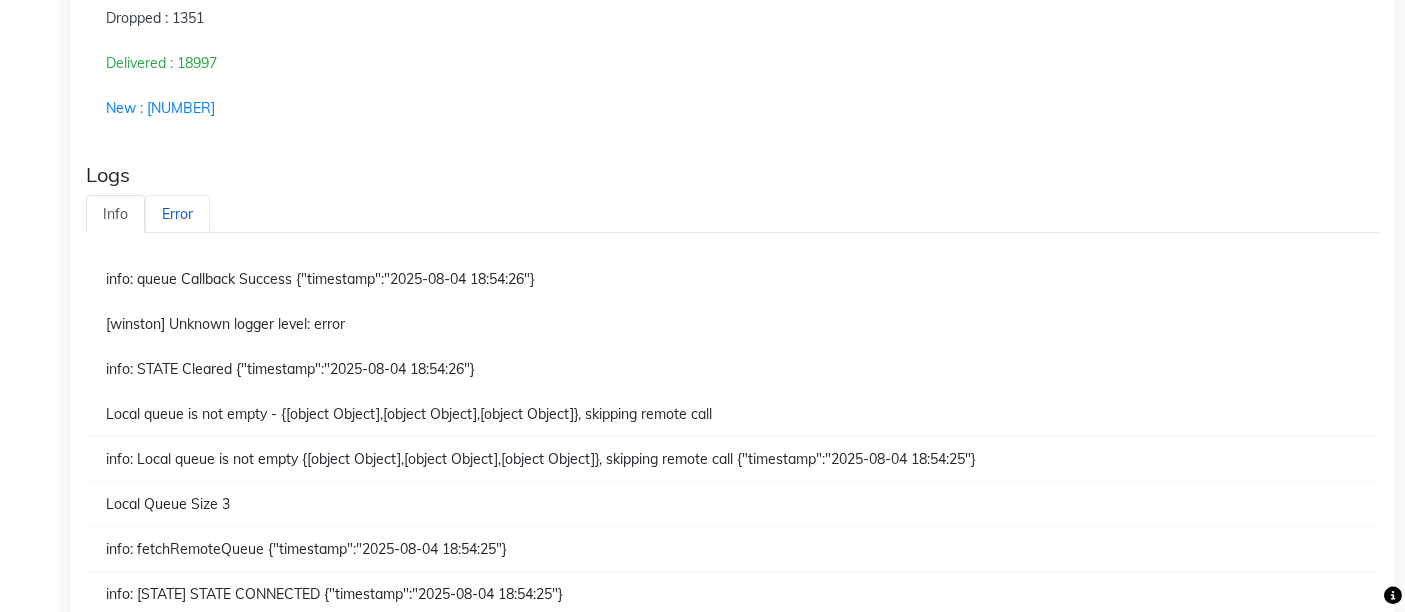 click on "Error" at bounding box center (177, 214) 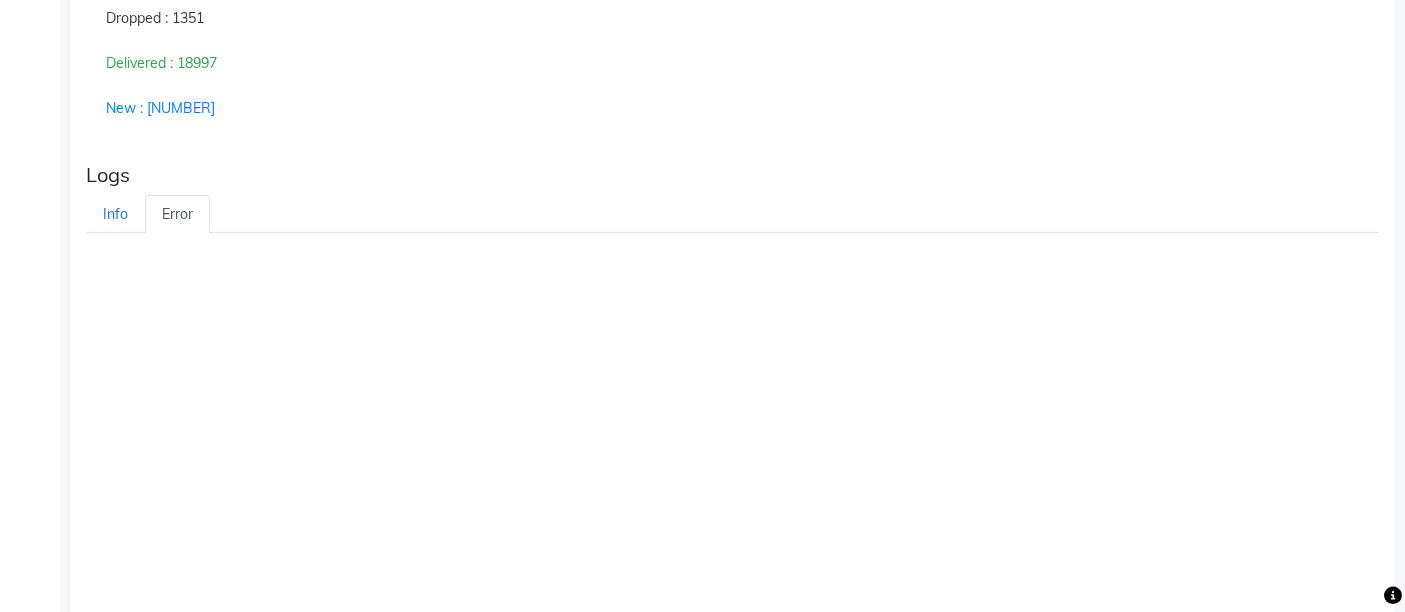 scroll, scrollTop: 243, scrollLeft: 0, axis: vertical 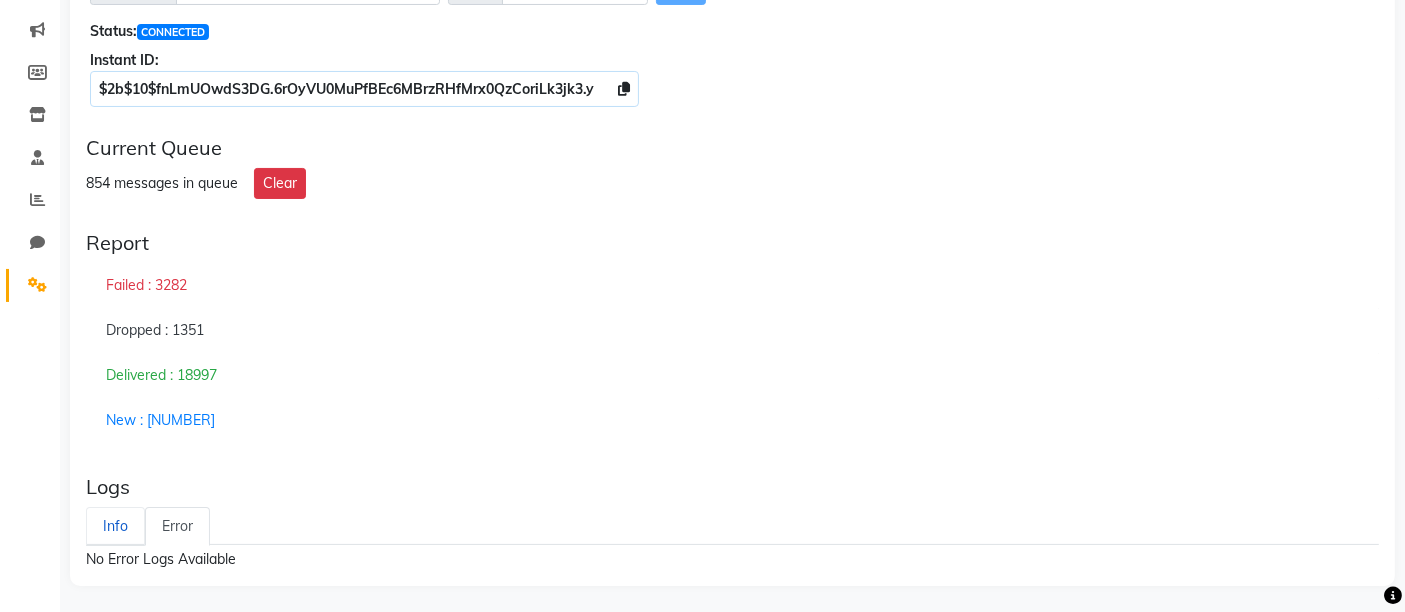 click on "Info" at bounding box center (115, 526) 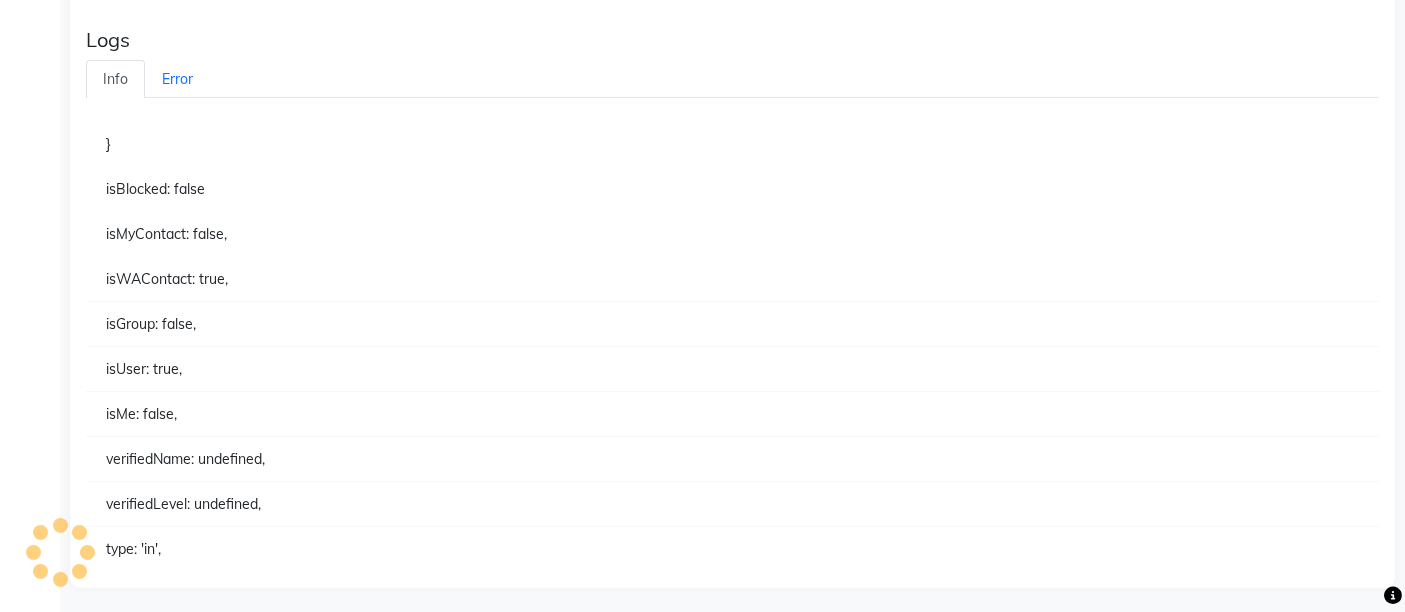 scroll, scrollTop: 245, scrollLeft: 0, axis: vertical 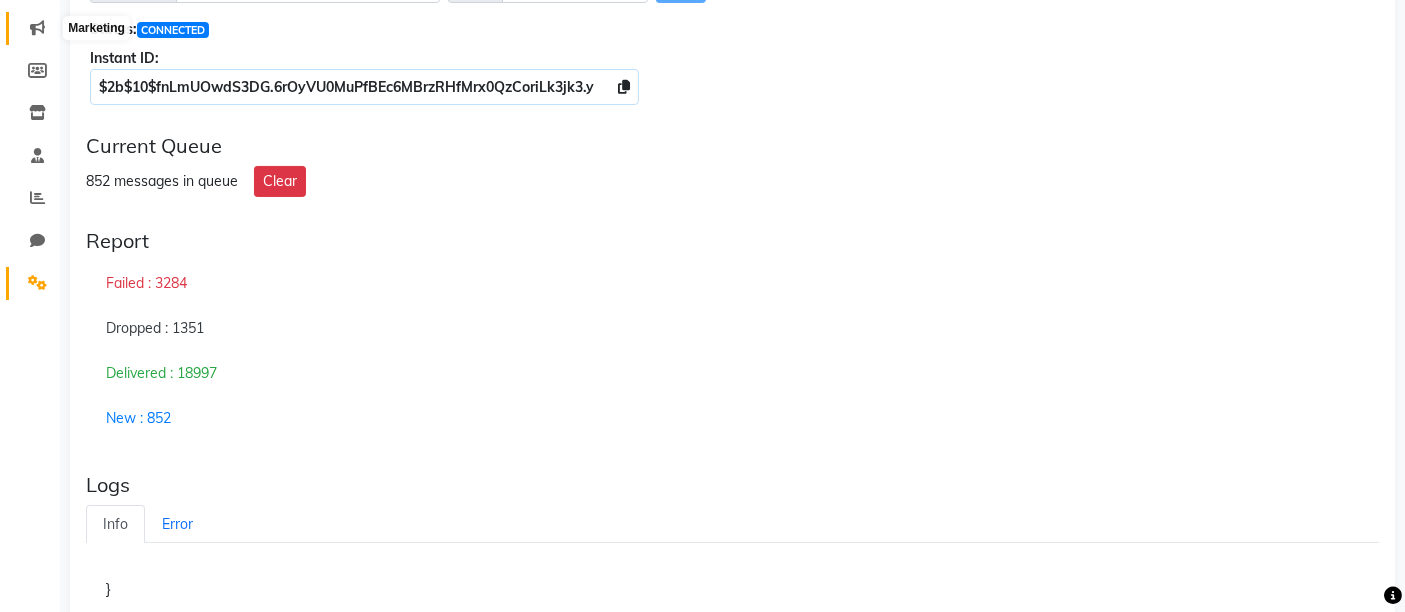 click 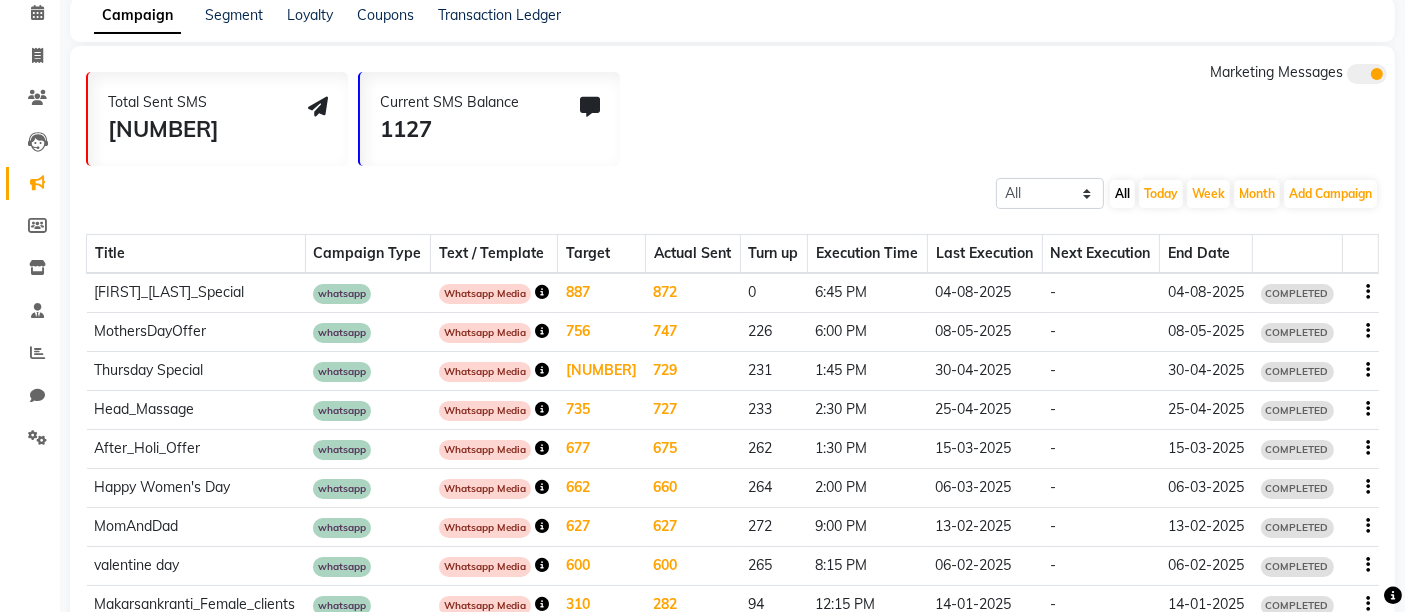 scroll, scrollTop: 0, scrollLeft: 0, axis: both 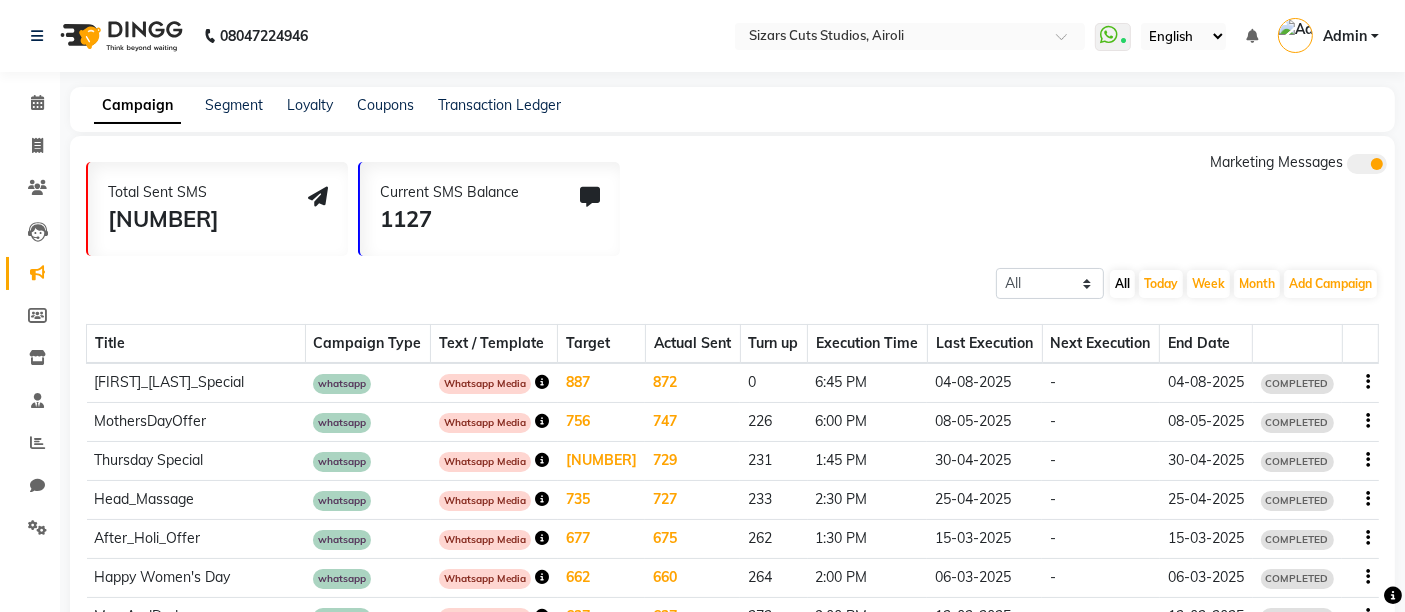 click 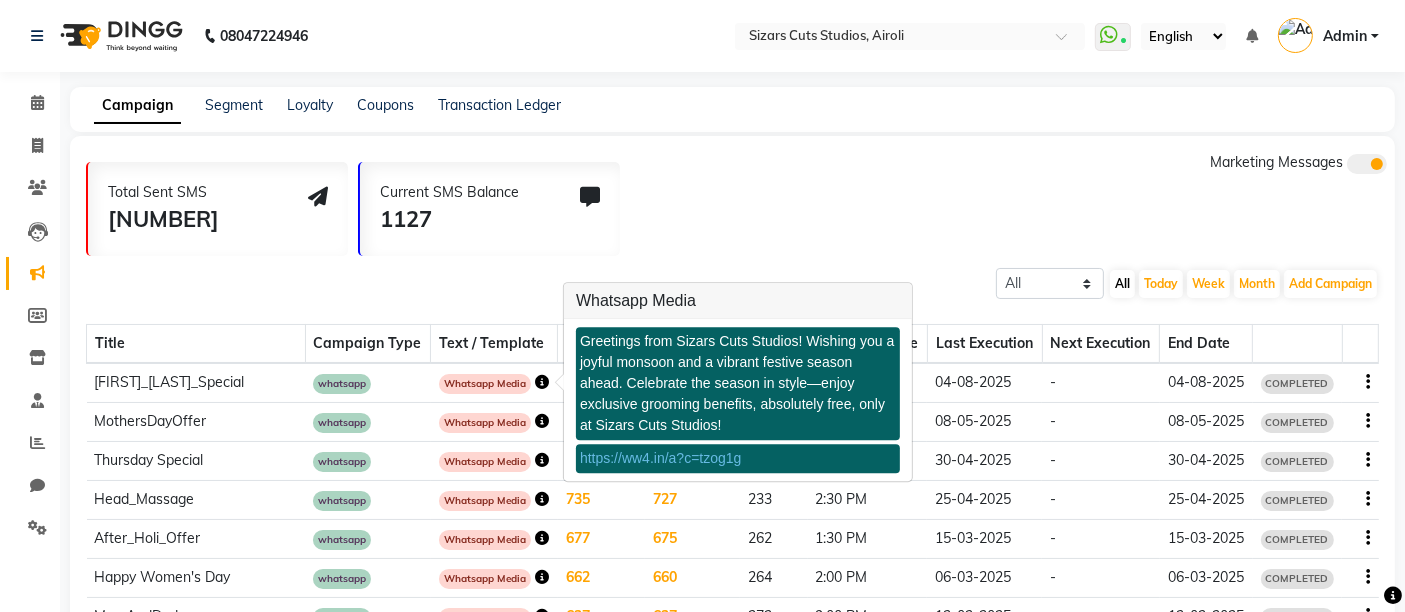 click on "https://ww4.in/a?c=tzog1g" at bounding box center (661, 458) 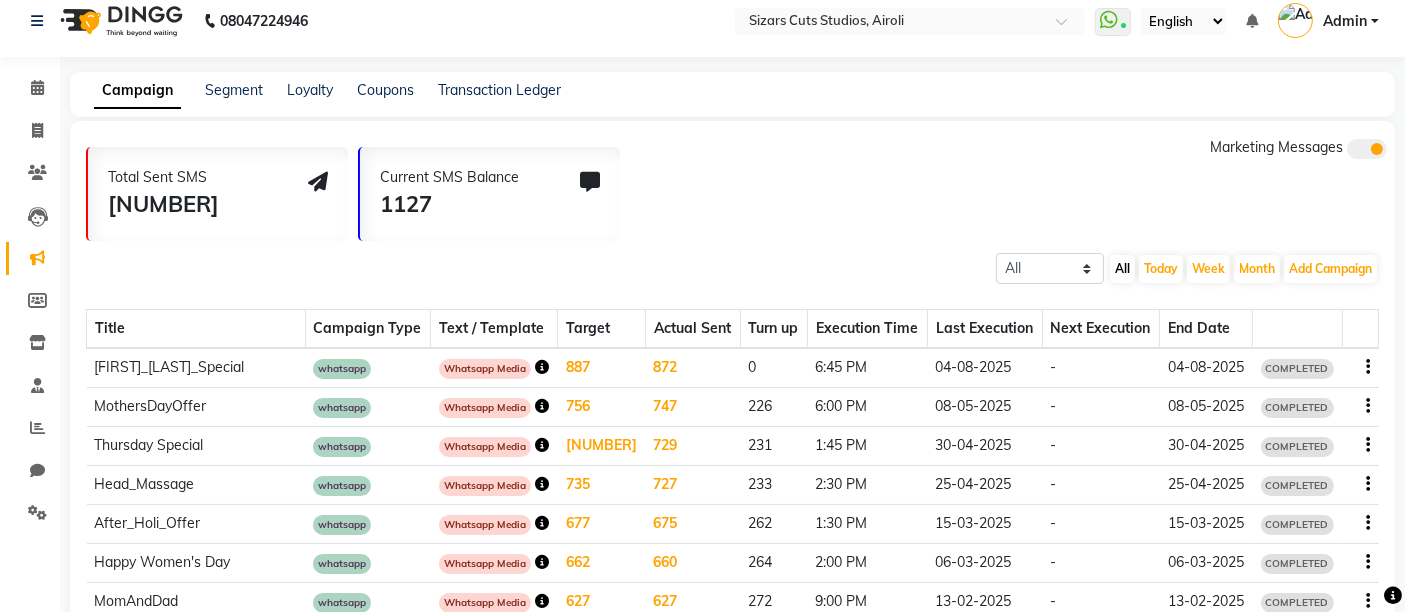 scroll, scrollTop: 0, scrollLeft: 0, axis: both 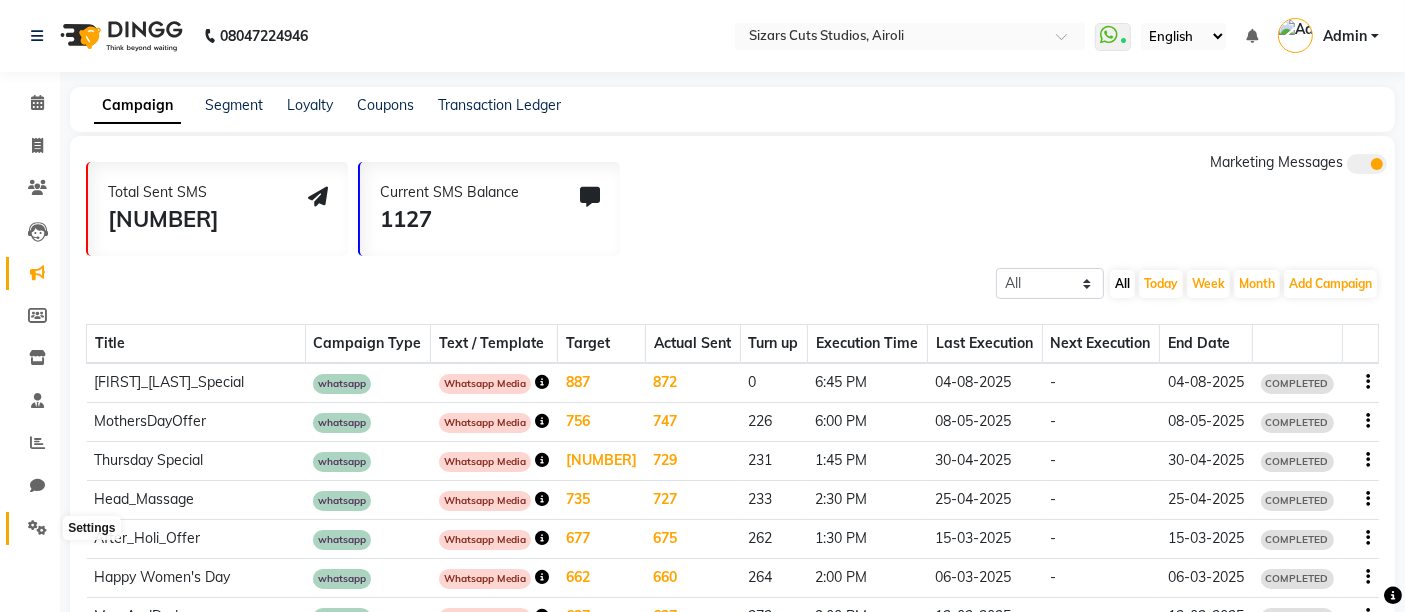 click 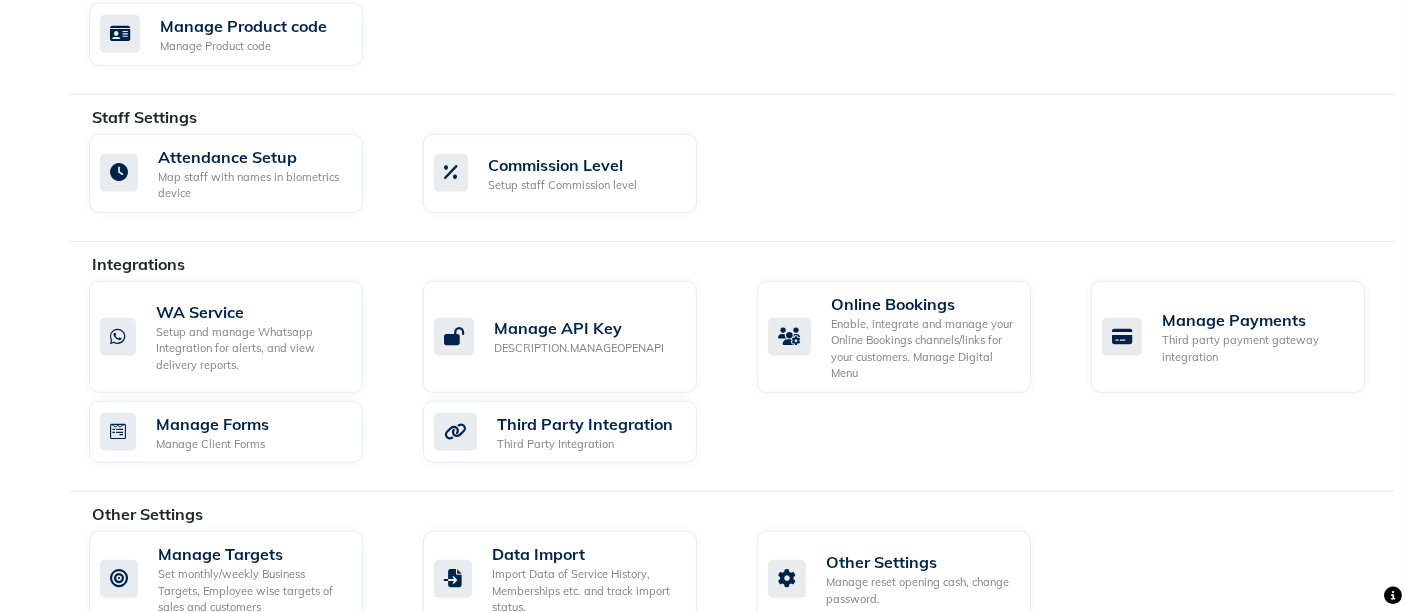 scroll, scrollTop: 1039, scrollLeft: 0, axis: vertical 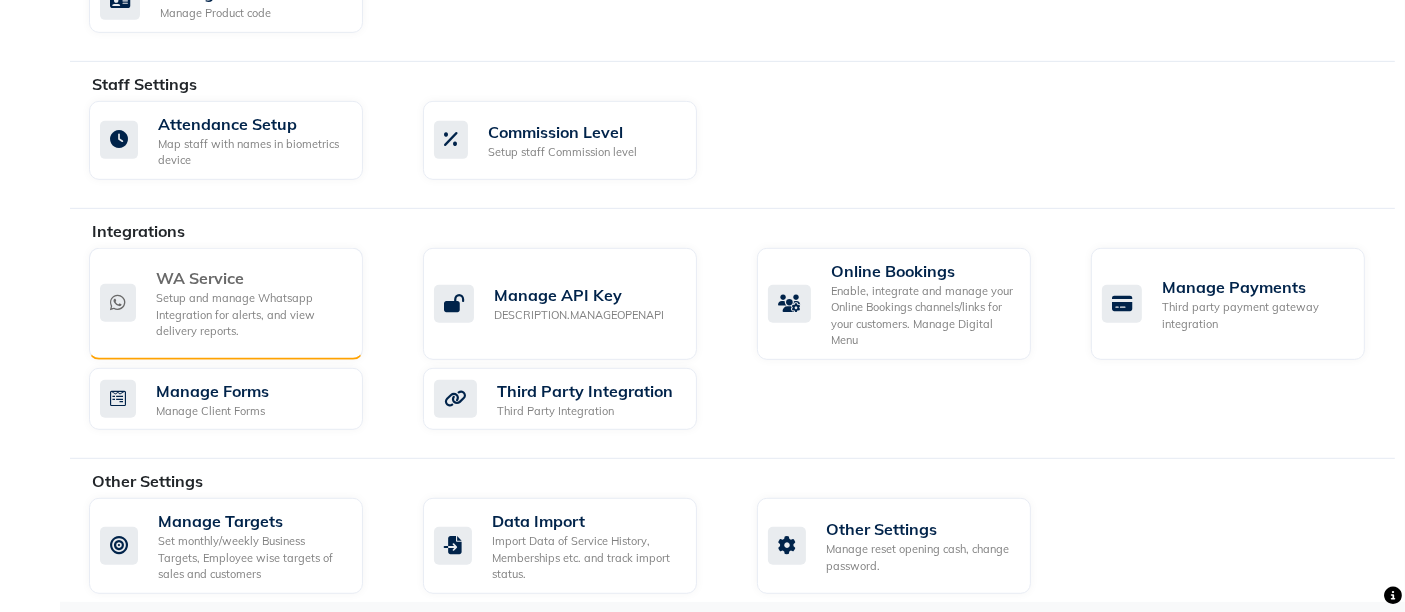 click on "Setup and manage Whatsapp Integration for alerts, and view delivery reports." 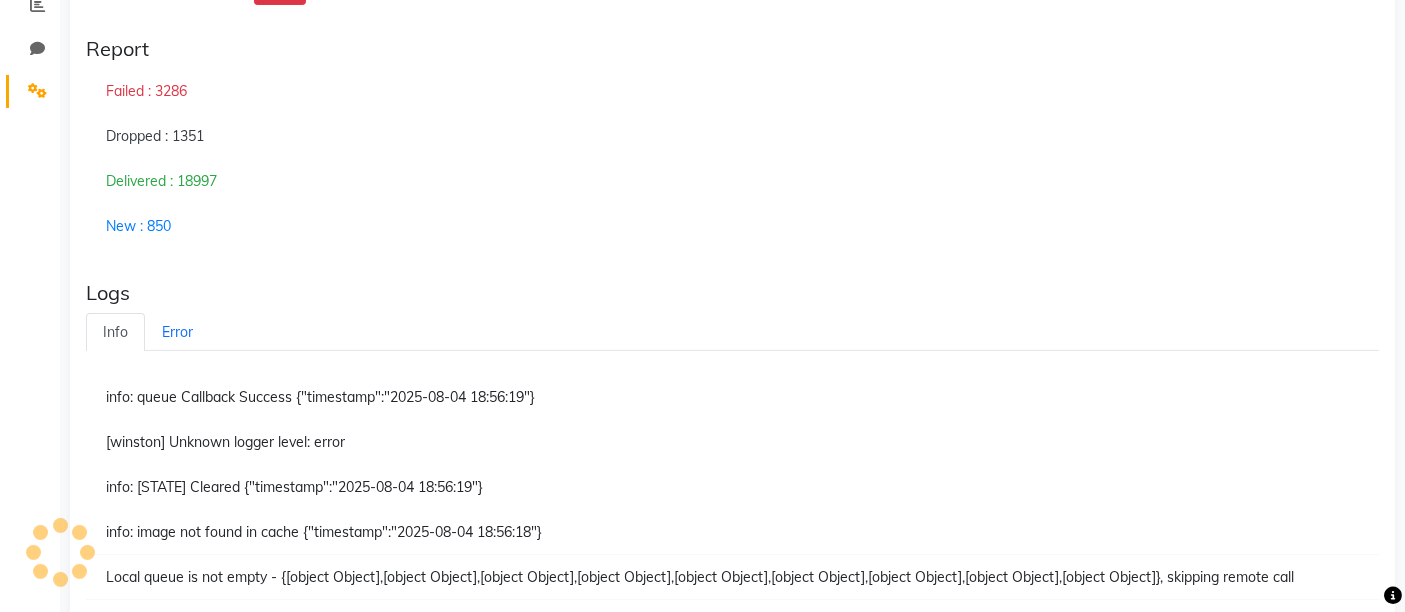 scroll, scrollTop: 266, scrollLeft: 0, axis: vertical 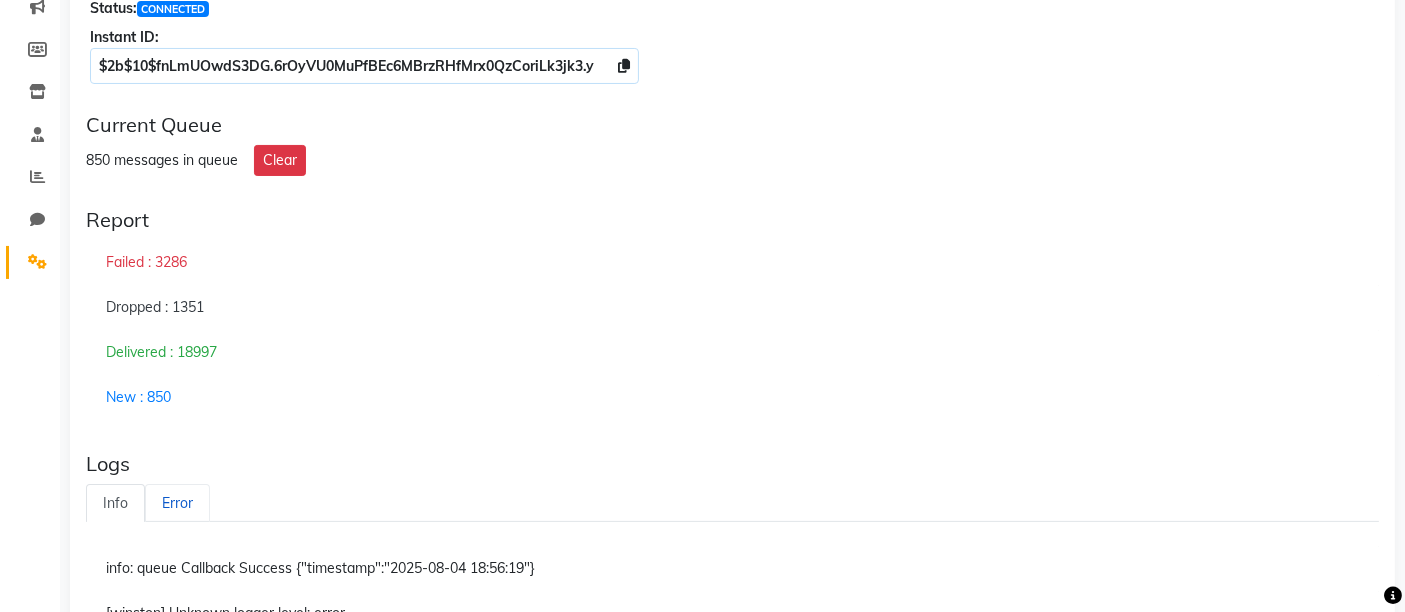 click on "Error" at bounding box center (177, 503) 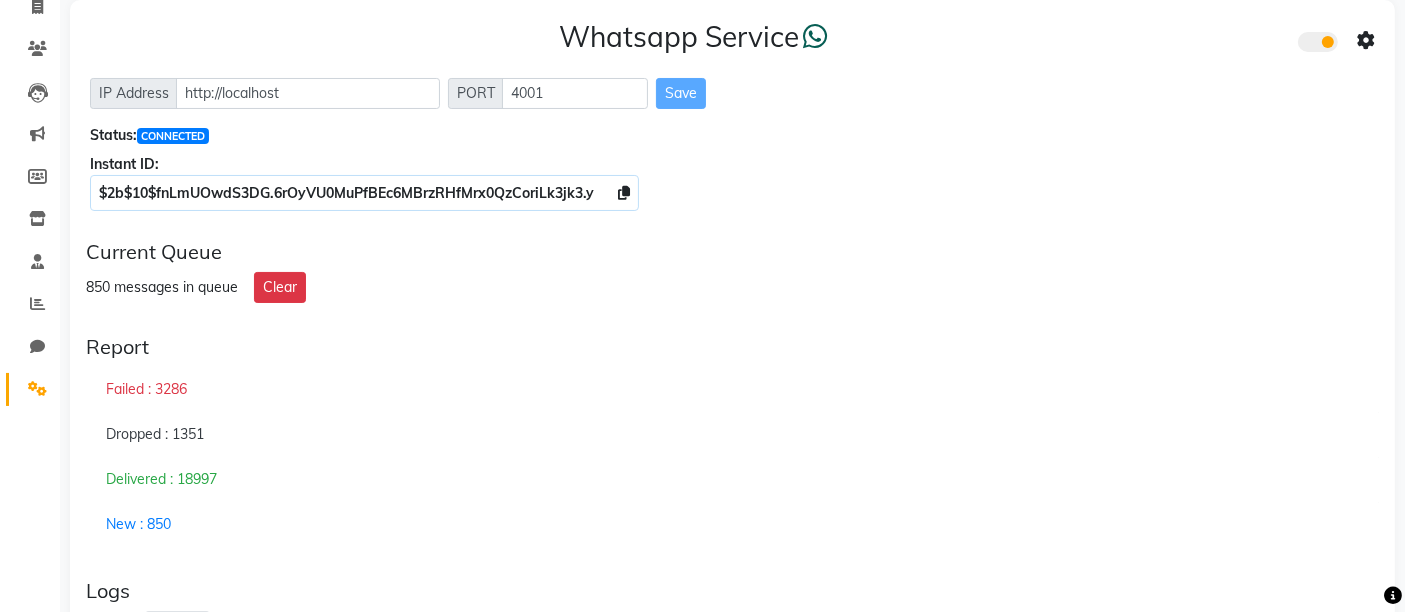 scroll, scrollTop: 21, scrollLeft: 0, axis: vertical 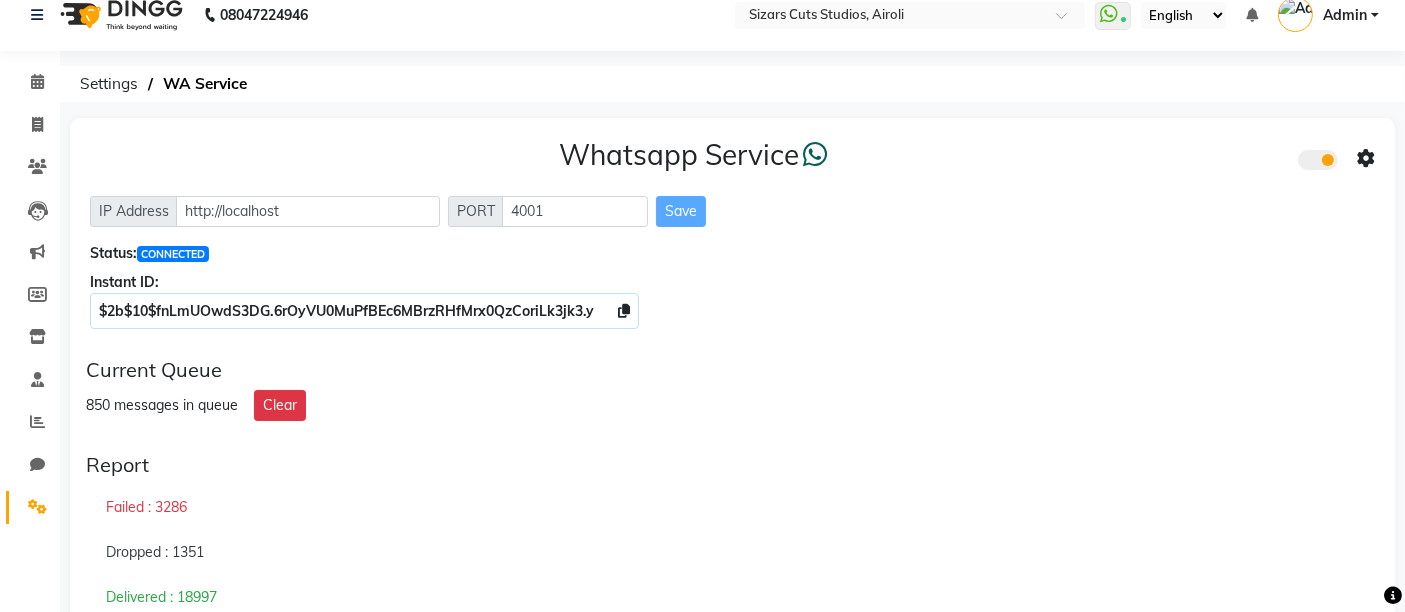 click 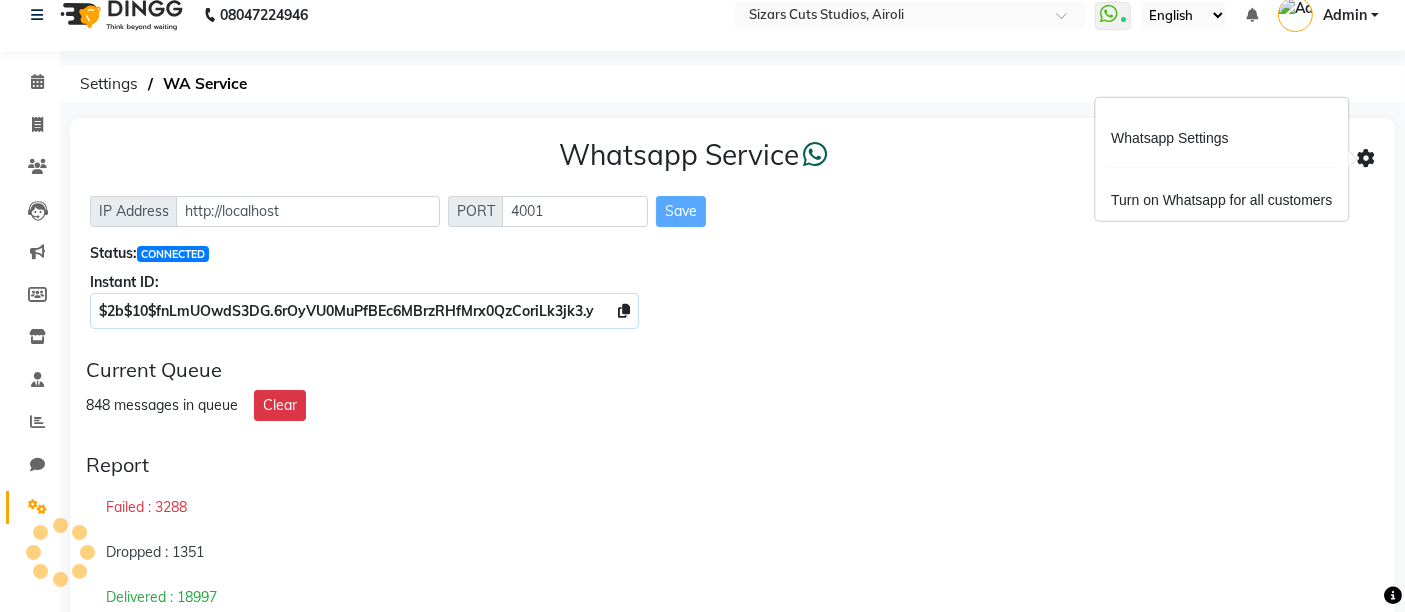 click on "Current Queue [NUMBER] messages in queue Clear" 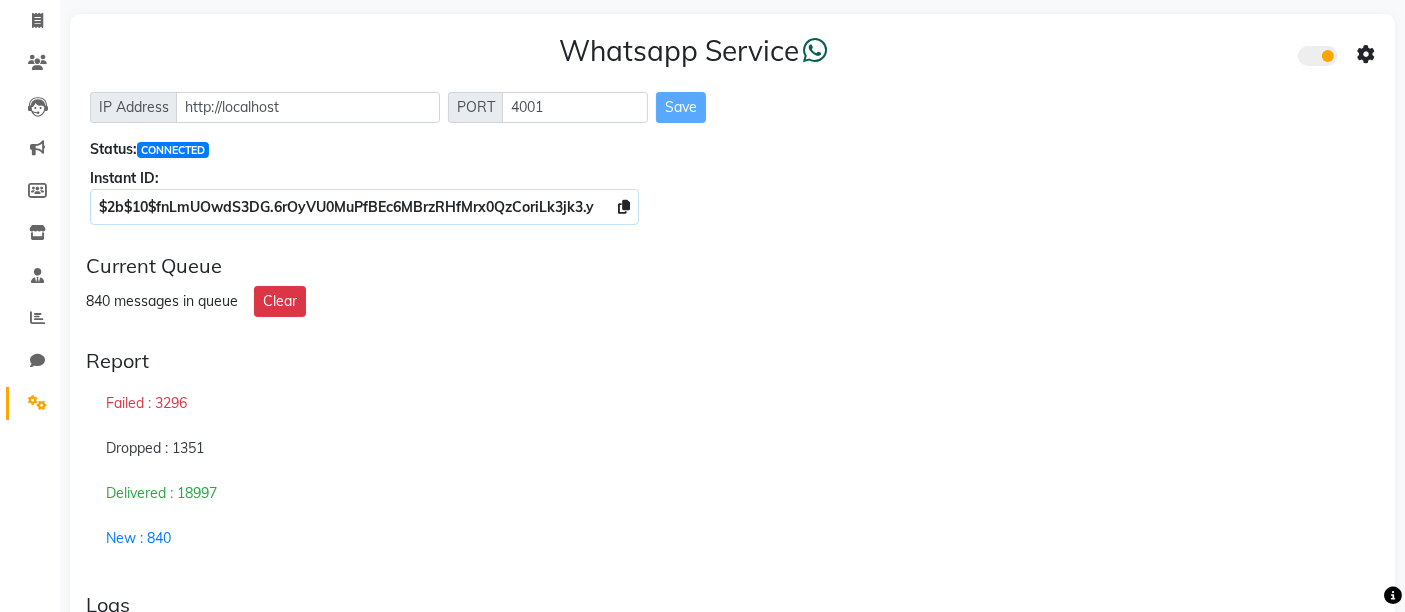 scroll, scrollTop: 243, scrollLeft: 0, axis: vertical 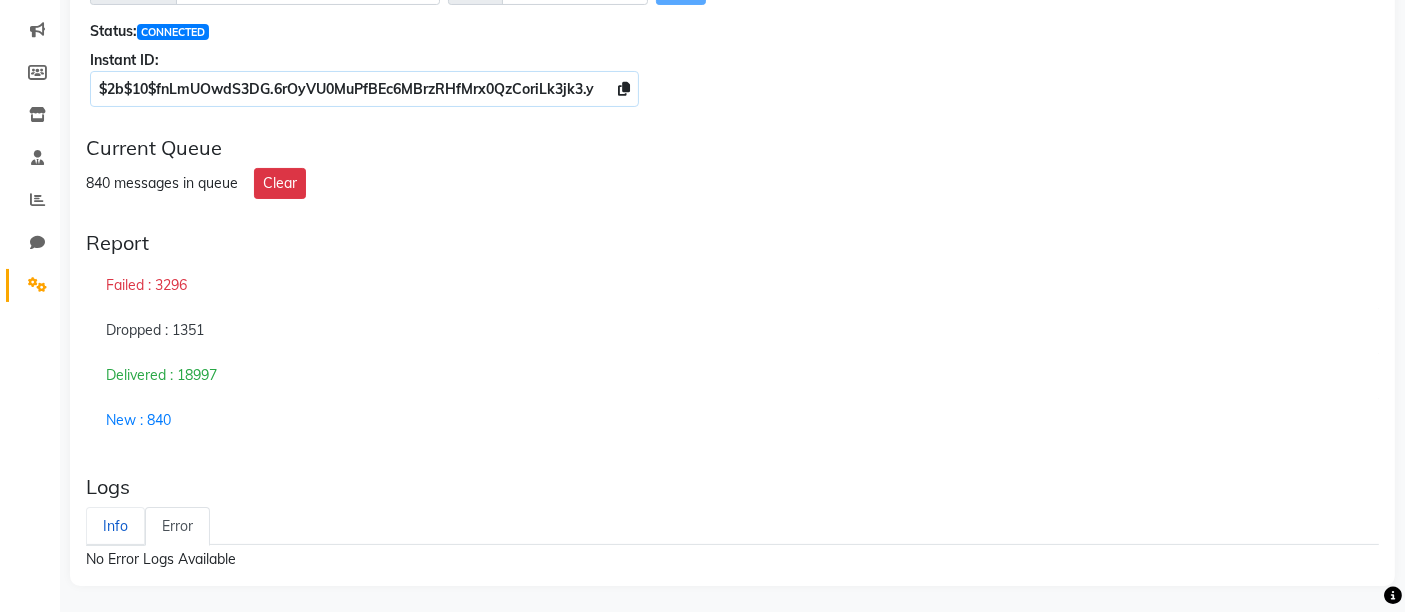 click on "Info" at bounding box center (115, 526) 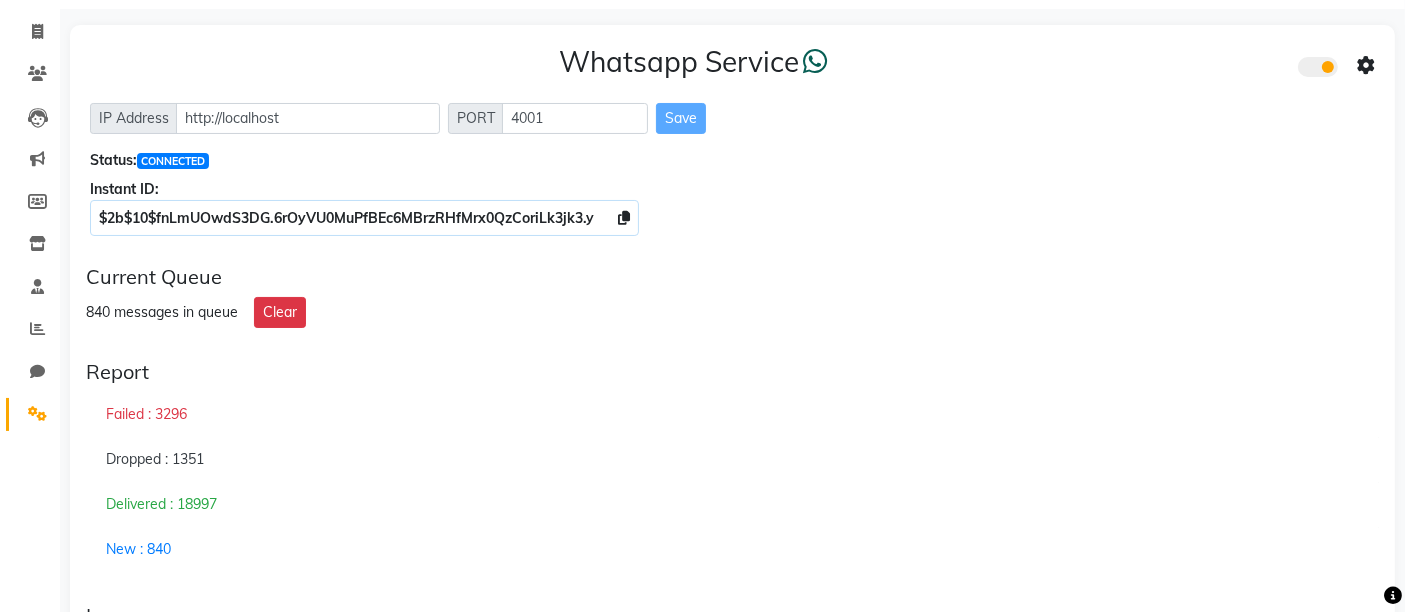 scroll, scrollTop: 0, scrollLeft: 0, axis: both 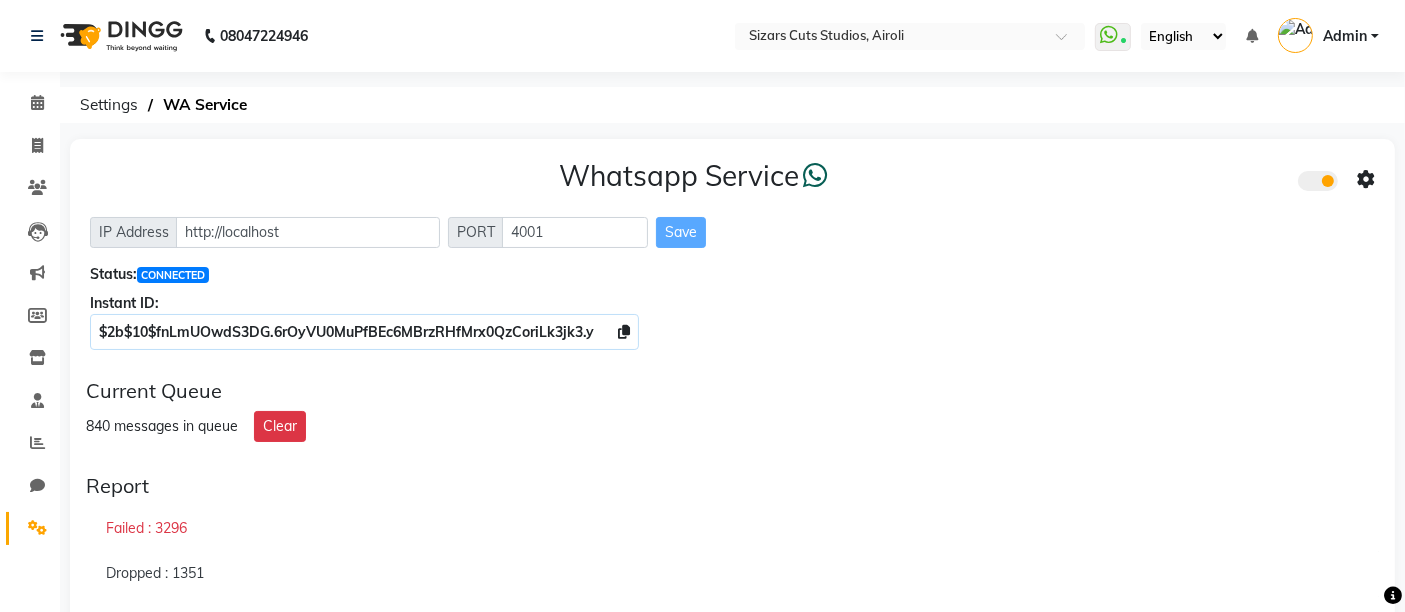 click 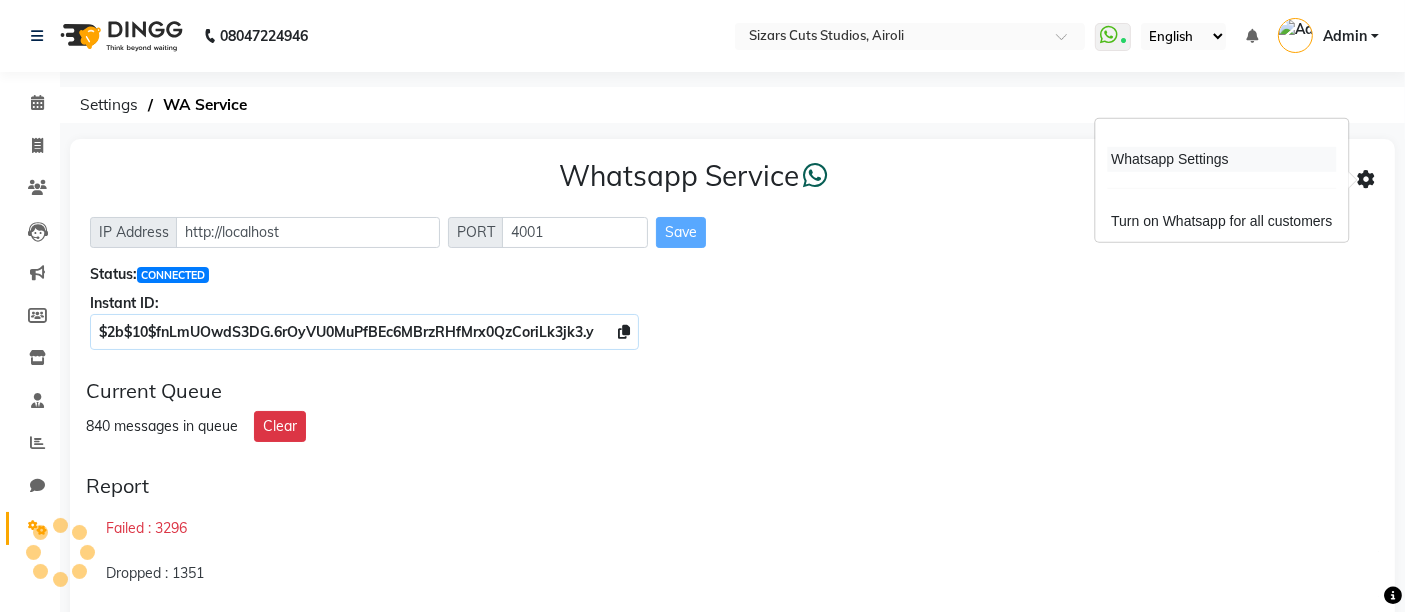 click on "Whatsapp Settings" at bounding box center (1221, 159) 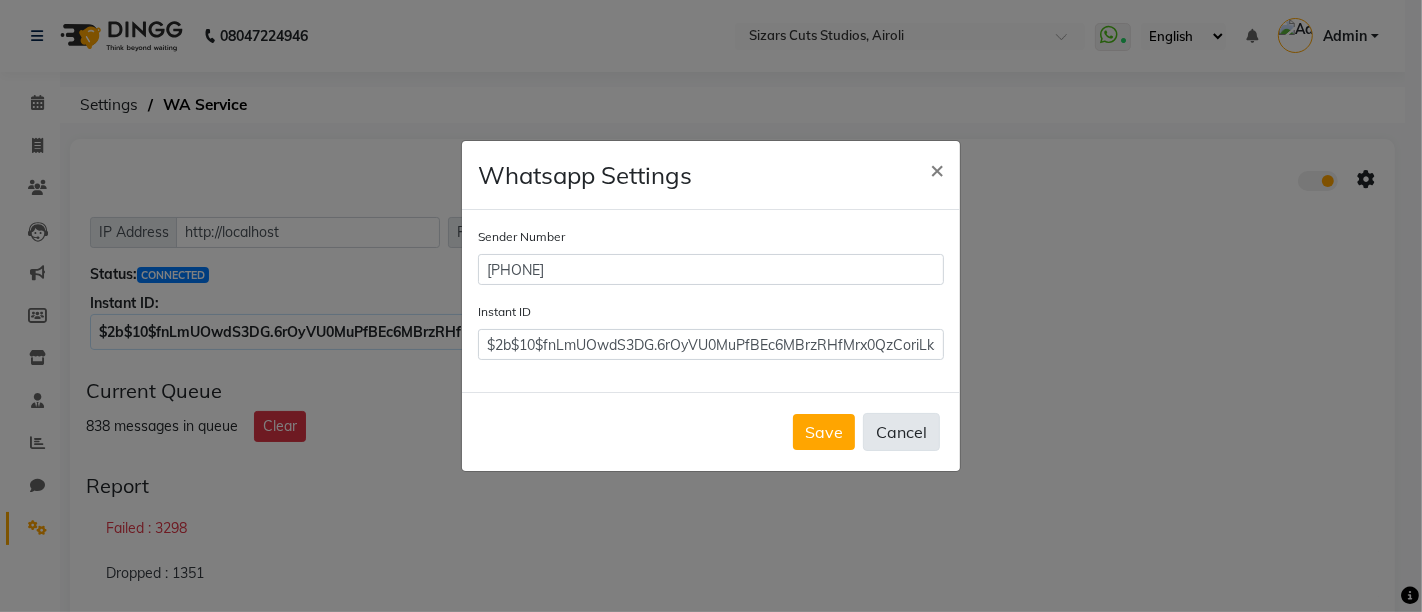 click on "Cancel" 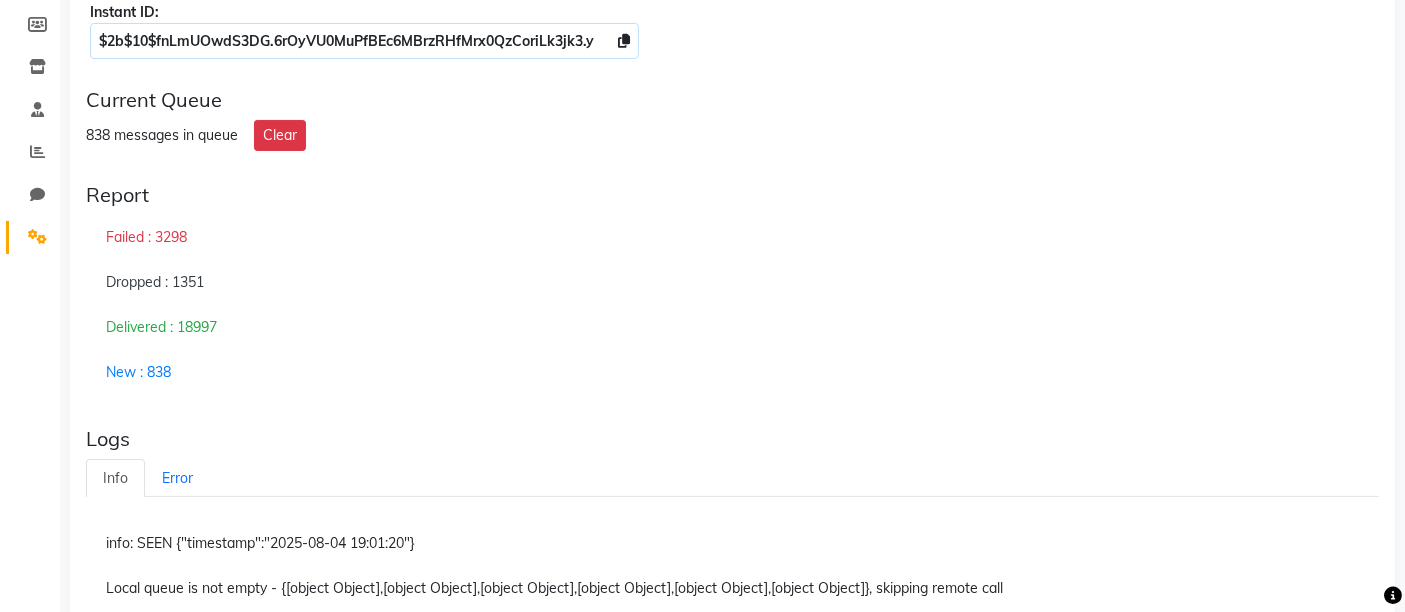 scroll, scrollTop: 23, scrollLeft: 0, axis: vertical 